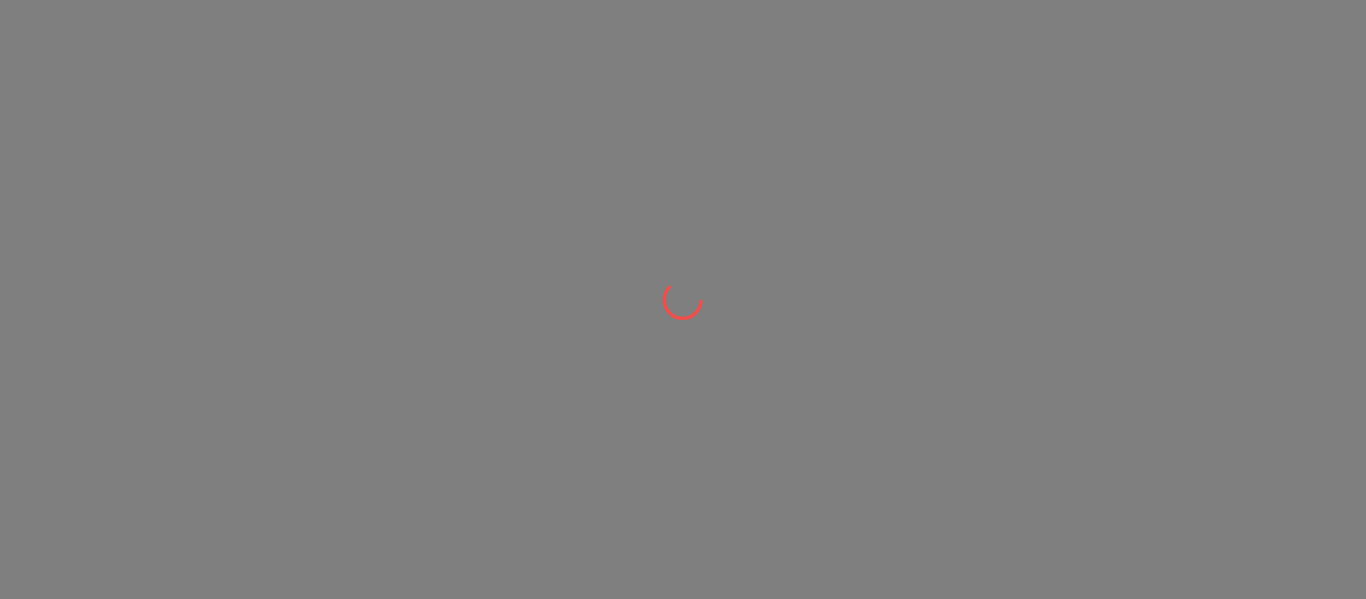 scroll, scrollTop: 0, scrollLeft: 0, axis: both 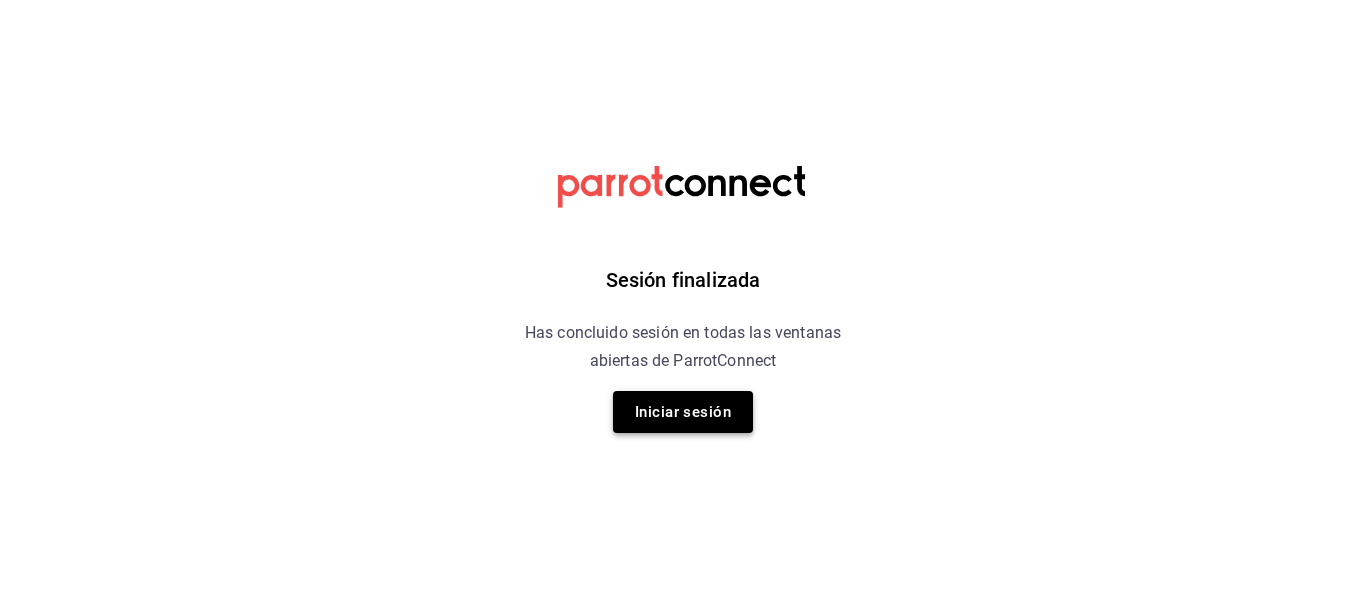 click on "Iniciar sesión" at bounding box center [683, 412] 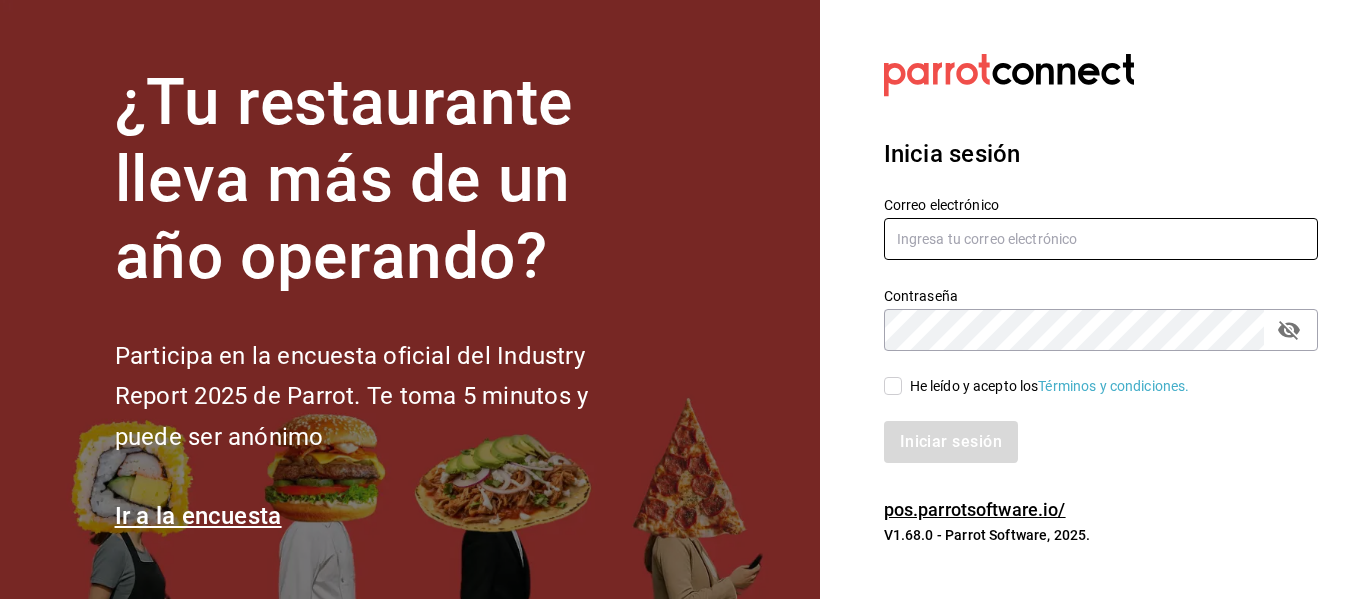 click at bounding box center [1101, 239] 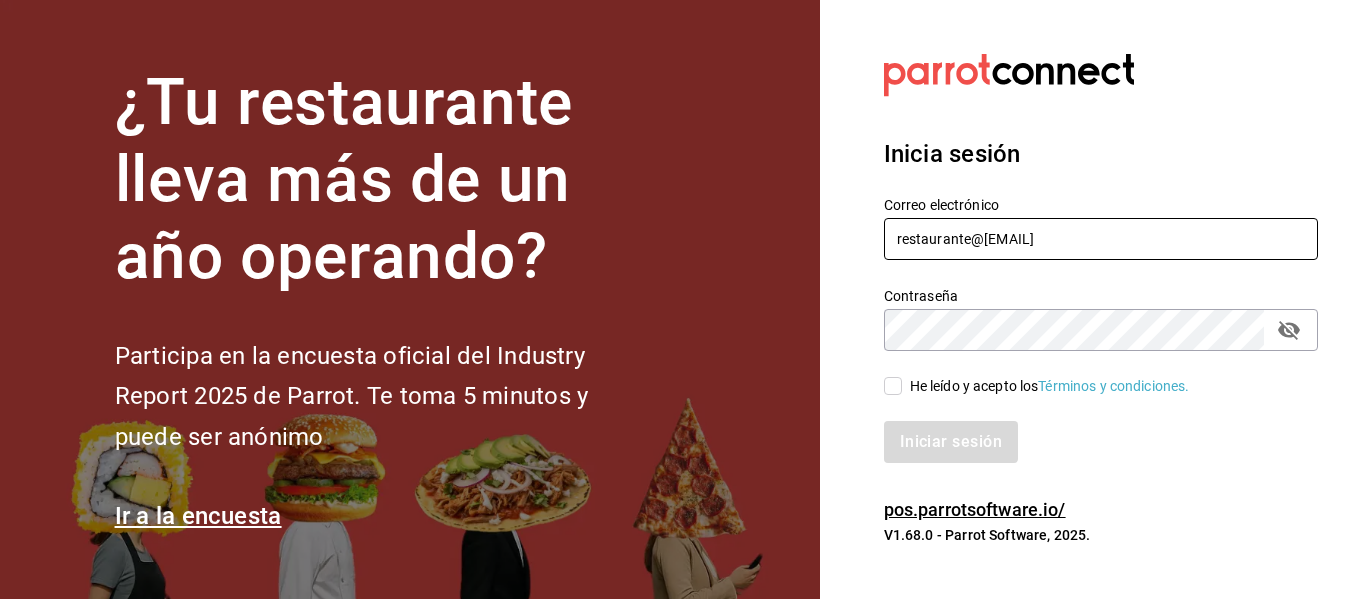 type on "restaurante@[EMAIL]" 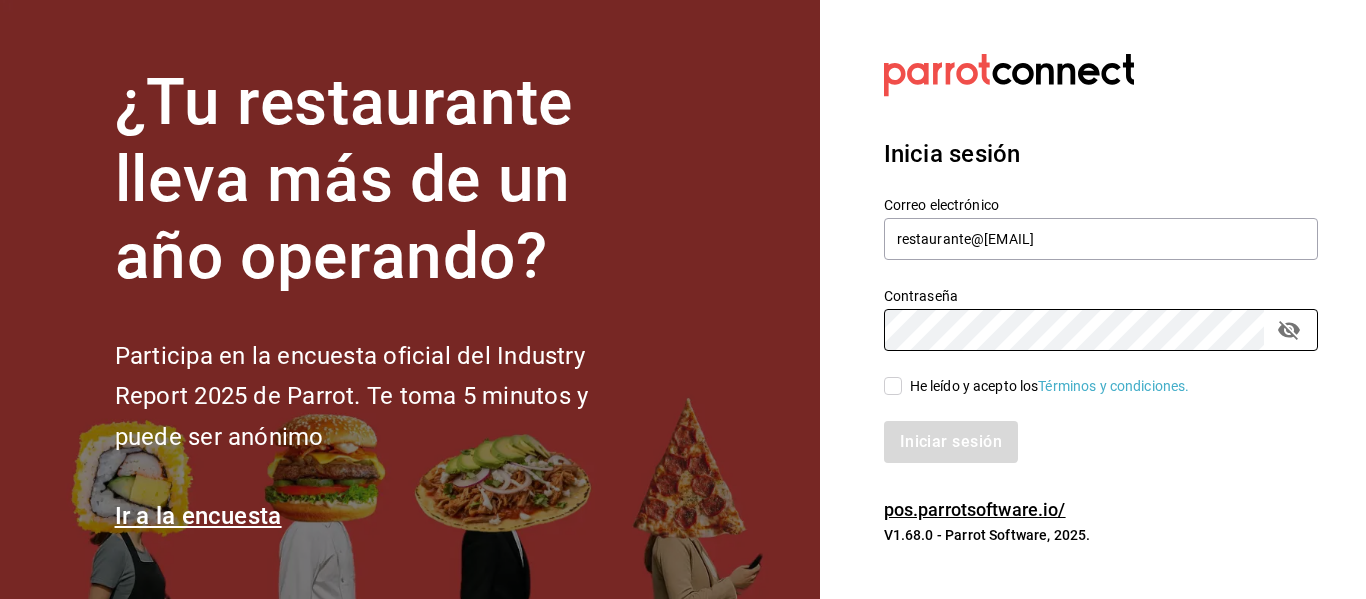 click on "Iniciar sesión" at bounding box center (1089, 430) 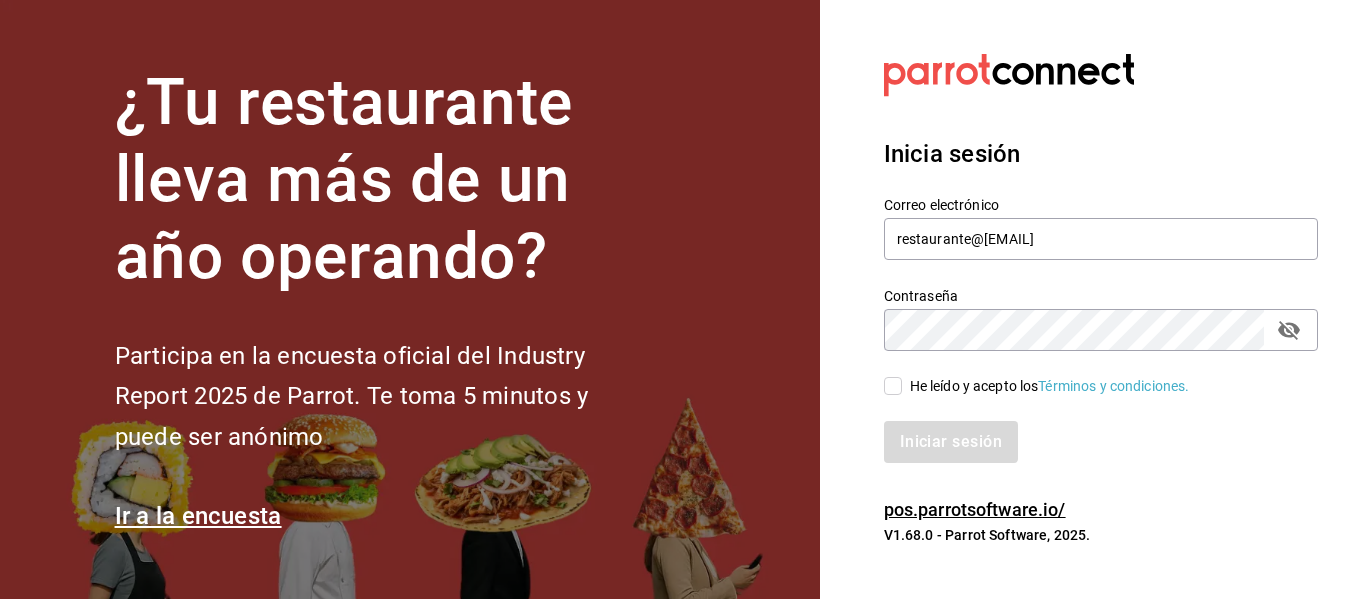 click on "He leído y acepto los  Términos y condiciones." at bounding box center (893, 386) 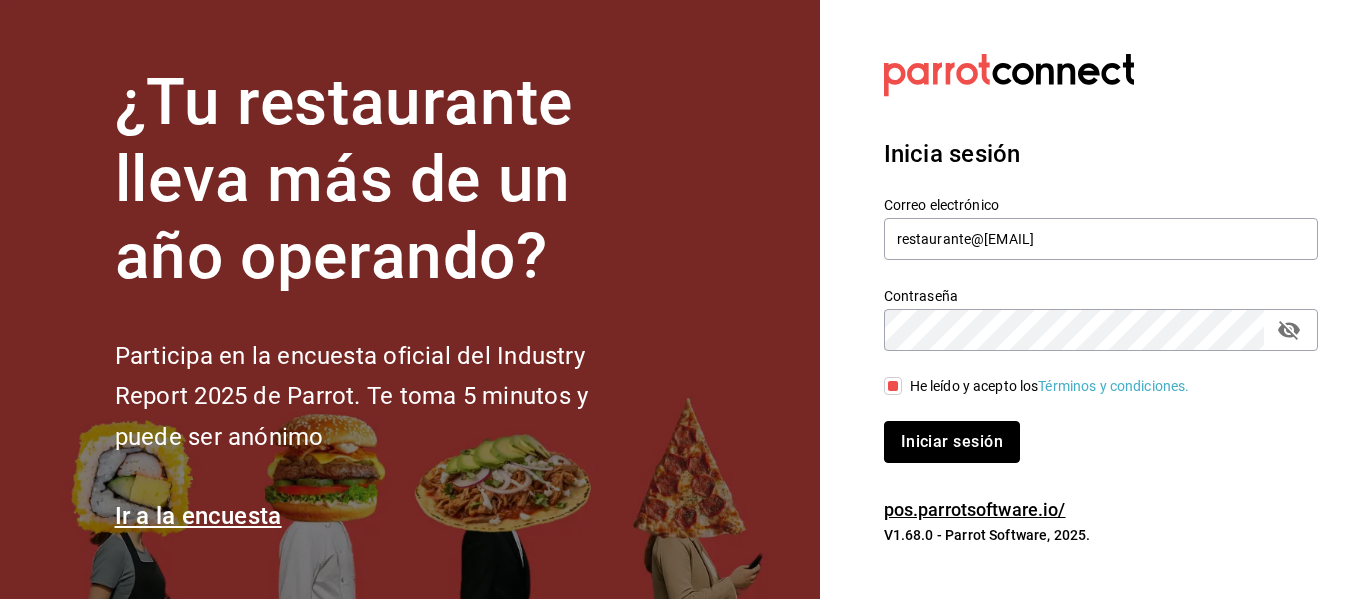 click on "Iniciar sesión" at bounding box center (952, 442) 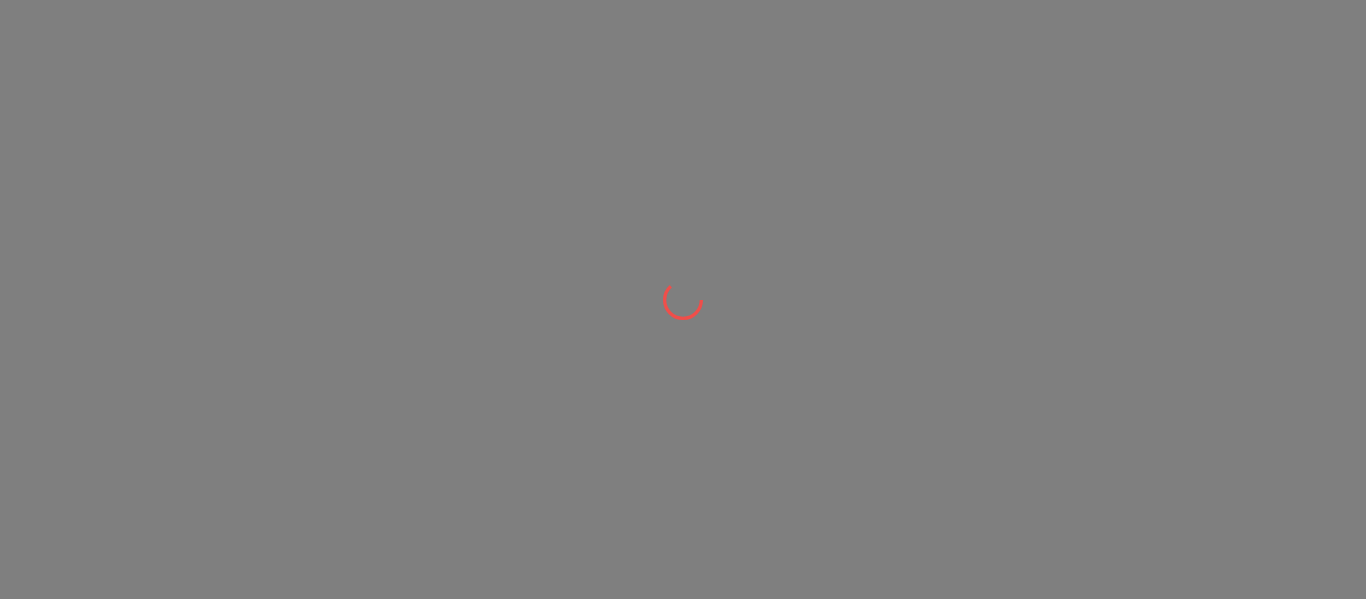 scroll, scrollTop: 0, scrollLeft: 0, axis: both 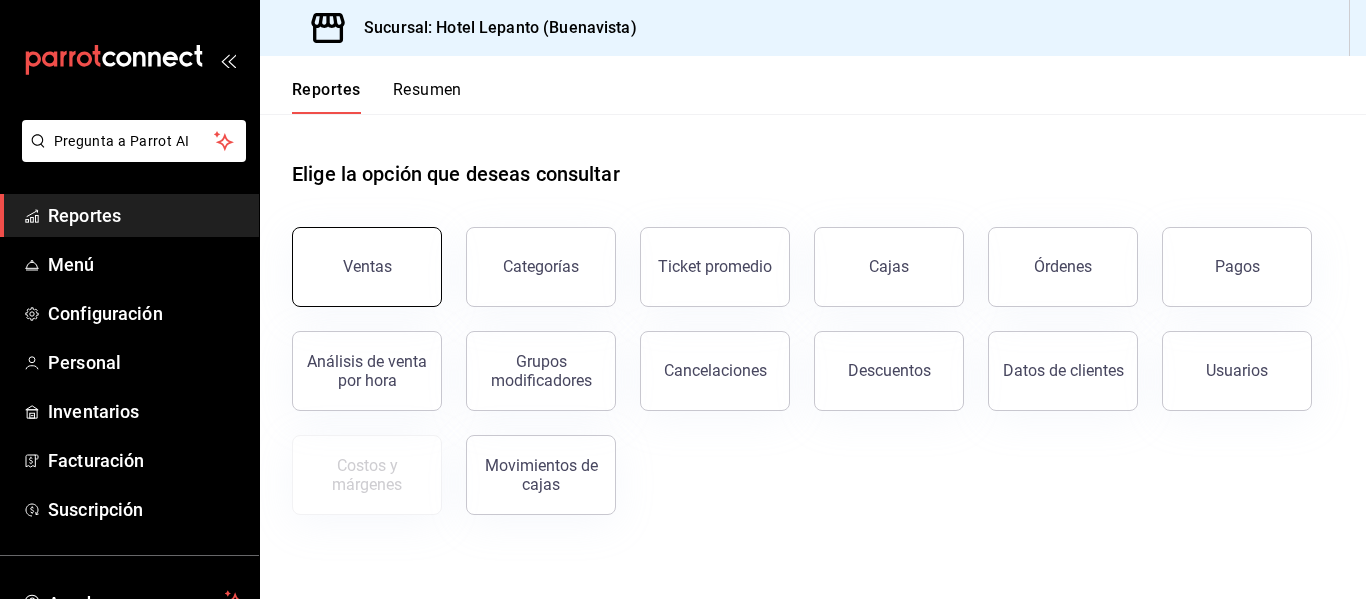 click on "Ventas" at bounding box center [367, 267] 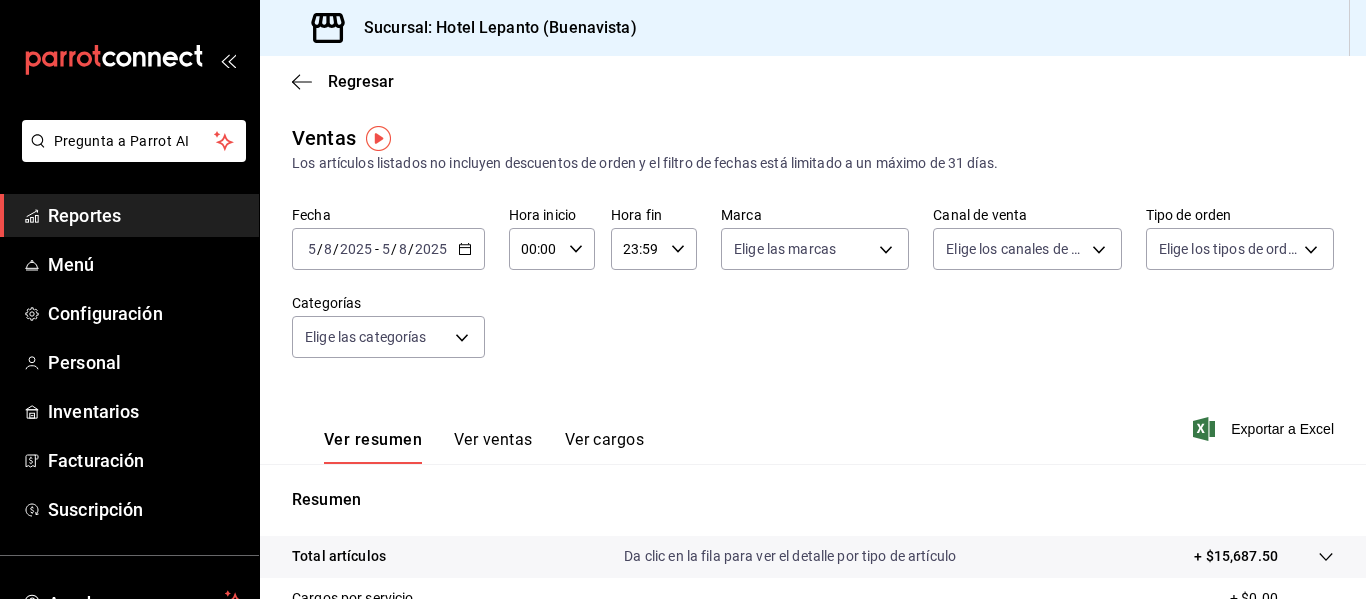 click 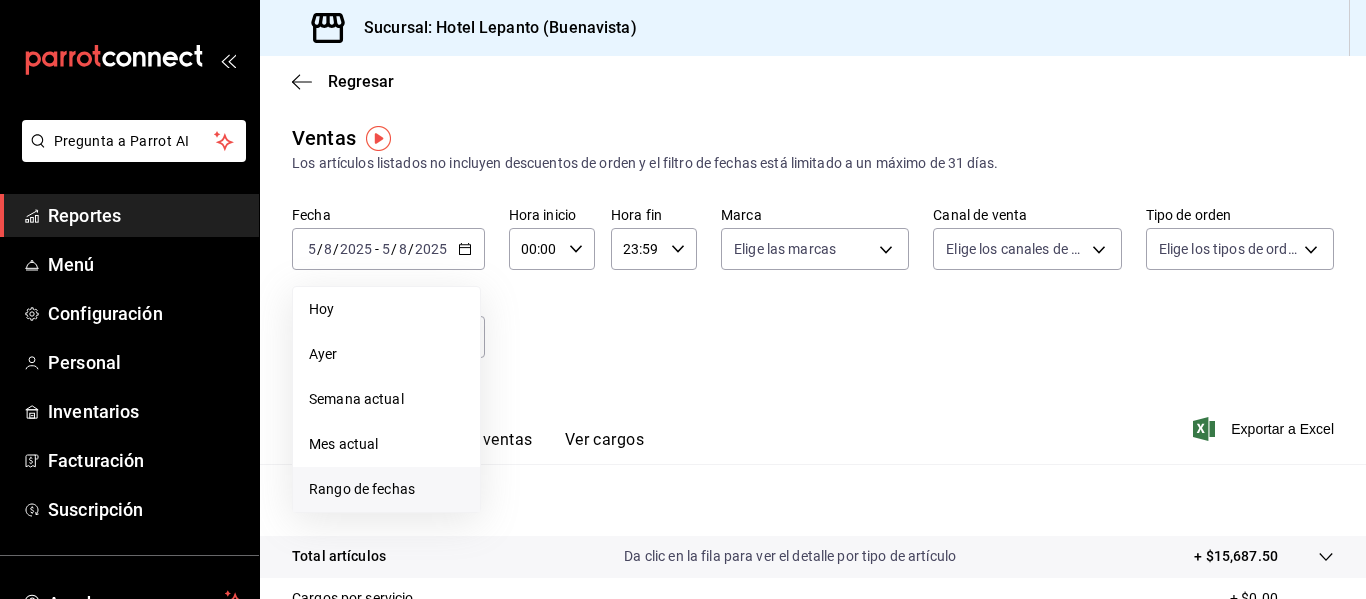 click on "Rango de fechas" at bounding box center (386, 489) 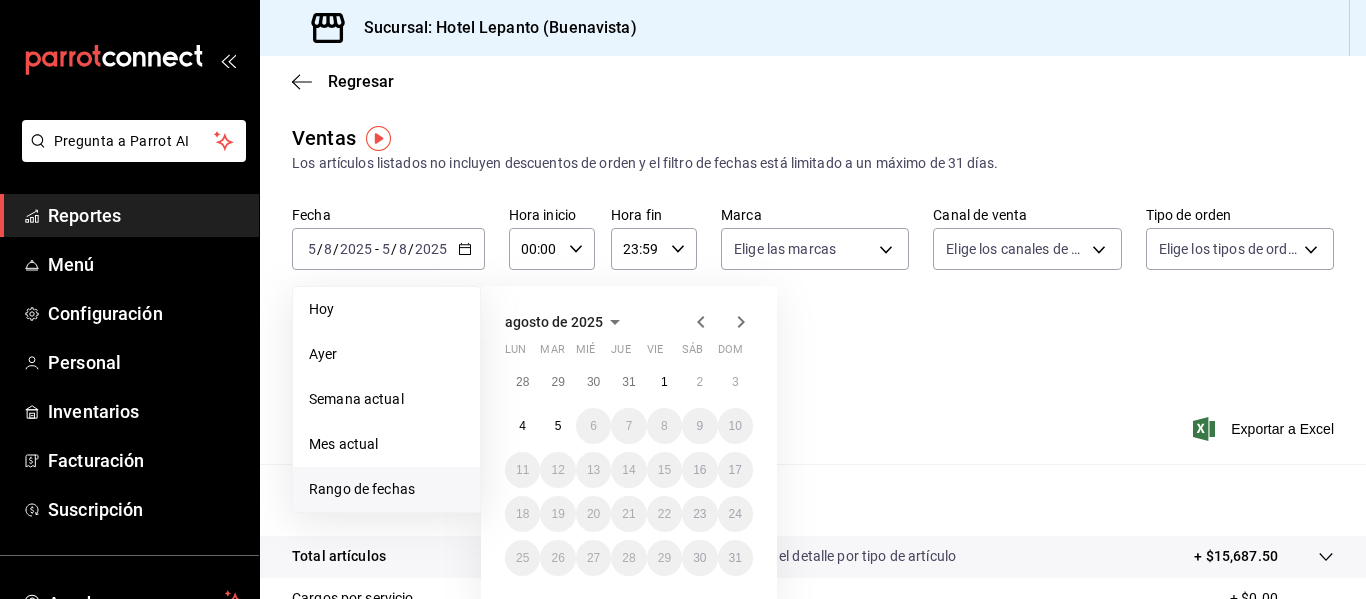 click 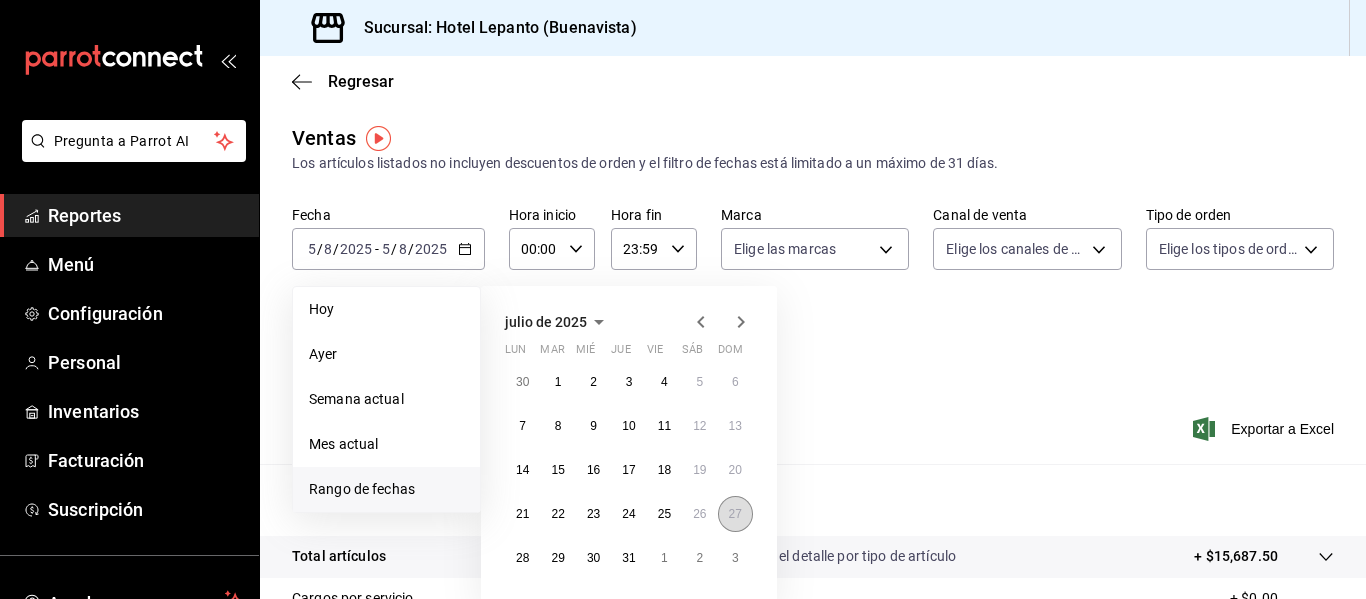 click on "27" at bounding box center (735, 514) 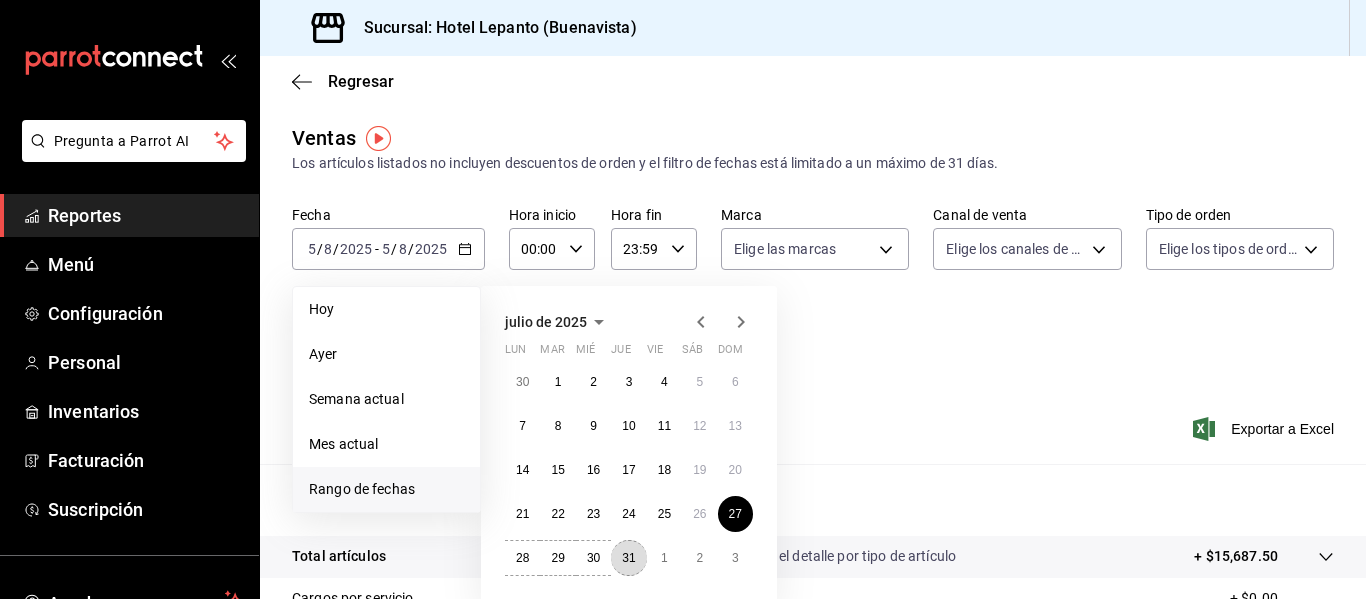 click on "31" at bounding box center [628, 558] 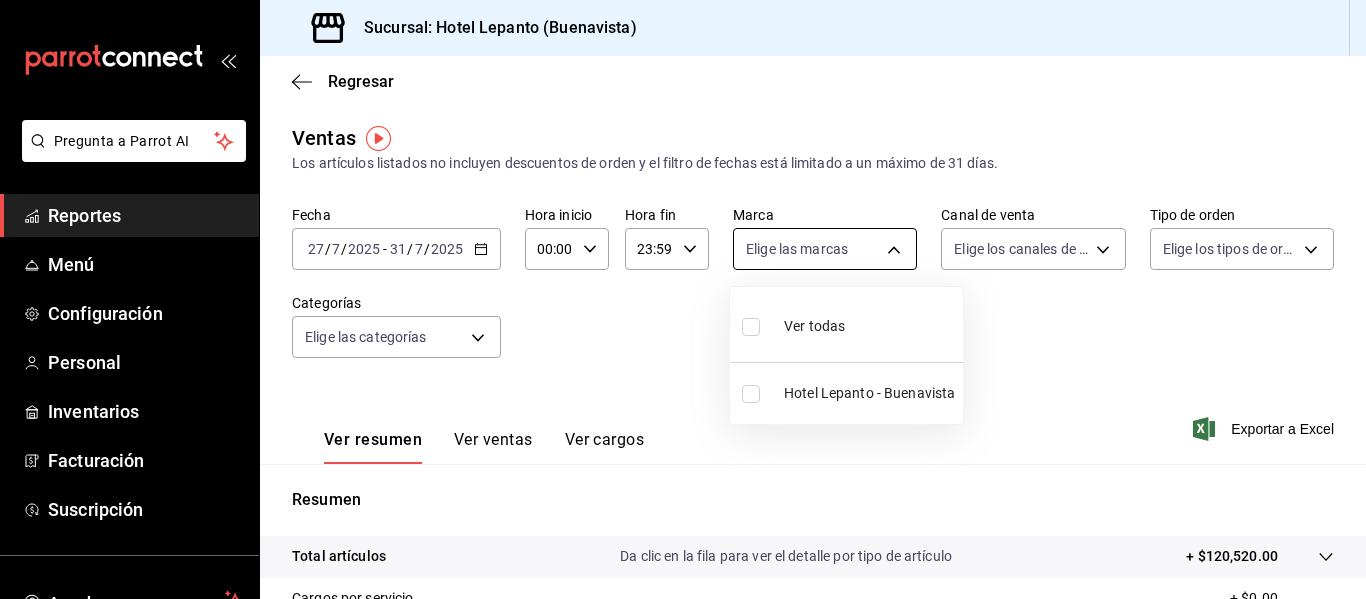 click on "Pregunta a Parrot AI Reportes   Menú   Configuración   Personal   Inventarios   Facturación   Suscripción   Ayuda Recomienda Parrot   [FIRST] [LAST]   Sugerir nueva función   Sucursal: Hotel Lepanto ([CITY]) Regresar Ventas Los artículos listados no incluyen descuentos de orden y el filtro de fechas está limitado a un máximo de 31 días. Fecha [DATE] [DATE] / [DATE] / [DATE] - [DATE] [DATE] / [DATE] / [DATE] Hora inicio 00:00 Hora inicio Hora fin 23:59 Hora fin Marca Elige las marcas Canal de venta Elige los canales de venta Tipo de orden Elige los tipos de orden Categorías Elige las categorías Ver resumen Ver ventas Ver cargos Exportar a Excel Resumen Total artículos Da clic en la fila para ver el detalle por tipo de artículo + $120,520.00 Cargos por servicio + $0.00 Venta bruta = $120,520.00 Descuentos totales - $624.90 Certificados de regalo - $0.00 Venta total = $119,895.10 Impuestos - $16,537.26 Venta neta = $103,357.84 Pregunta a Parrot AI Reportes   Menú   Configuración   Personal   Inventarios" at bounding box center [683, 299] 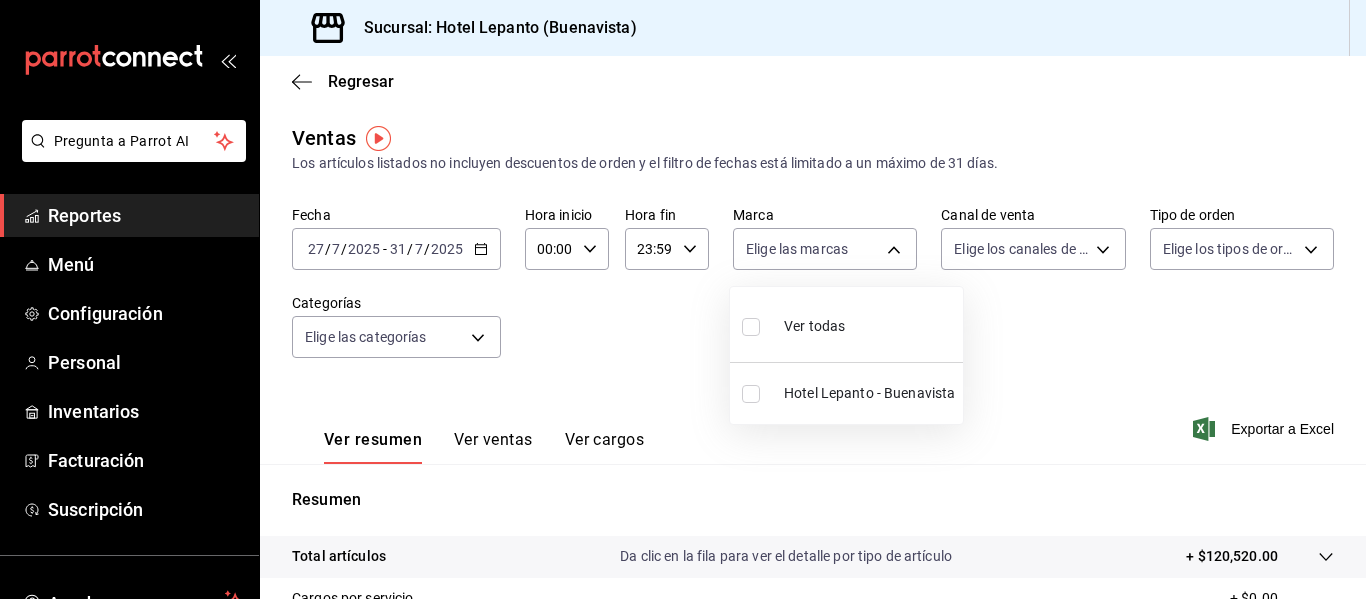 click on "Ver todas" at bounding box center [846, 324] 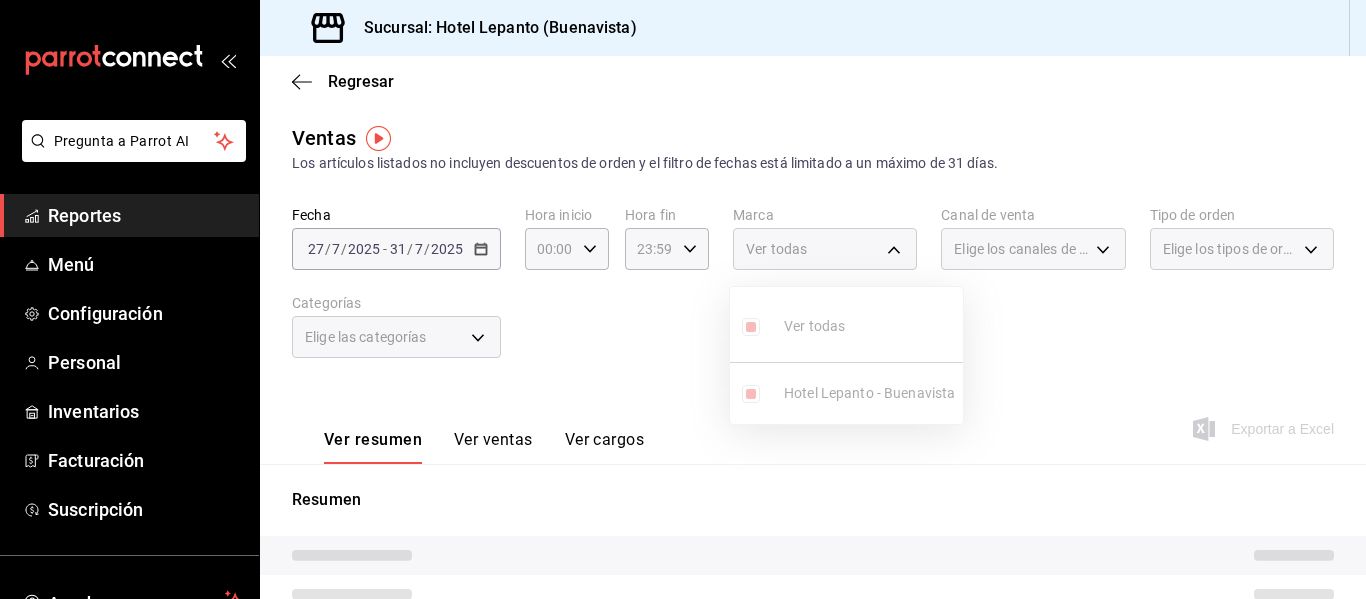 click at bounding box center [683, 299] 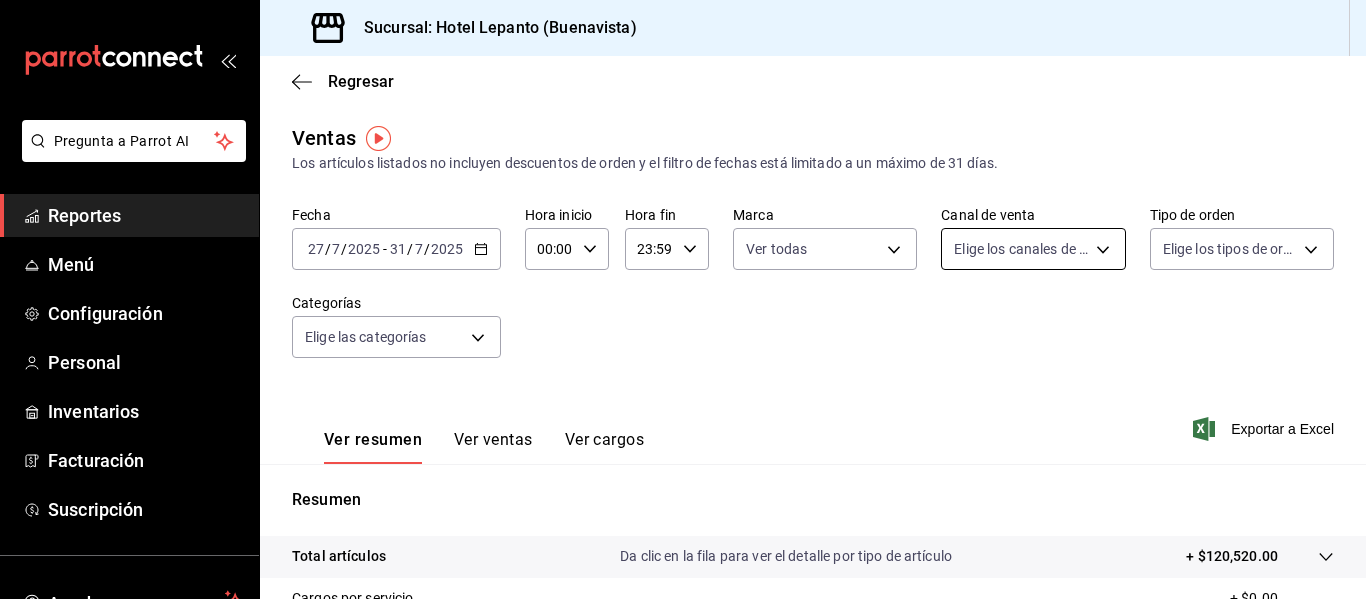 click on "Pregunta a Parrot AI Reportes   Menú   Configuración   Personal   Inventarios   Facturación   Suscripción   Ayuda Recomienda Parrot   [FIRST] [LAST]   Sugerir nueva función   Sucursal: Hotel Lepanto ([CITY]) Regresar Ventas Los artículos listados no incluyen descuentos de orden y el filtro de fechas está limitado a un máximo de 31 días. Fecha [DATE] [DATE] - [DATE] [DATE] Hora inicio 00:00 Hora inicio Hora fin 23:59 Hora fin Marca Ver todas 78876d7d-d969-4c97-957f-d97bcaf374a8 Canal de venta Elige los canales de venta Tipo de orden Elige los tipos de orden Categorías Elige las categorías Ver resumen Ver ventas Ver cargos Exportar a Excel Resumen Total artículos Da clic en la fila para ver el detalle por tipo de artículo + $120,520.00 Cargos por servicio + $0.00 Venta bruta = $120,520.00 Descuentos totales - $624.90 Certificados de regalo - $0.00 Venta total = $119,895.10 Impuestos - $16,537.26 Venta neta = $103,357.84 Pregunta a Parrot AI Reportes   Menú     Personal" at bounding box center (683, 299) 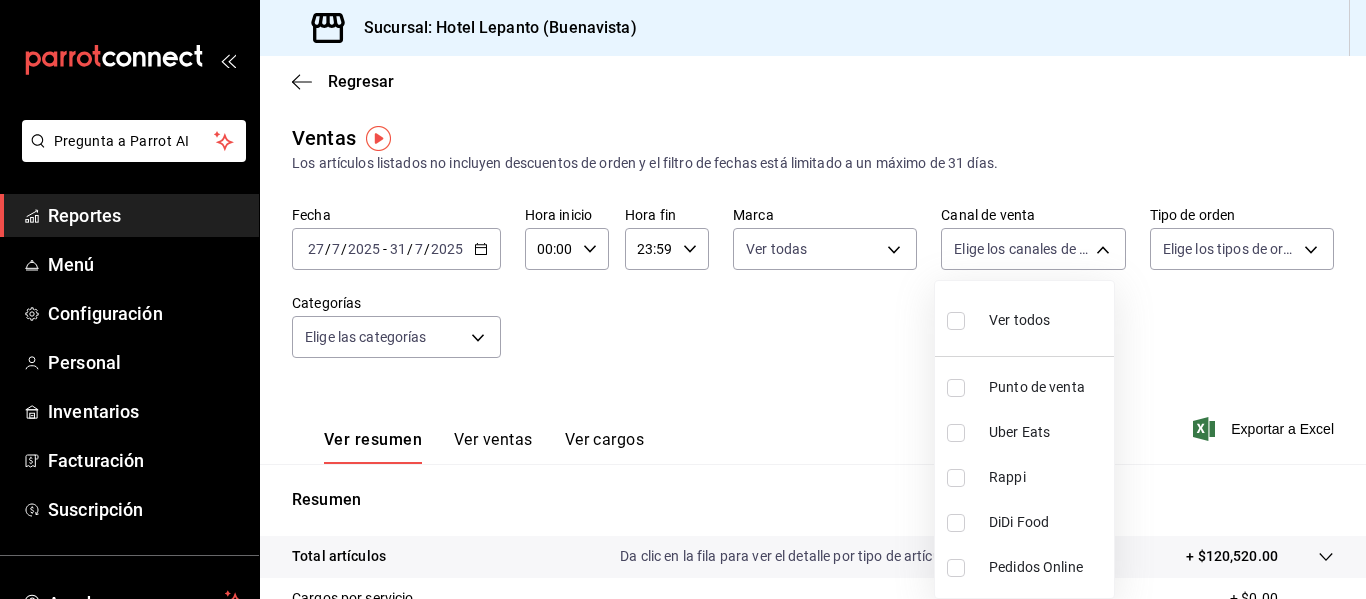 click on "Ver todos" at bounding box center [1019, 320] 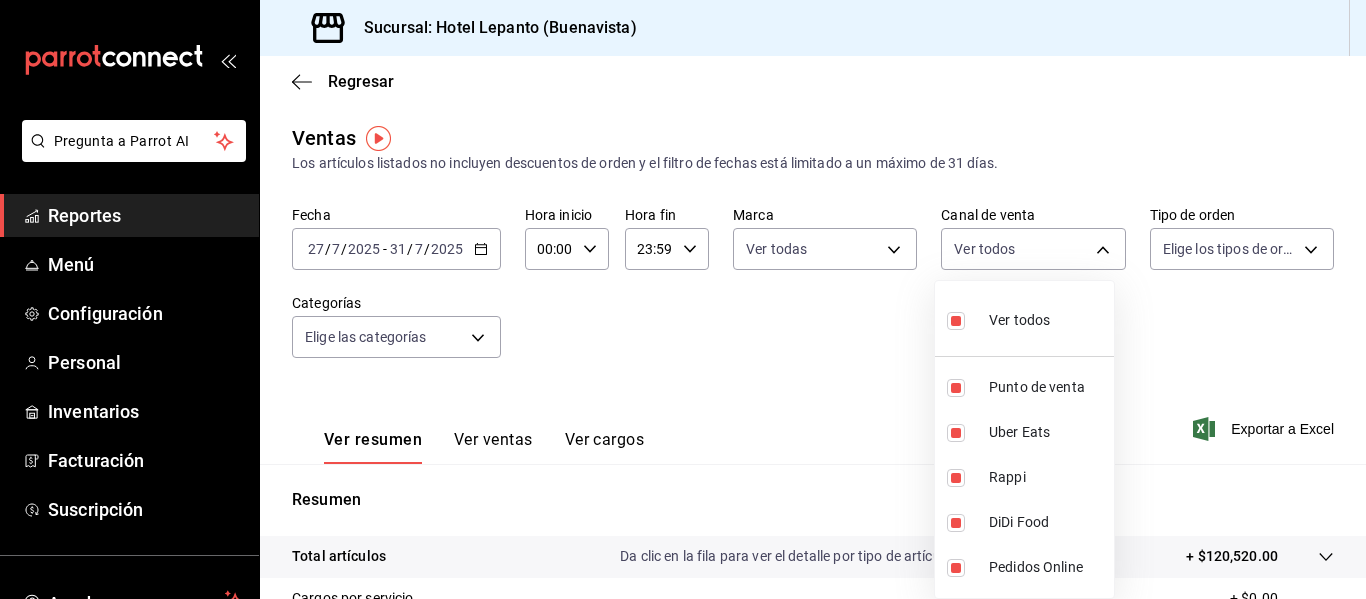 click at bounding box center (683, 299) 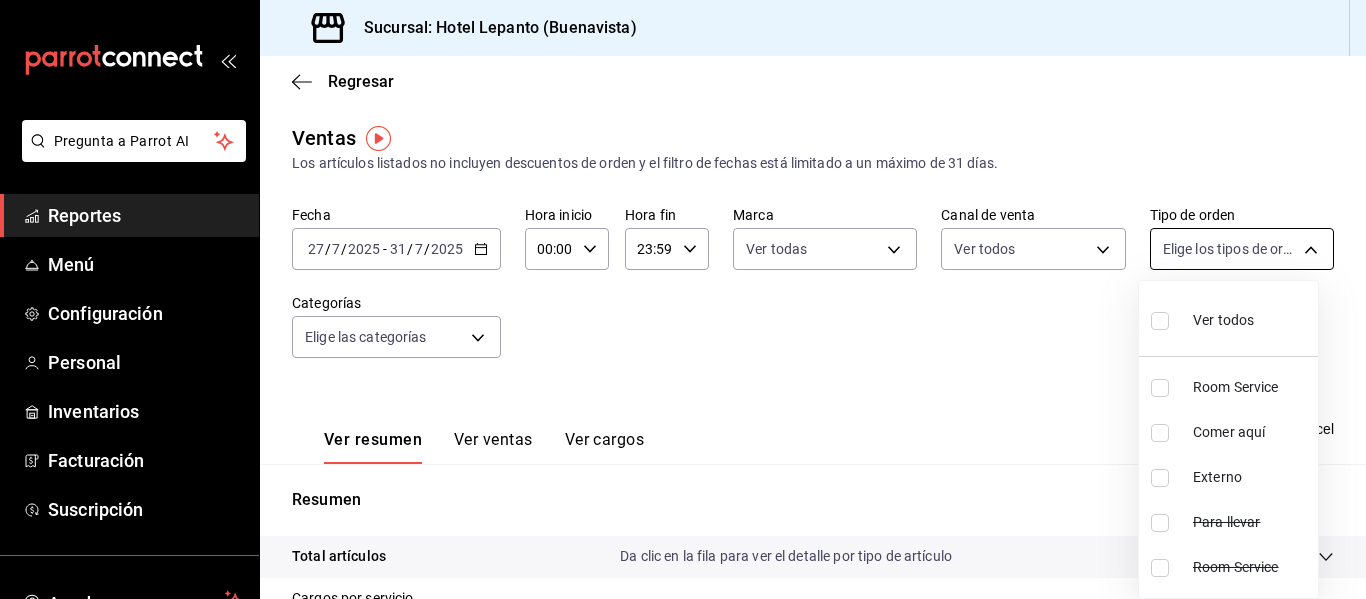 click on "Pregunta a Parrot AI Reportes   Menú   Configuración   Personal   Inventarios   Facturación   Suscripción   Ayuda Recomienda Parrot   [FIRST] [LAST]   Sugerir nueva función   Sucursal: Hotel Lepanto ([CITY]) Regresar Ventas Los artículos listados no incluyen descuentos de orden y el filtro de fechas está limitado a un máximo de 31 días. Fecha [DATE] [DATE] - [DATE] [DATE] Hora inicio 00:00 Hora inicio Hora fin 23:59 Hora fin Marca Ver todas [UUID] Canal de venta Ver todos PARROT,UBER_EATS,RAPPI,DIDI_FOOD,ONLINE Tipo de orden Elige los tipos de orden Categorías Elige las categorías Ver resumen Ver ventas Ver cargos Exportar a Excel Resumen Total artículos Da clic en la fila para ver el detalle por tipo de artículo + $120,520.00 Cargos por servicio + $0.00 Venta bruta = $120,520.00 Descuentos totales - $624.90 Certificados de regalo - $0.00 Venta total = $119,895.10 Impuestos - $16,537.26 Venta neta = $103,357.84 Pregunta a Parrot AI   Menú" at bounding box center [683, 299] 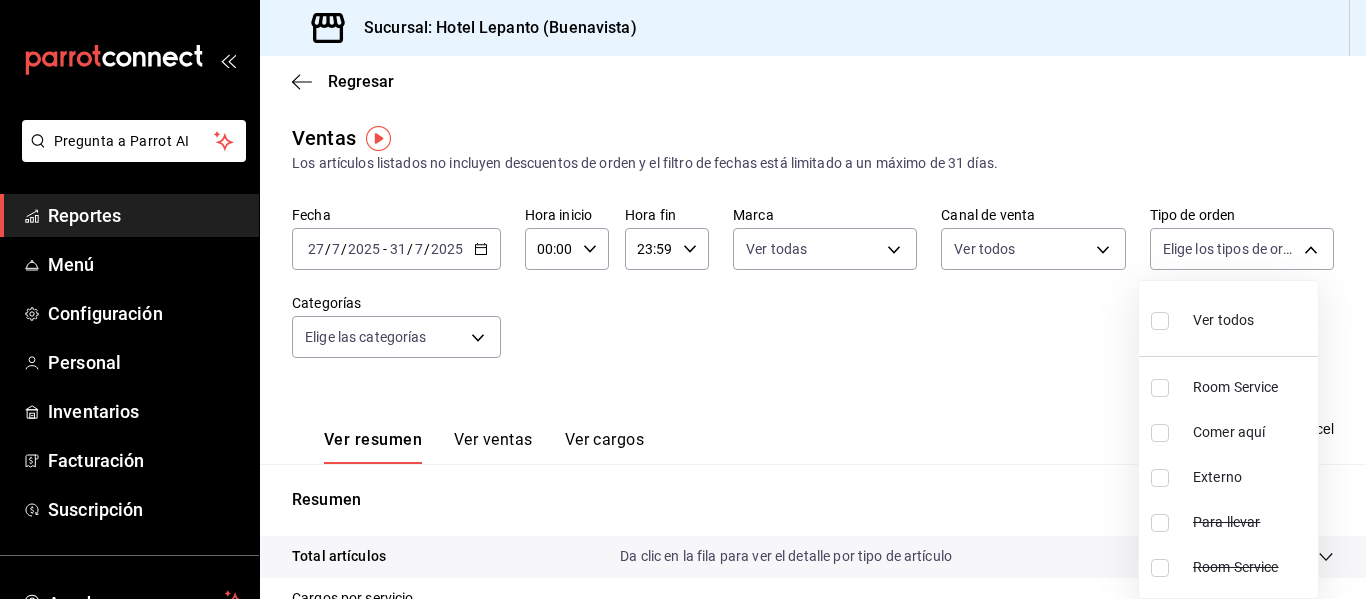click on "Ver todos" at bounding box center (1223, 320) 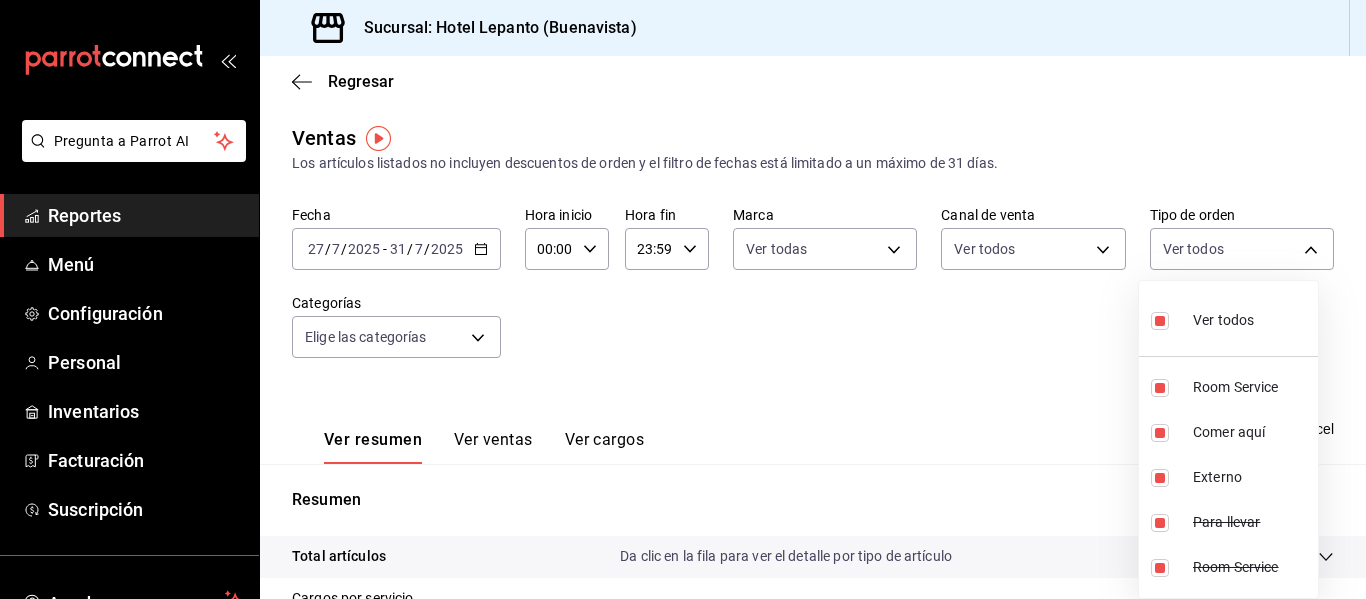 click at bounding box center (683, 299) 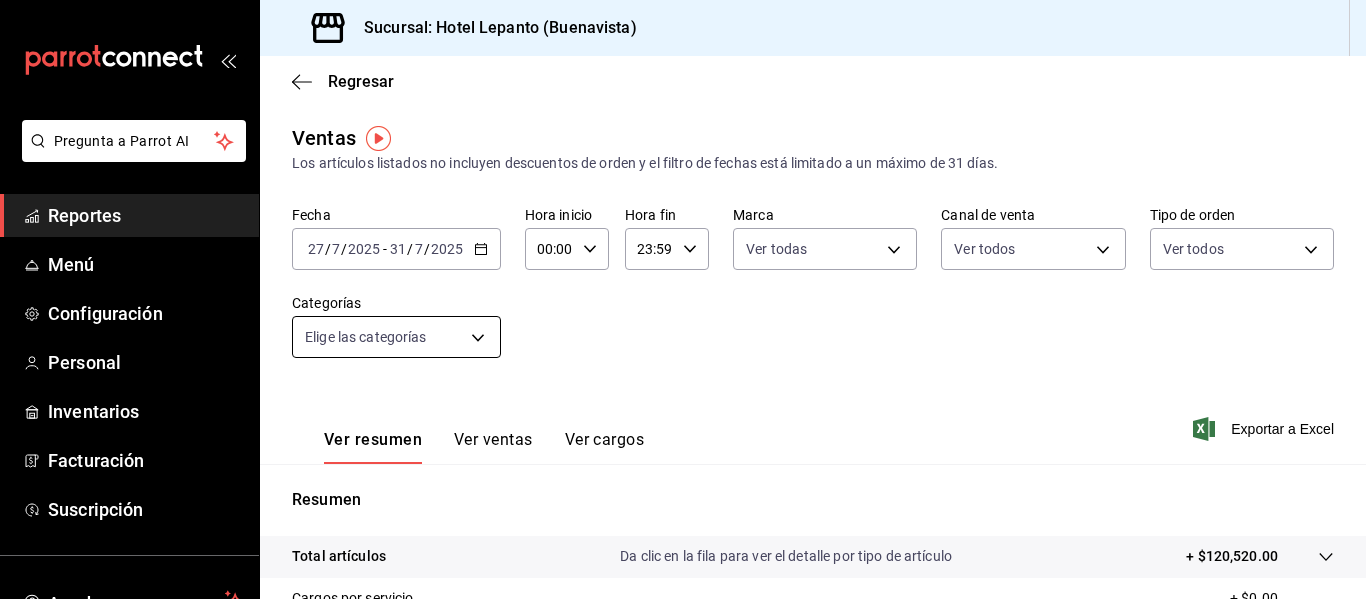 click on "Pregunta a Parrot AI Reportes   Menú   Configuración   Personal   Inventarios   Facturación   Suscripción   Ayuda Recomienda Parrot   [FIRST] [LAST]   Sugerir nueva función   Sucursal: Hotel Lepanto ([CITY]) Regresar Ventas Los artículos listados no incluyen descuentos de orden y el filtro de fechas está limitado a un máximo de 31 días. Fecha [DATE] [DATE] / [DATE] / [DATE] - [DATE] [DATE] / [DATE] / [DATE] Hora inicio 00:00 Hora inicio Hora fin 23:59 Hora fin Marca Ver todas [UUID] Canal de venta Ver todos PARROT,UBER_EATS,RAPPI,DIDI_FOOD,ONLINE Tipo de orden Ver todos [UUID],[UUID],EXTERNAL,[UUID],[UUID] Categorías Elige las categorías Ver resumen Ver ventas Ver cargos Exportar a Excel Resumen Total artículos Da clic en la fila para ver el detalle por tipo de artículo + $120,520.00 Cargos por servicio + $0.00 Venta bruta = $120,520.00 Descuentos totales" at bounding box center [683, 299] 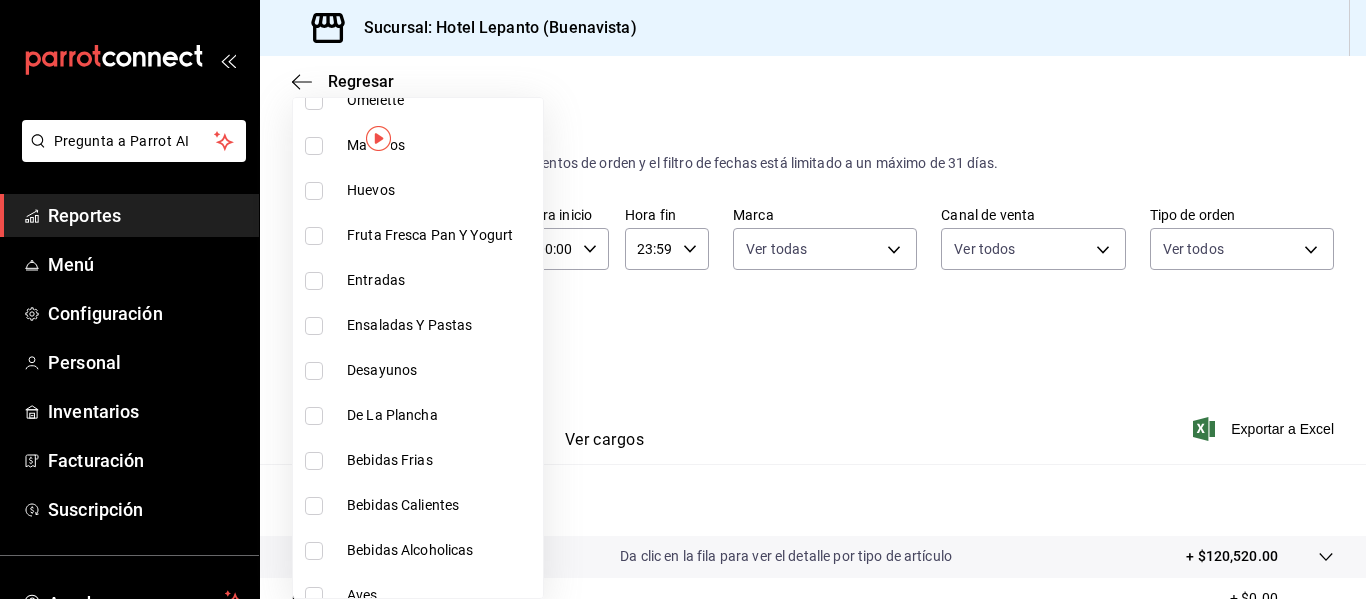 scroll, scrollTop: 920, scrollLeft: 0, axis: vertical 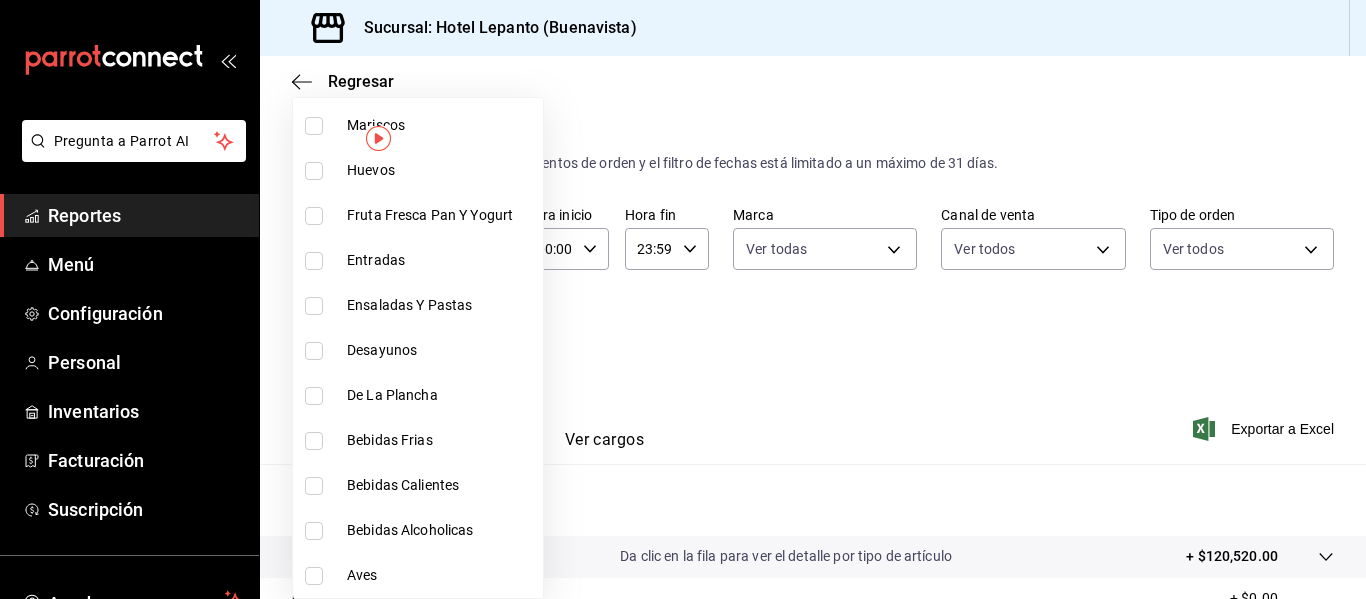click on "Bebidas Frias" at bounding box center (441, 440) 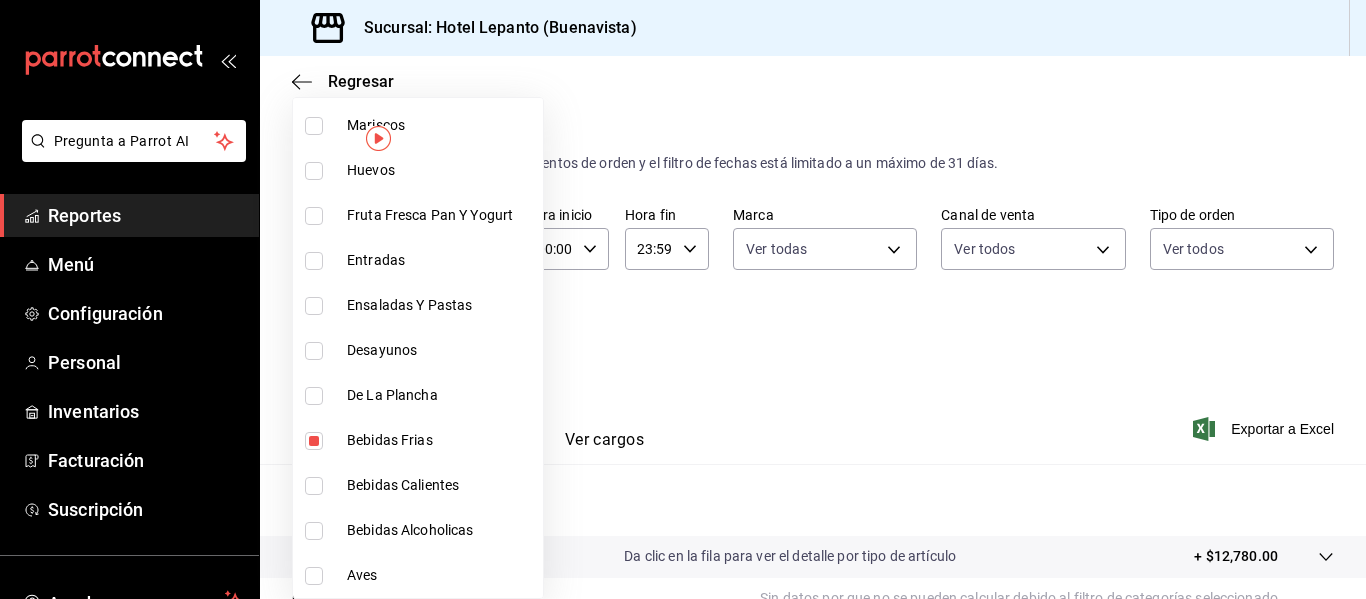 click at bounding box center [683, 299] 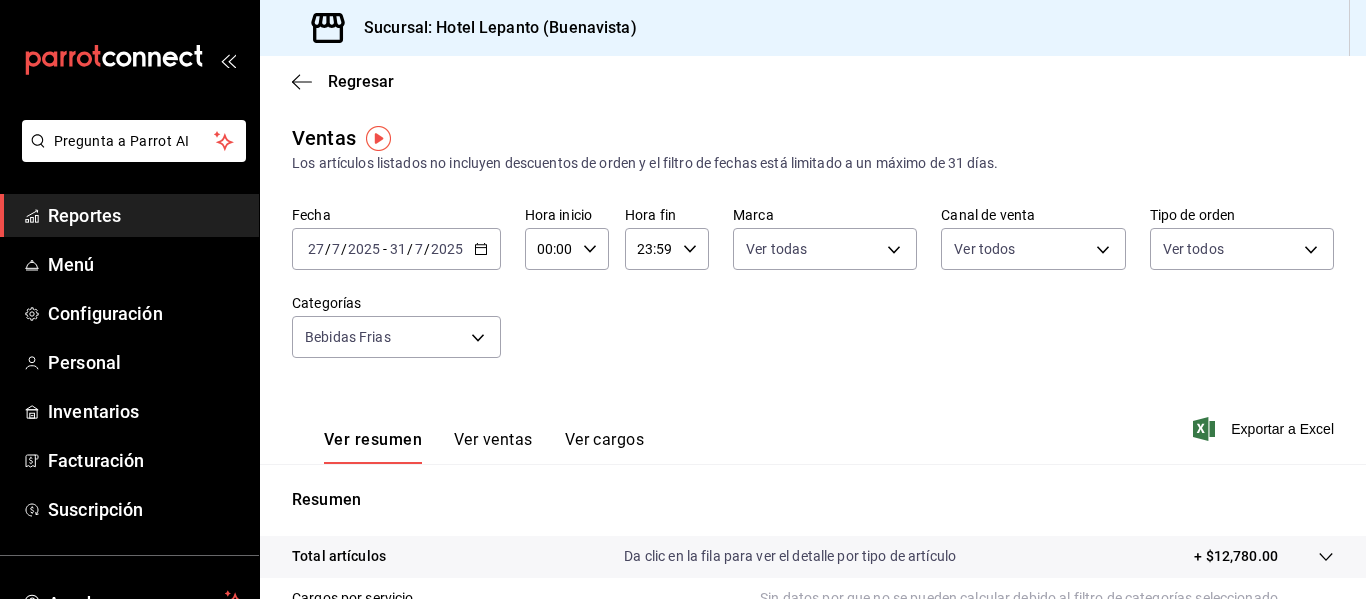click on "Ver ventas" at bounding box center (493, 447) 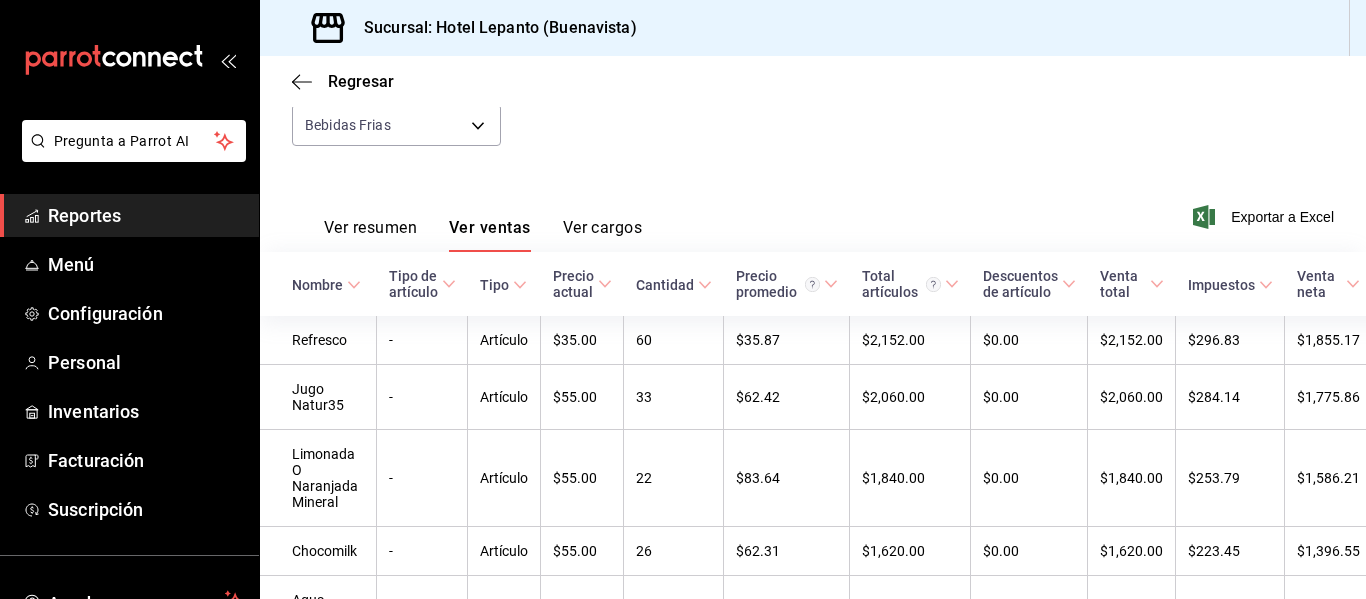scroll, scrollTop: 112, scrollLeft: 0, axis: vertical 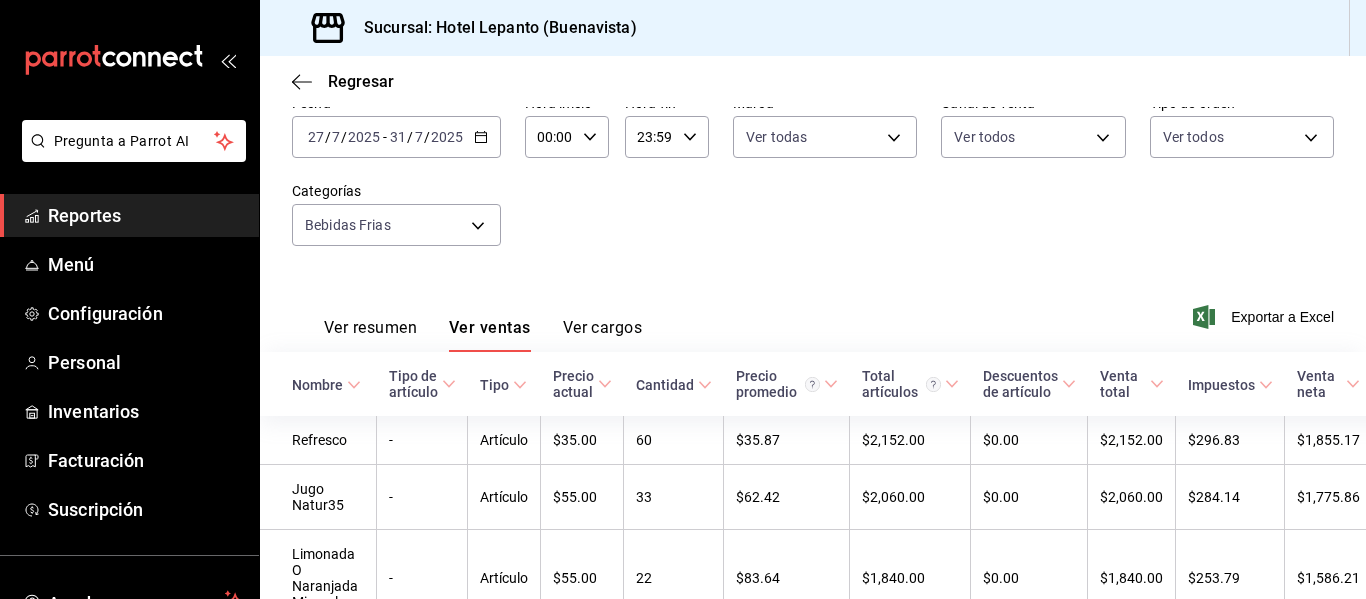 click on "[DATE] [DATE] - [DATE] [DATE]" at bounding box center [396, 137] 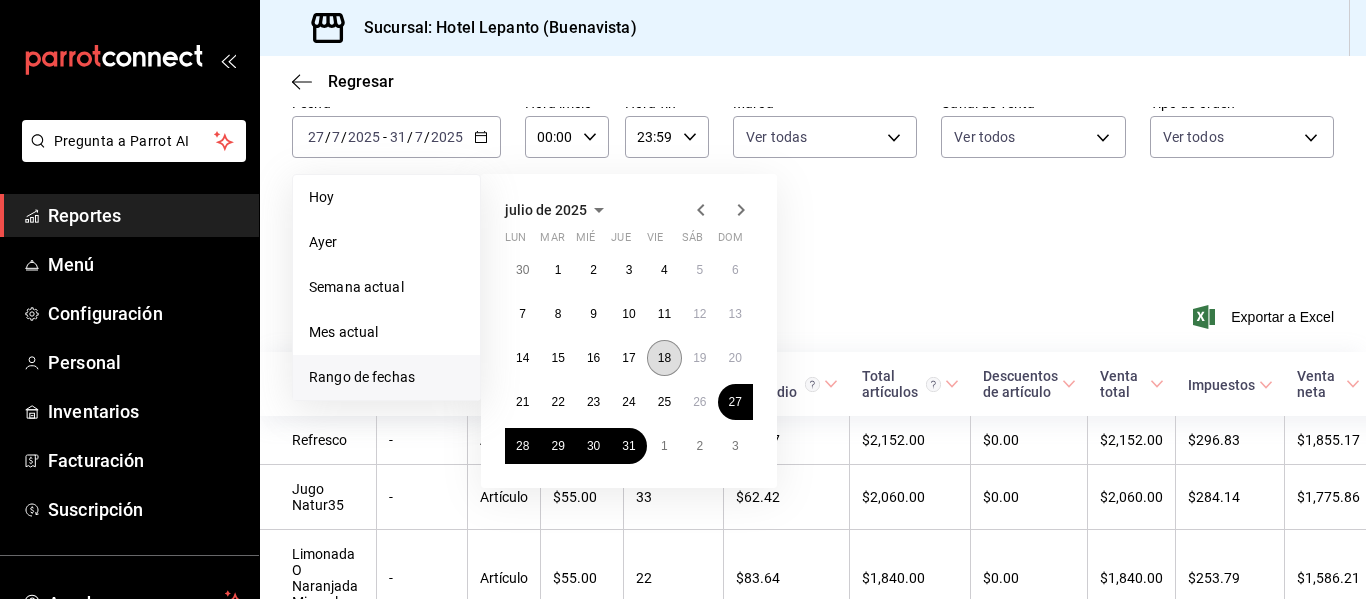 click on "18" at bounding box center [664, 358] 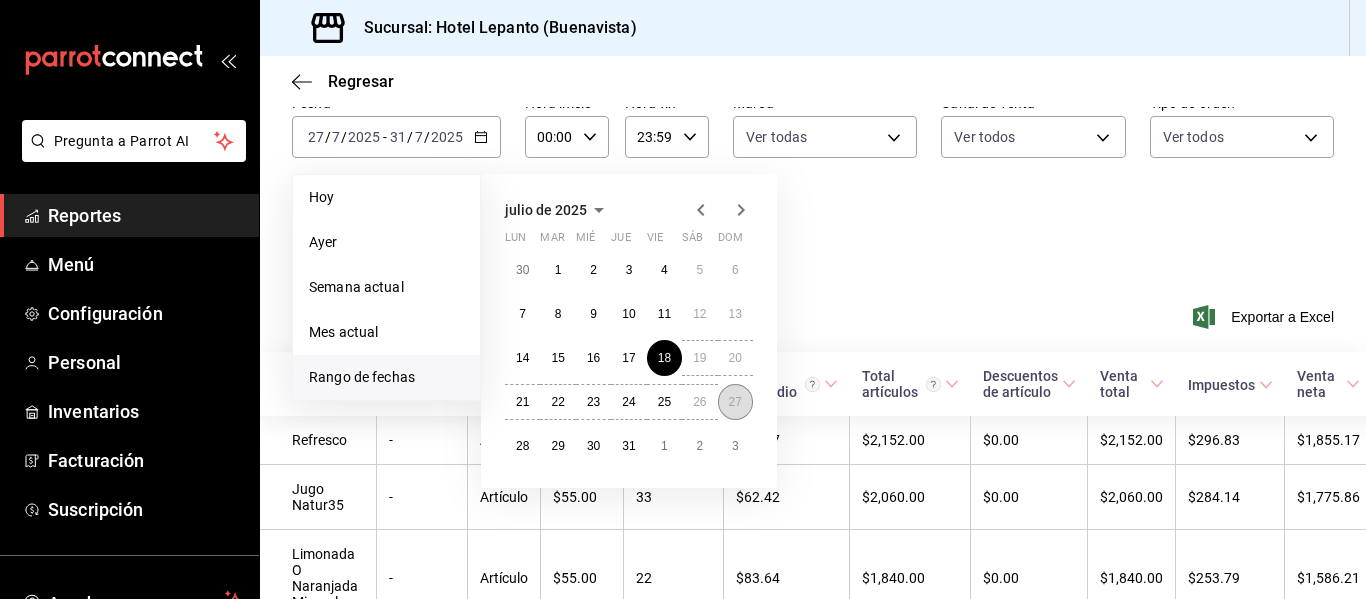 click on "27" at bounding box center (735, 402) 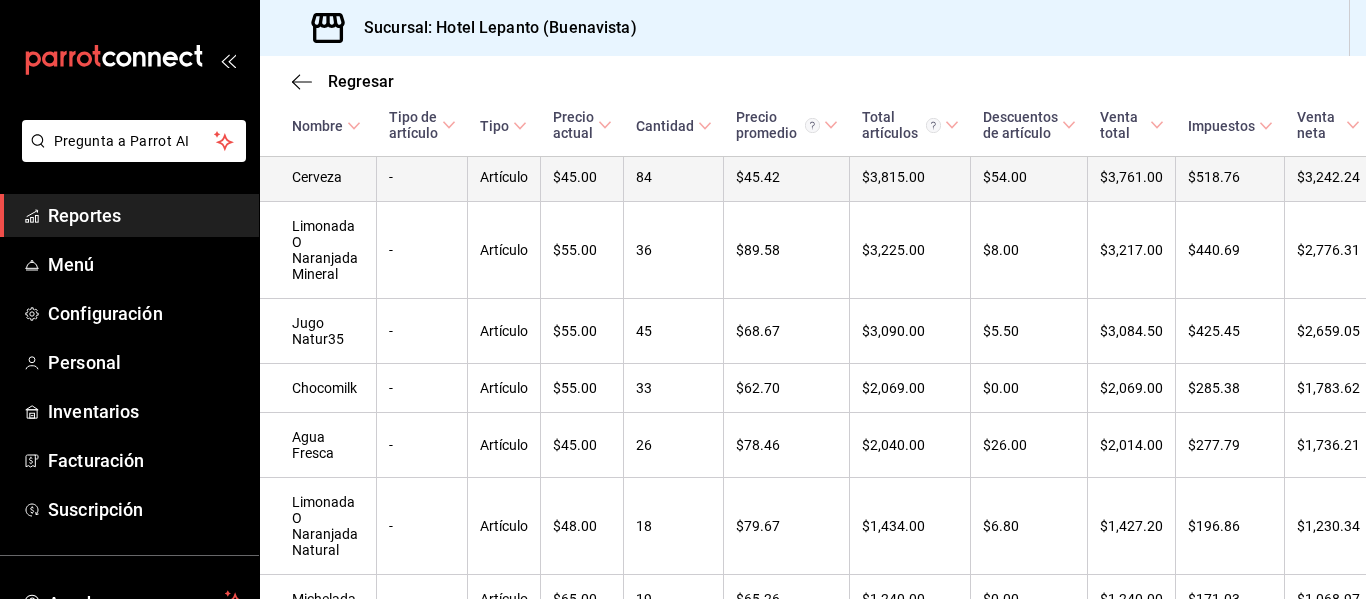 scroll, scrollTop: 361, scrollLeft: 0, axis: vertical 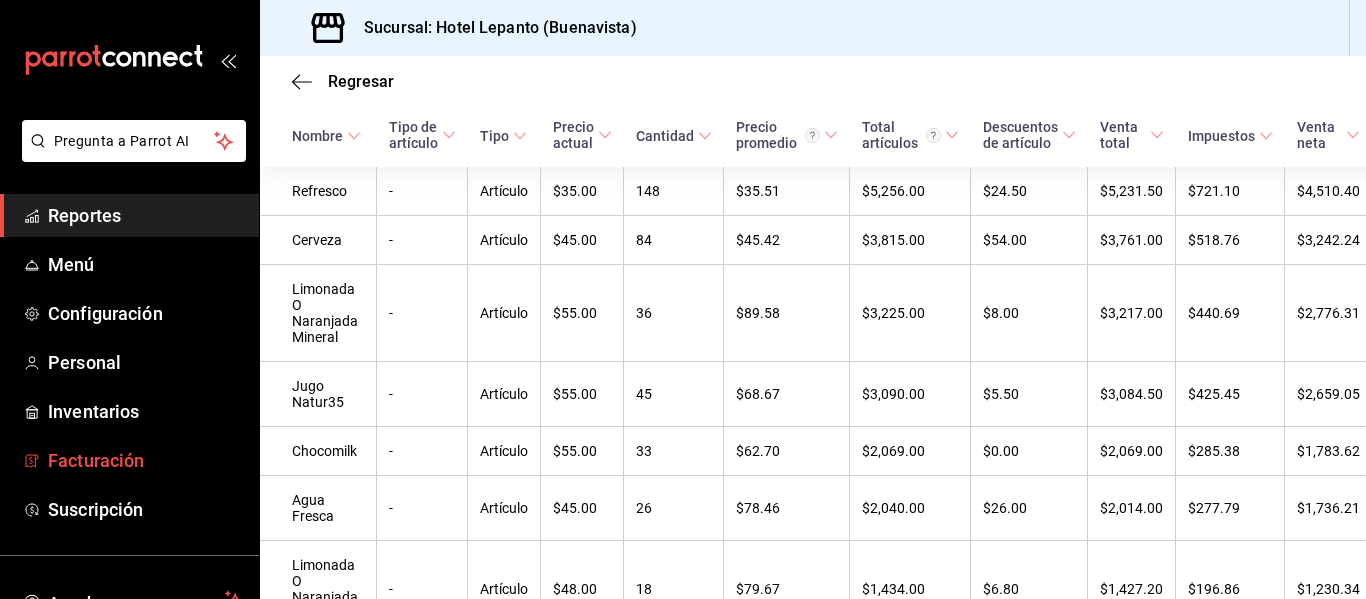 click on "Facturación" at bounding box center [145, 460] 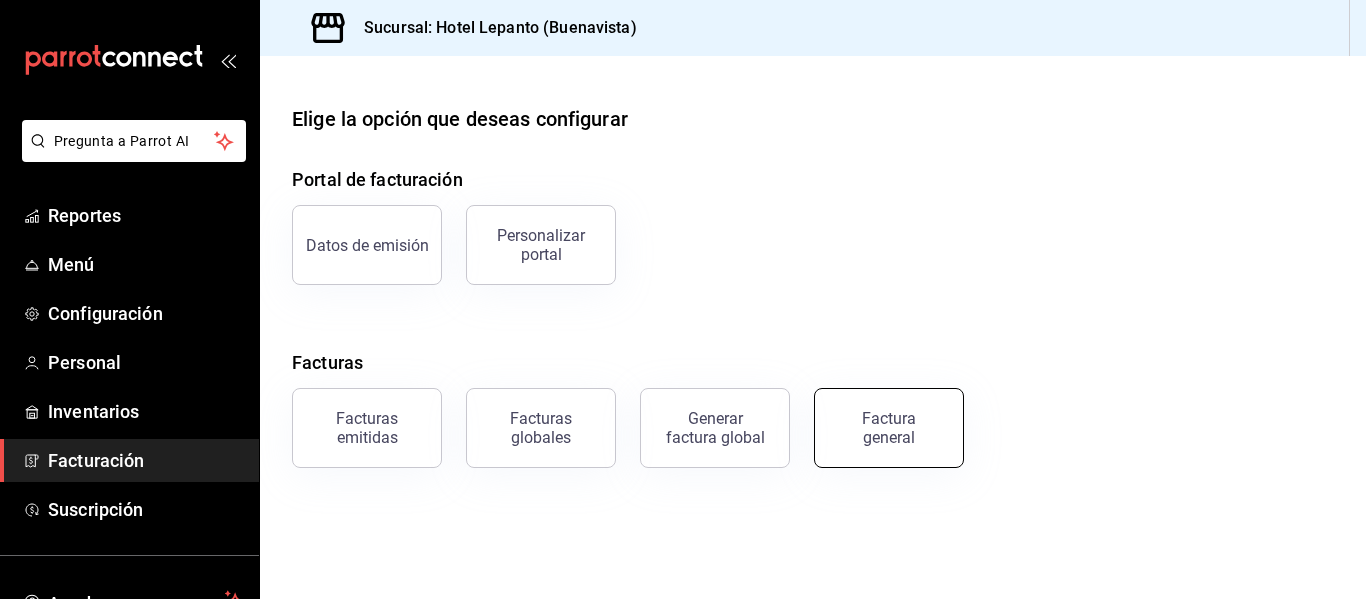 click on "Factura general" at bounding box center [889, 428] 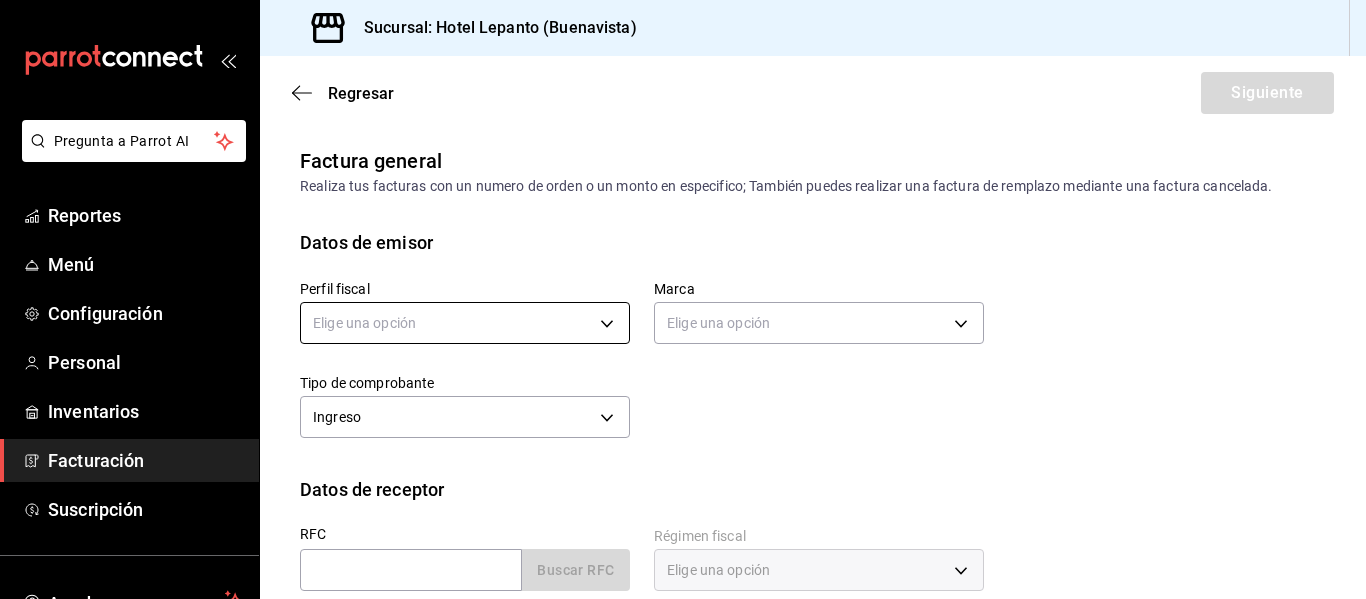 click on "Pregunta a Parrot AI Reportes   Menú   Configuración   Personal   Inventarios   Facturación   Suscripción   Ayuda Recomienda Parrot   [FIRST] [LAST]   Sugerir nueva función   Sucursal: Hotel Lepanto ([CITY]) Regresar Siguiente Factura general Realiza tus facturas con un numero de orden o un monto en especifico; También puedes realizar una factura de remplazo mediante una factura cancelada. Datos de emisor Perfil fiscal Elige una opción Marca Elige una opción Tipo de comprobante Ingreso I Datos de receptor RFC Buscar RFC Régimen fiscal Elige una opción Uso de CFDI Elige una opción Correo electrónico Dirección Calle # exterior # interior Código postal Estado ​Municipio ​ Colonia ​ GANA 1 MES GRATIS EN TU SUSCRIPCIÓN AQUÍ ¿Recuerdas cómo empezó tu restaurante?
Hoy puedes ayudar a un colega a tener el mismo cambio que tú viviste.
Recomienda Parrot directamente desde tu Portal Administrador.
Es fácil y rápido.
🎁 Por cada restaurante que se una, ganas 1 mes gratis. Reportes" at bounding box center [683, 299] 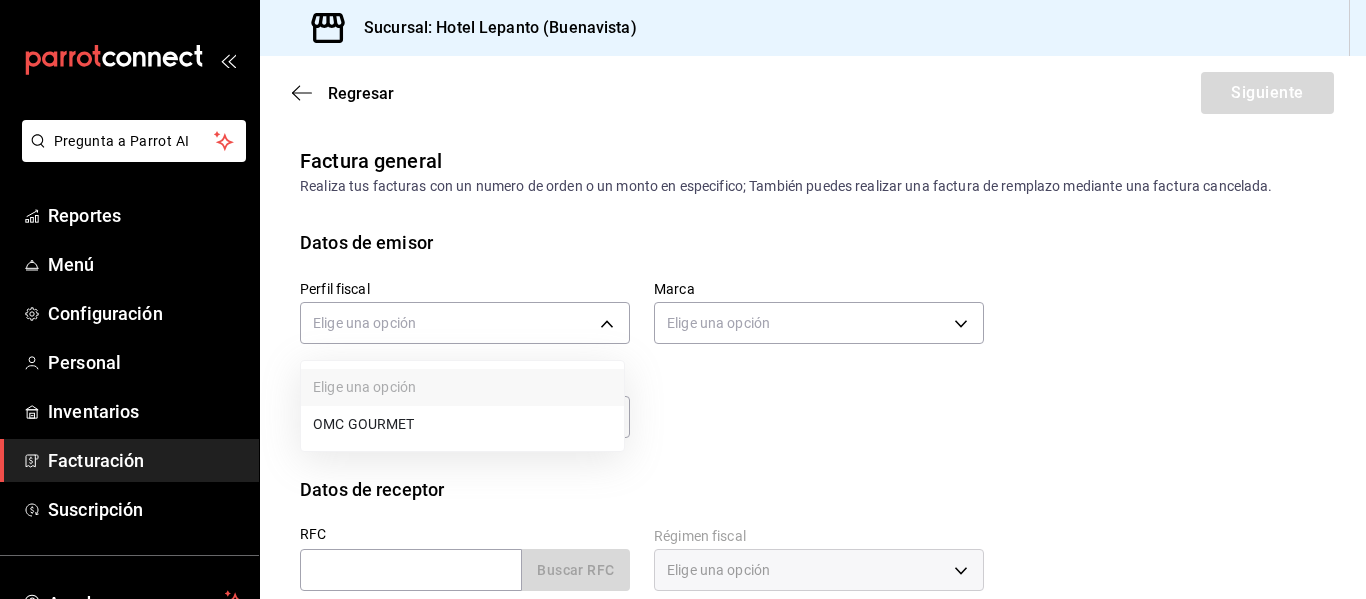 click on "OMC GOURMET" at bounding box center [462, 424] 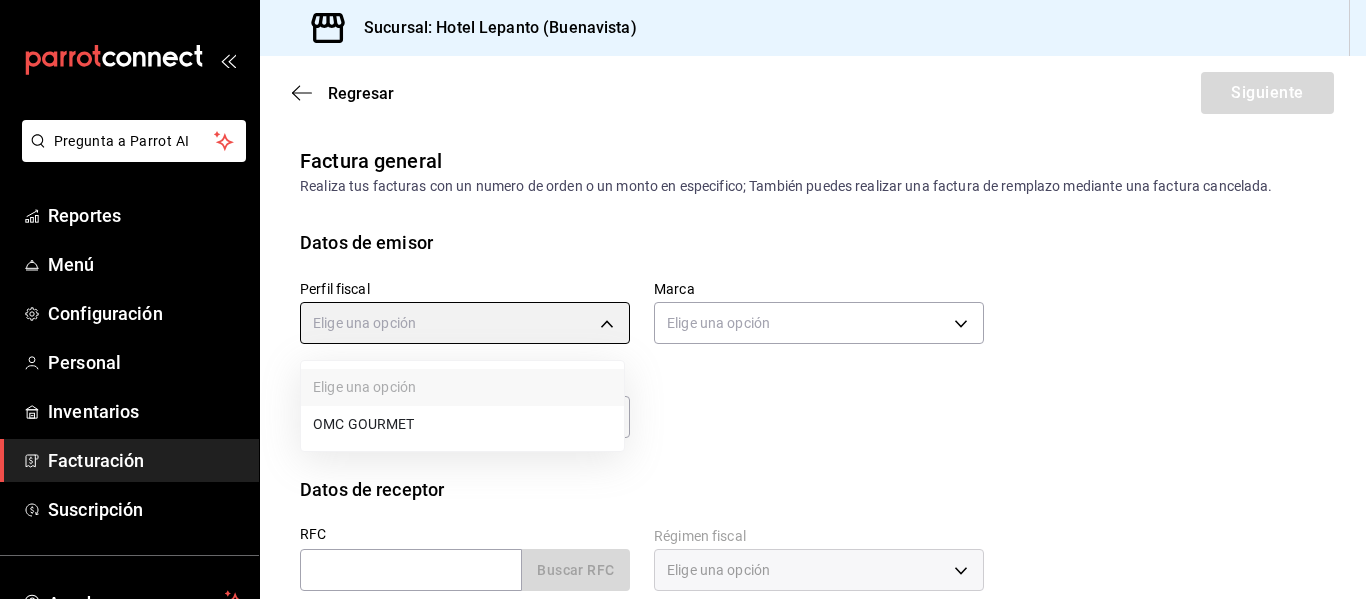 type on "[UUID]" 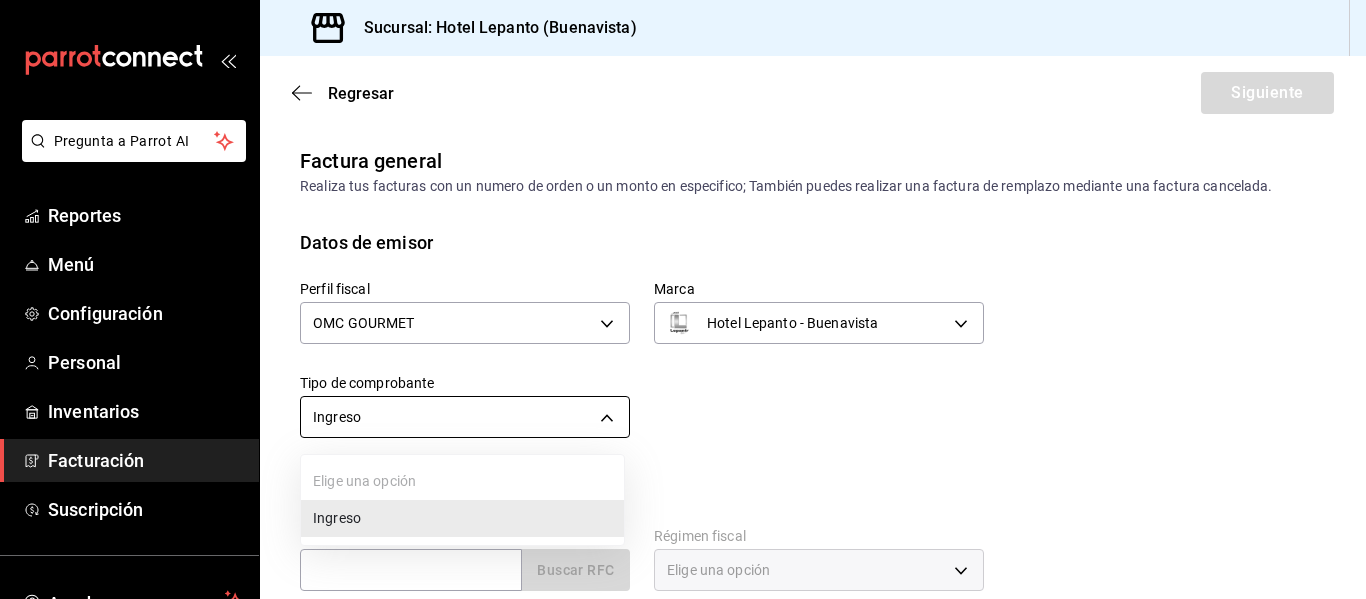 click on "Pregunta a Parrot AI Reportes   Menú   Configuración   Personal   Inventarios   Facturación   Suscripción   Ayuda Recomienda Parrot   [FIRST] [LAST]   Sugerir nueva función   Sucursal: Hotel Lepanto ([CITY]) Regresar Siguiente Factura general Realiza tus facturas con un numero de orden o un monto en especifico; También puedes realizar una factura de remplazo mediante una factura cancelada. Datos de emisor Perfil fiscal OMC GOURMET 46af66a3-9ef9-469f-9491-2c4bb9ef7882 Marca Hotel Lepanto - [CITY] 78876d7d-d969-4c97-957f-d97bcaf374a8 Tipo de comprobante Ingreso I Datos de receptor RFC Buscar RFC Régimen fiscal Elige una opción Uso de CFDI Elige una opción Correo electrónico Dirección Calle # exterior # interior Código postal [POSTAL_CODE] [STATE] ​ Municipio ​ Colonia ​ GANA 1 MES GRATIS EN TU SUSCRIPCIÓN AQUÍ Pregunta a Parrot AI Reportes   Menú   Configuración   Personal   Inventarios   Facturación   Suscripción   Ayuda Recomienda Parrot   [FIRST] [LAST]   Sugerir nueva función   Ingreso" at bounding box center [683, 299] 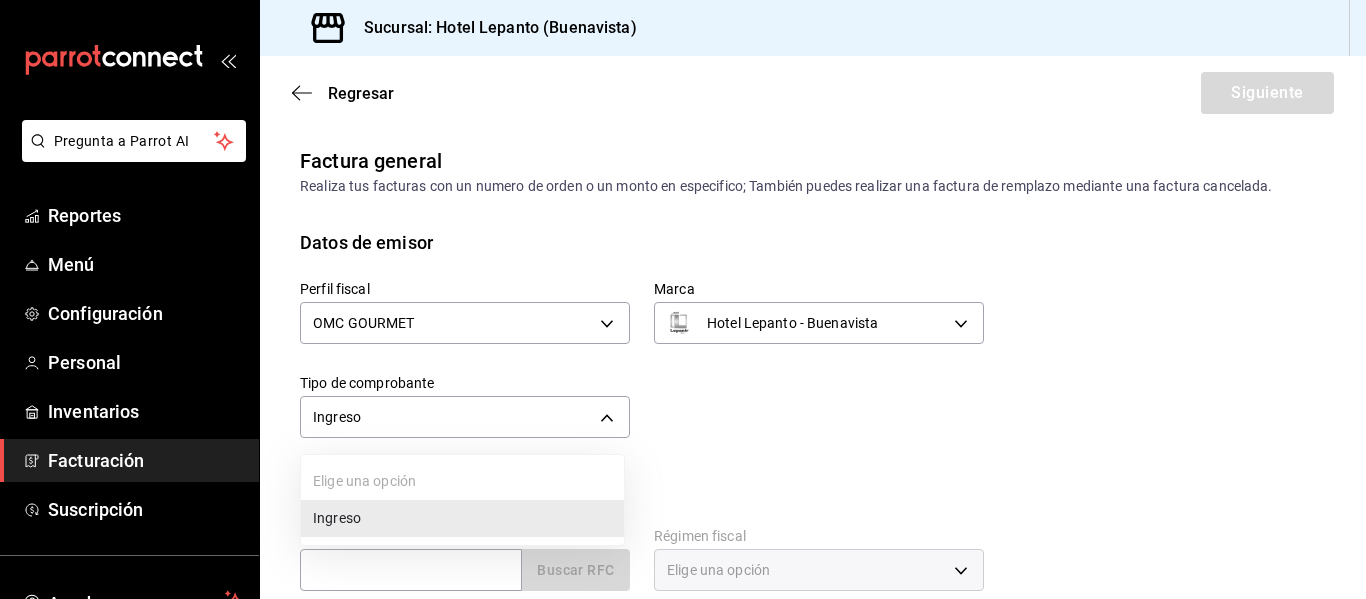 click on "Ingreso" at bounding box center [462, 518] 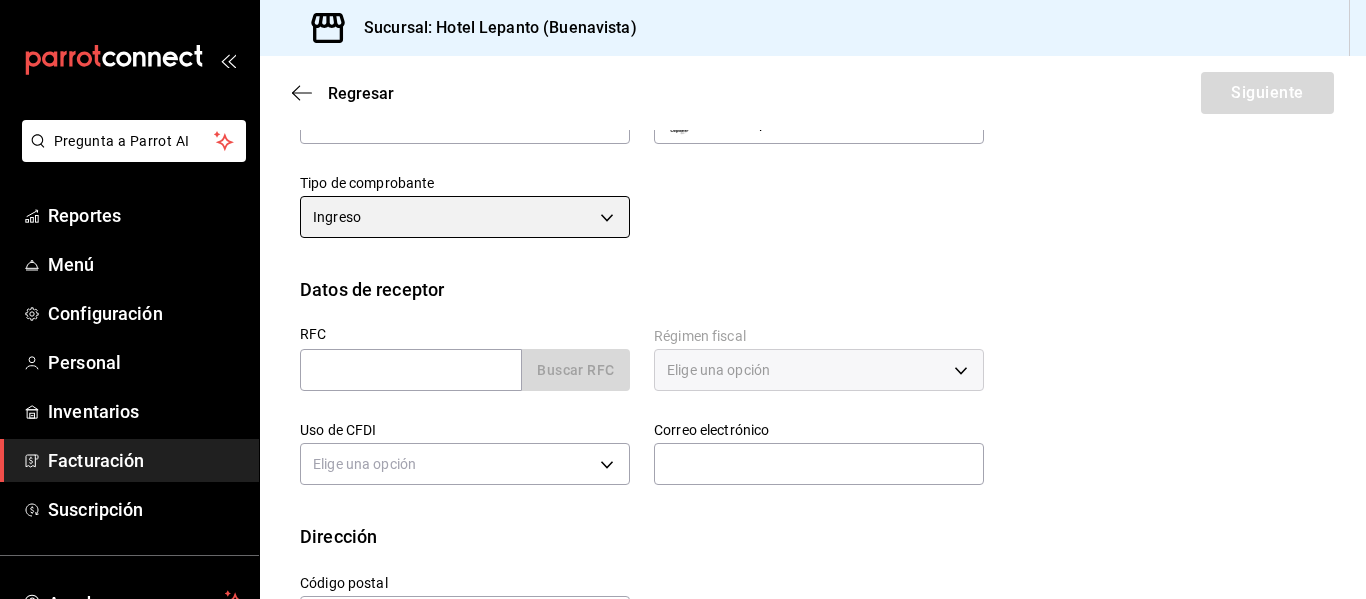scroll, scrollTop: 274, scrollLeft: 0, axis: vertical 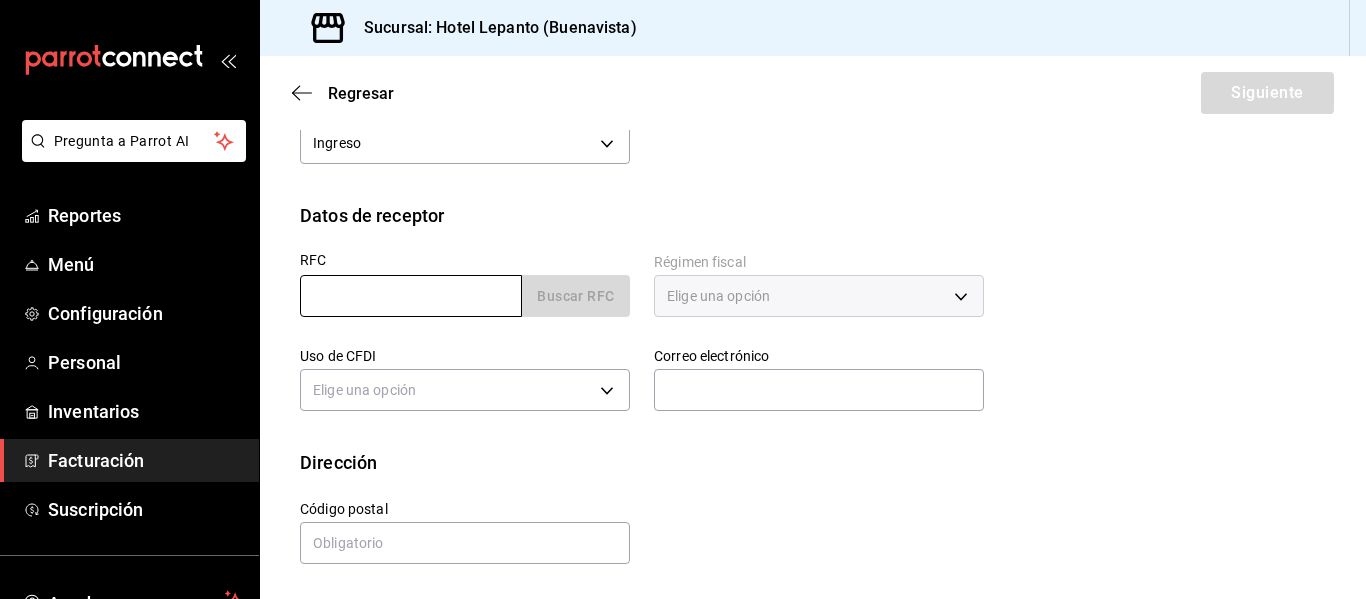 click at bounding box center (411, 296) 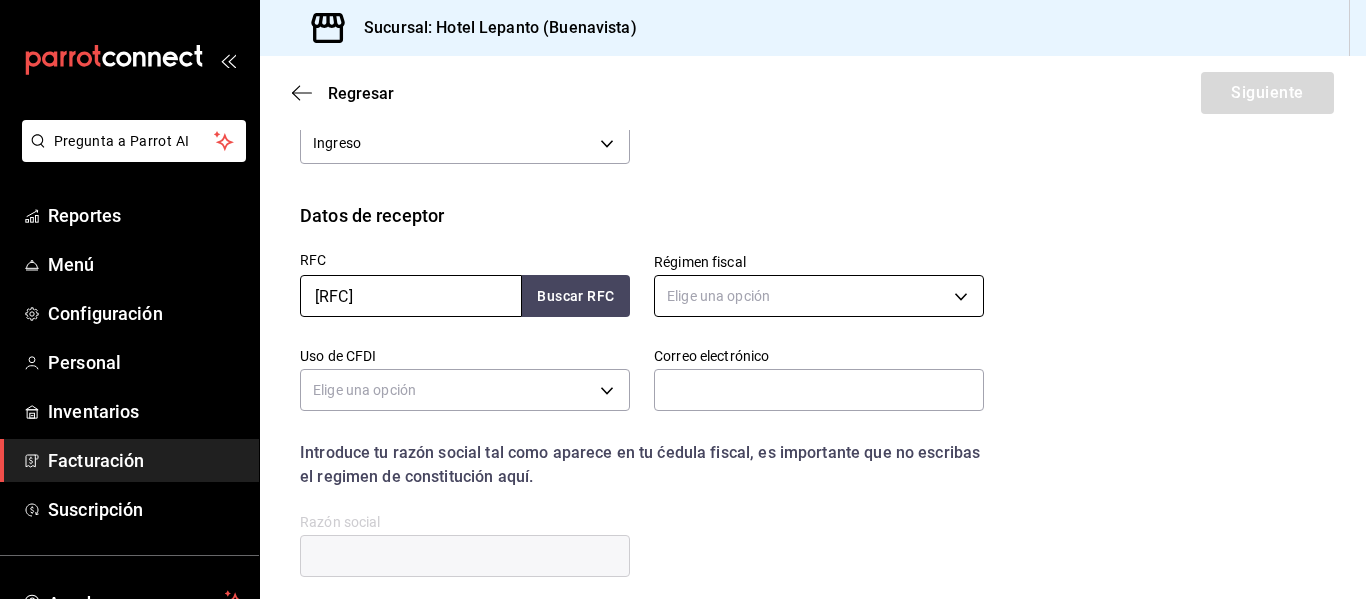 type on "[RFC]" 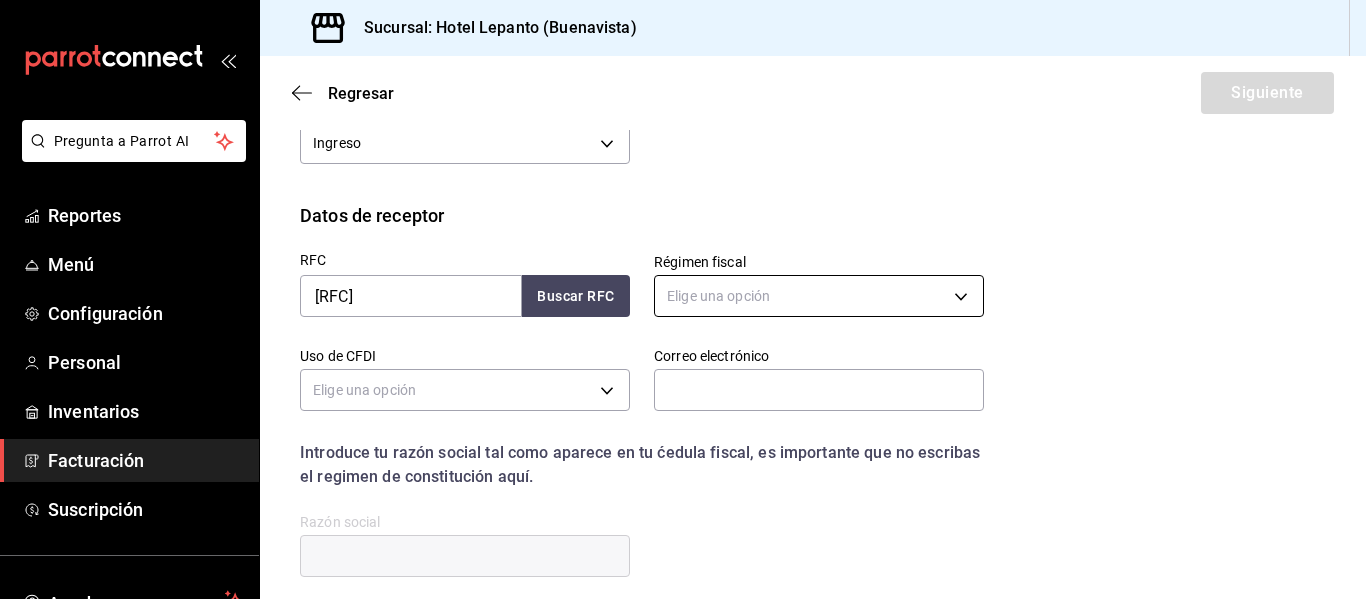 click on "Pregunta a Parrot AI Reportes   Menú   Configuración   Personal   Inventarios   Facturación   Suscripción   Ayuda Recomienda Parrot   [FIRST] [LAST]   Sugerir nueva función   Sucursal: Hotel Lepanto (Buenavista) Regresar Siguiente Factura general Realiza tus facturas con un numero de orden o un monto en especifico; También puedes realizar una factura de remplazo mediante una factura cancelada. Datos de emisor Perfil fiscal OMC GOURMET [UUID] Marca Hotel Lepanto - Buenavista [UUID] Tipo de comprobante Ingreso I Datos de receptor RFC [RFC] Buscar RFC Régimen fiscal Elige una opción Uso de CFDI Elige una opción Correo electrónico Introduce tu razón social tal como aparece en tu ćedula fiscal, es importante que no escribas el regimen de constitución aquí. company Razón social OMC GOURMET Dirección Calle # exterior # interior Código postal Estado ​Municipio ​ Colonia ​ GANA 1 MES GRATIS EN TU SUSCRIPCIÓN AQUÍ Pregunta a Parrot AI" at bounding box center (683, 299) 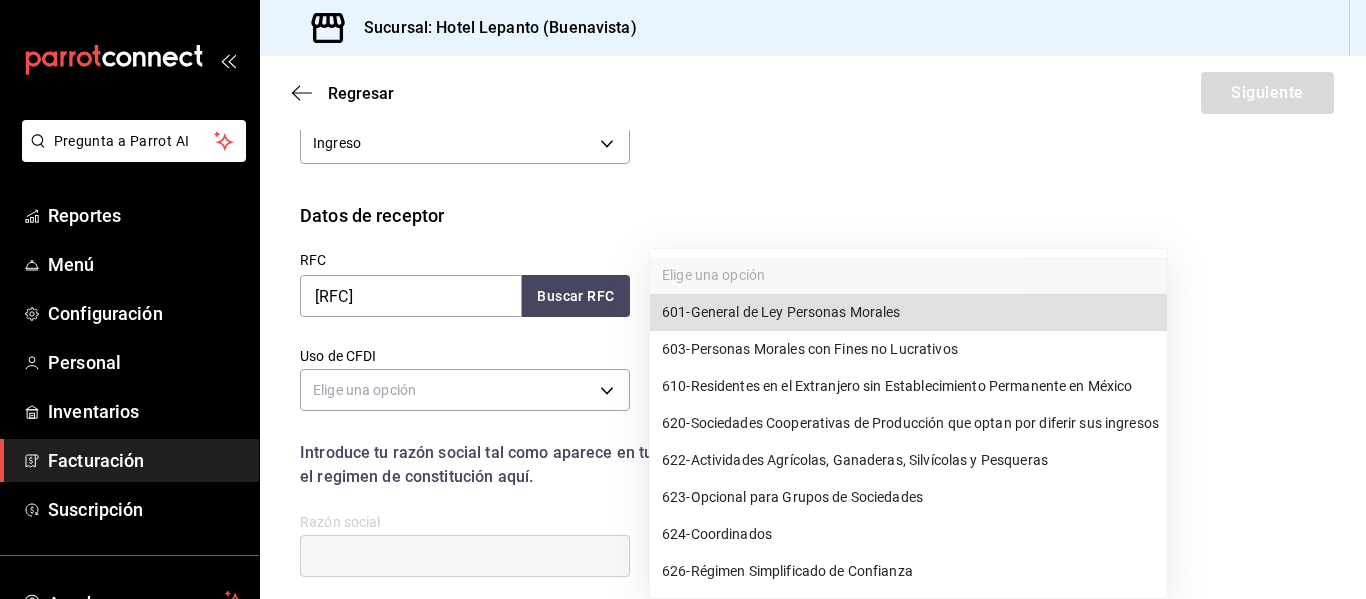 click on "601  -  General de Ley Personas Morales" at bounding box center [781, 312] 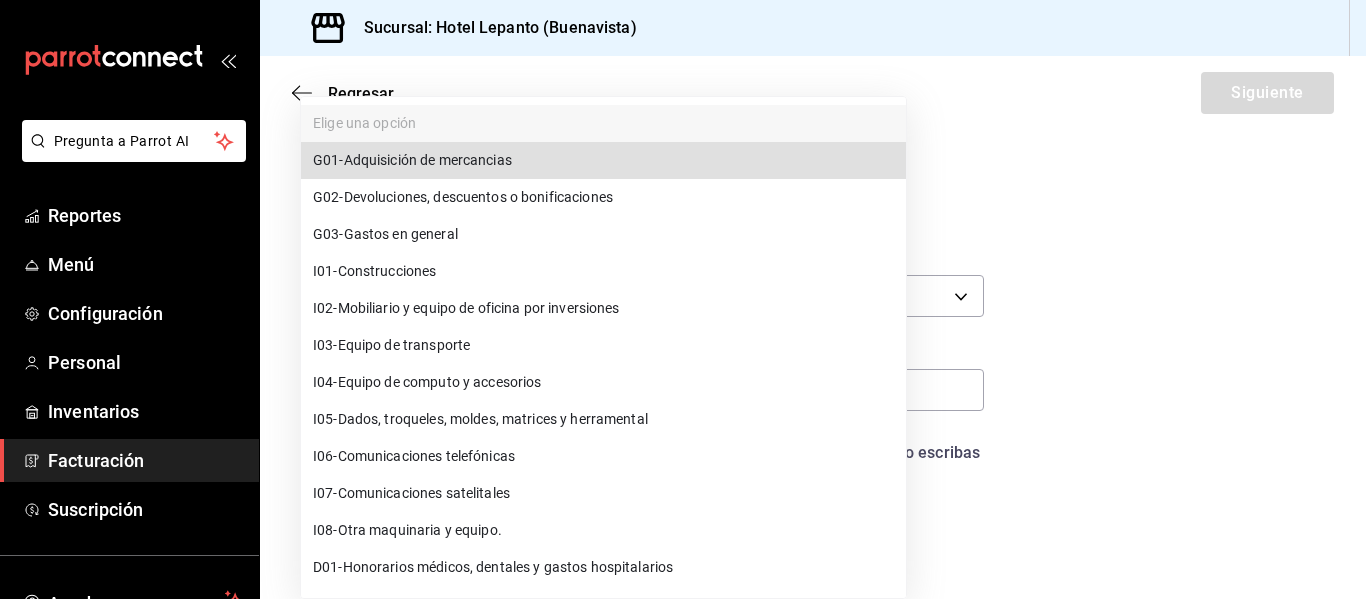 click on "Pregunta a Parrot AI Reportes   Menú   Configuración   Personal   Inventarios   Facturación   Suscripción   Ayuda Recomienda Parrot   [FIRST] [LAST]   Sugerir nueva función   Sucursal: Hotel Lepanto ([CITY]) Regresar Siguiente Factura general Realiza tus facturas con un numero de orden o un monto en especifico; También puedes realizar una factura de remplazo mediante una factura cancelada. Datos de emisor Perfil fiscal OMC GOURMET [UUID] Marca Hotel Lepanto - Buenavista [UUID] Tipo de comprobante Ingreso I Datos de receptor RFC CQH100202P51 Buscar RFC Régimen fiscal 601  -  General de Ley Personas Morales 601 Uso de CFDI Elige una opción Correo electrónico Introduce tu razón social tal como aparece en tu ćedula fiscal, es importante que no escribas el regimen de constitución aquí. company Razón social Dirección Calle # exterior # interior Código postal Estado ​Municipio ​ Colonia ​ Pregunta a Parrot AI Reportes   Menú" at bounding box center (683, 299) 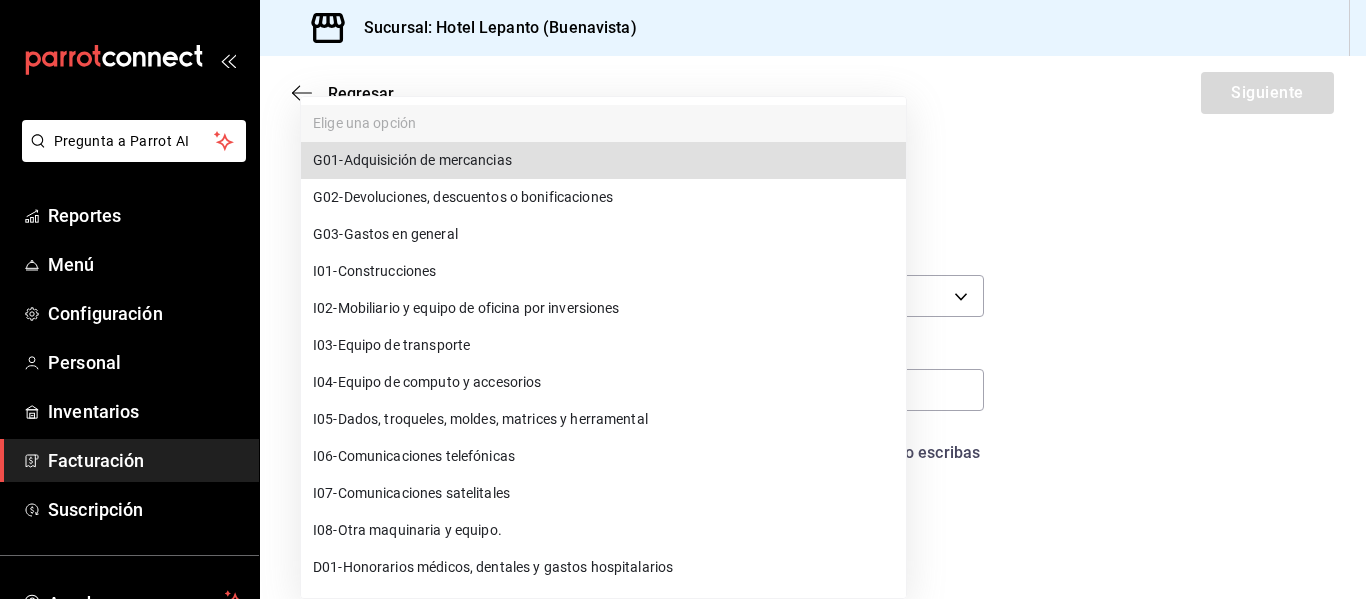 click on "G03  -  Gastos en general" at bounding box center [385, 234] 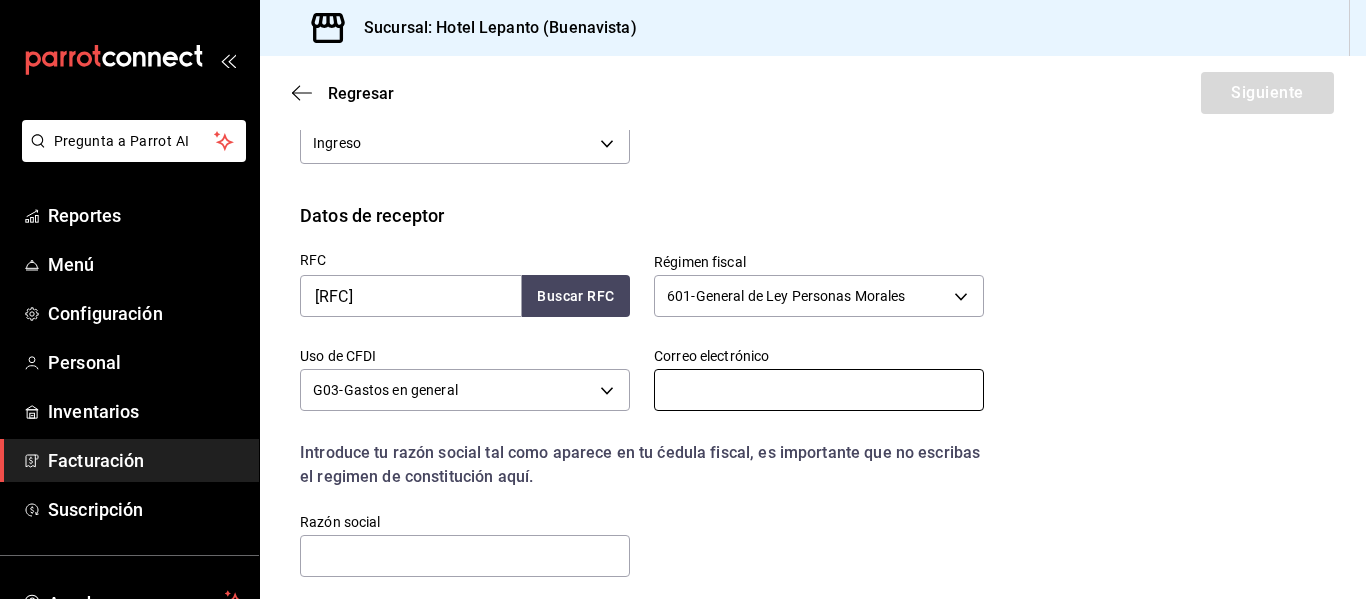 click at bounding box center [819, 390] 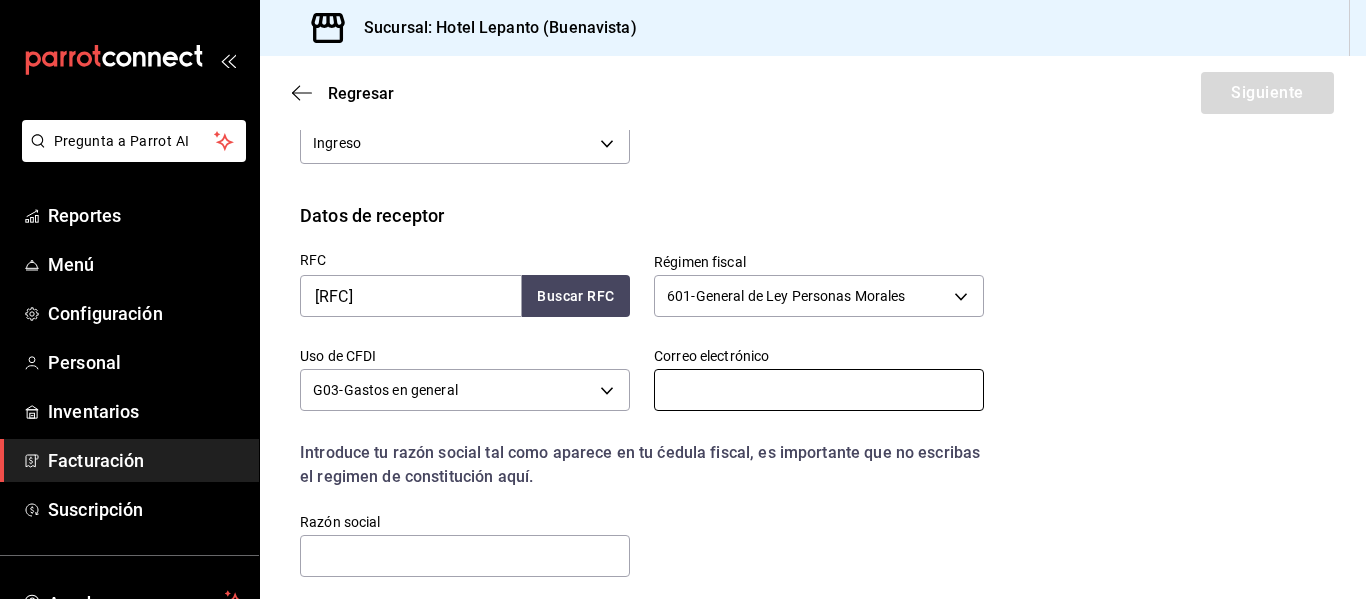 scroll, scrollTop: 437, scrollLeft: 0, axis: vertical 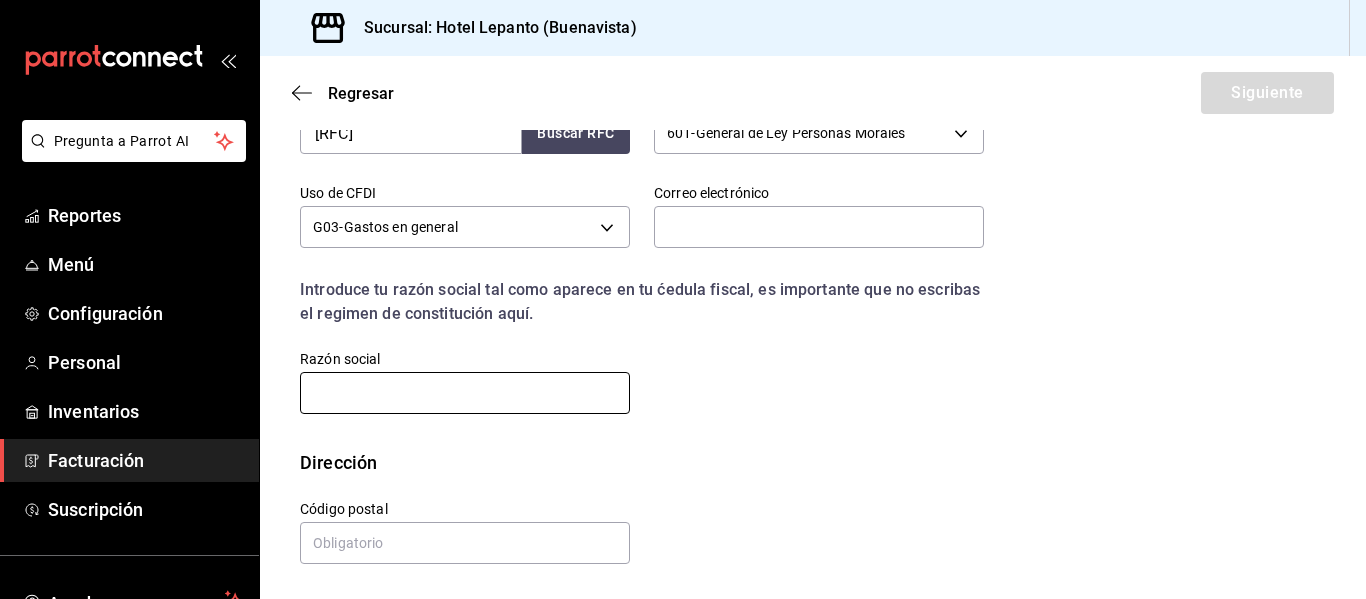 click at bounding box center (465, 393) 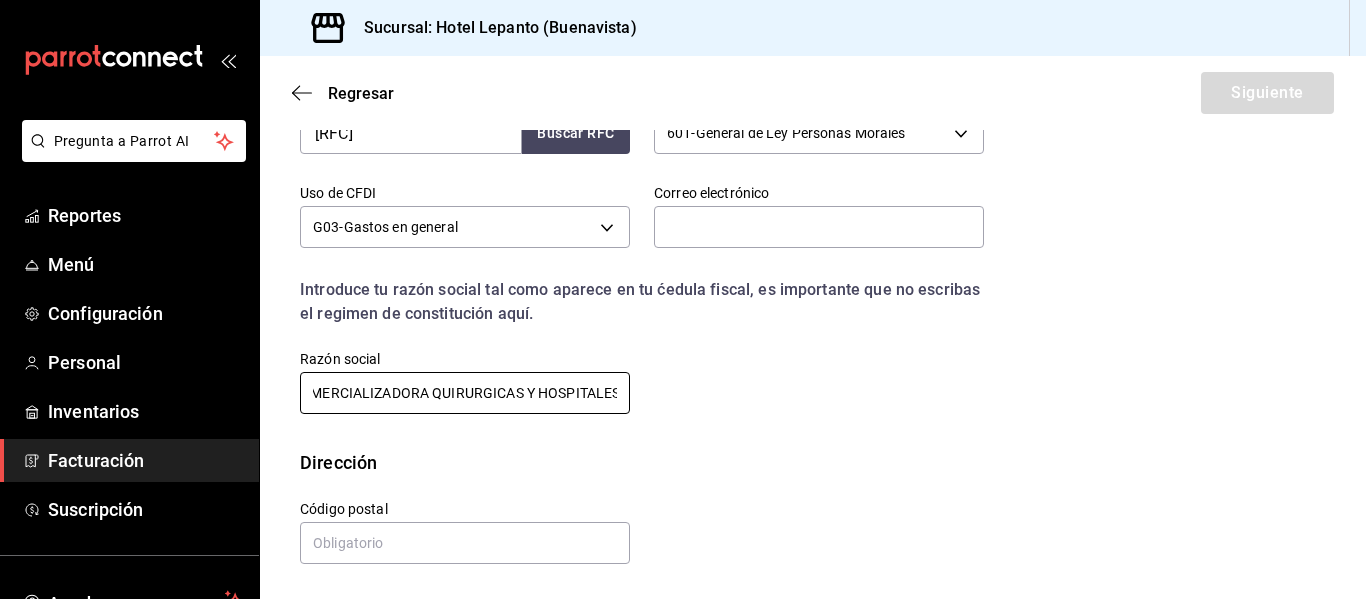 scroll, scrollTop: 0, scrollLeft: 30, axis: horizontal 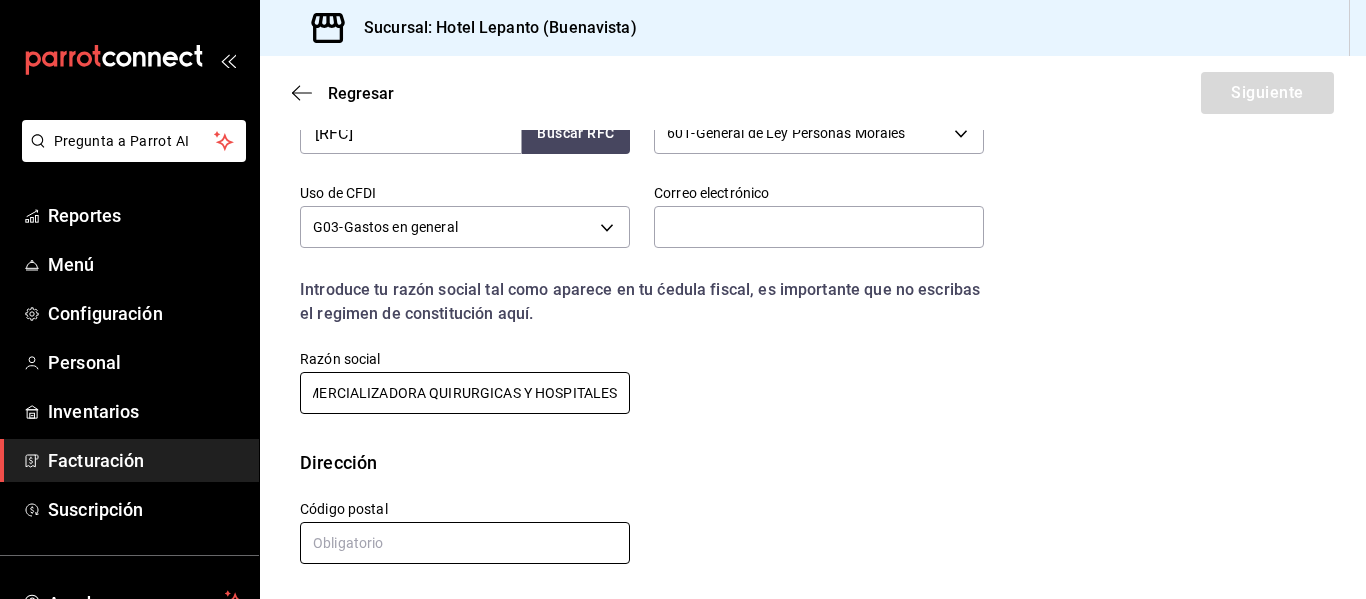 type on "COMERCIALIZADORA QUIRURGICAS Y HOSPITALES" 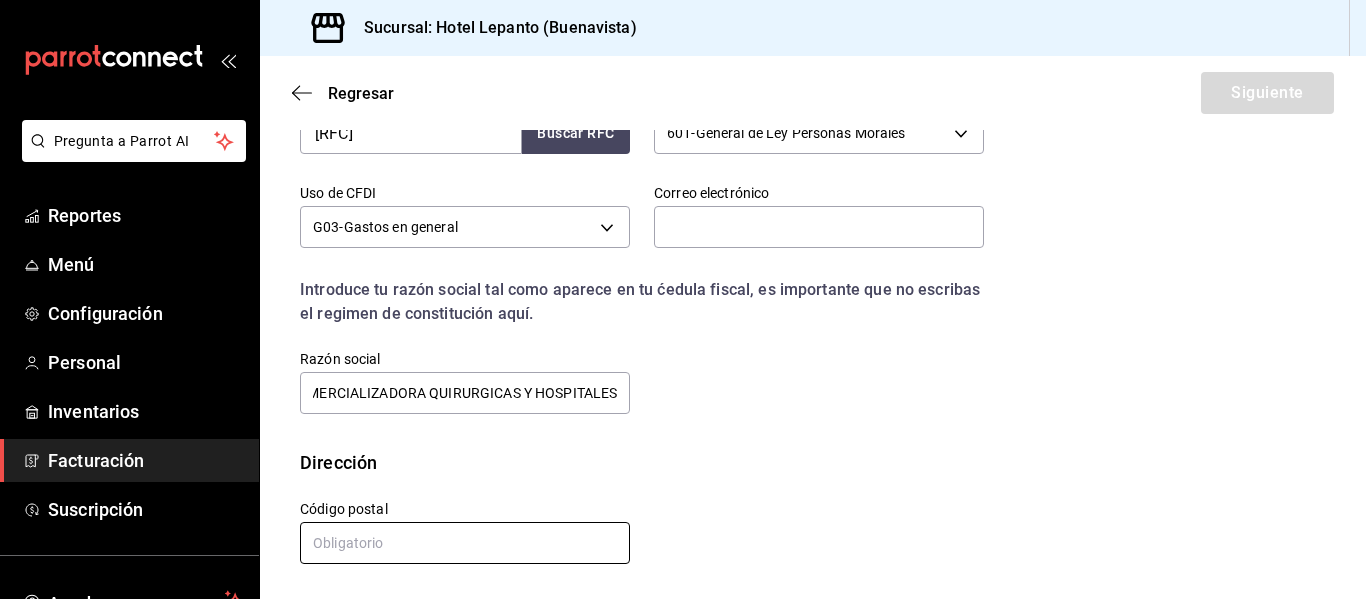 click at bounding box center [465, 543] 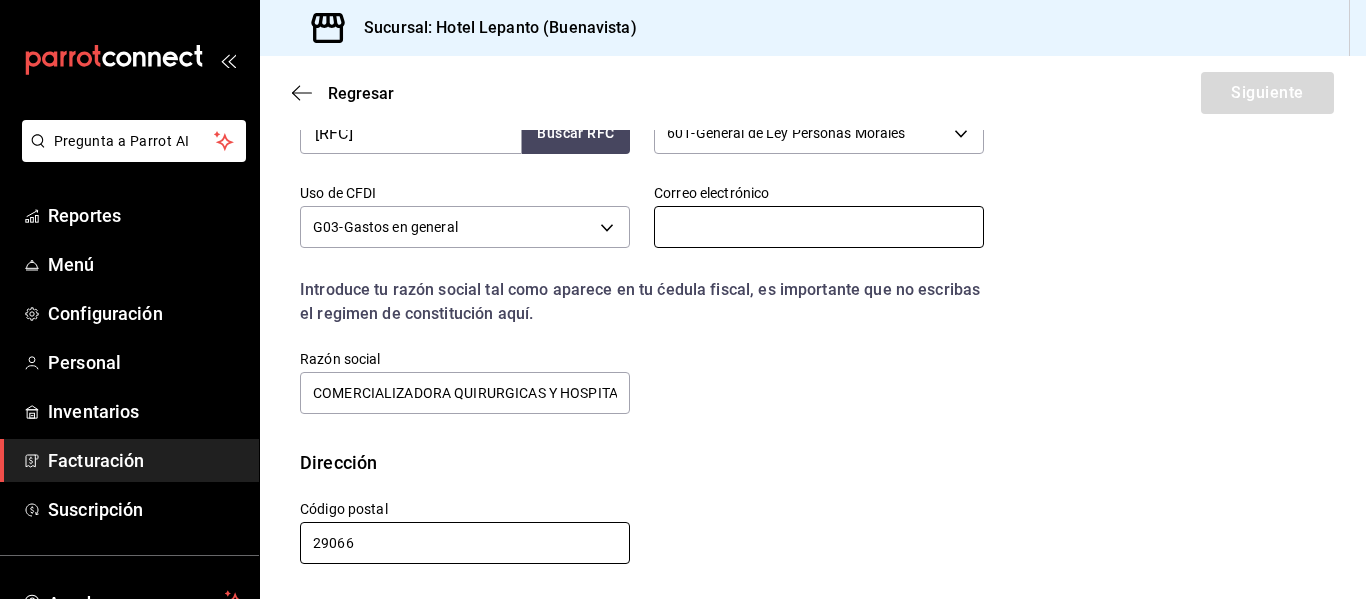 scroll, scrollTop: 237, scrollLeft: 0, axis: vertical 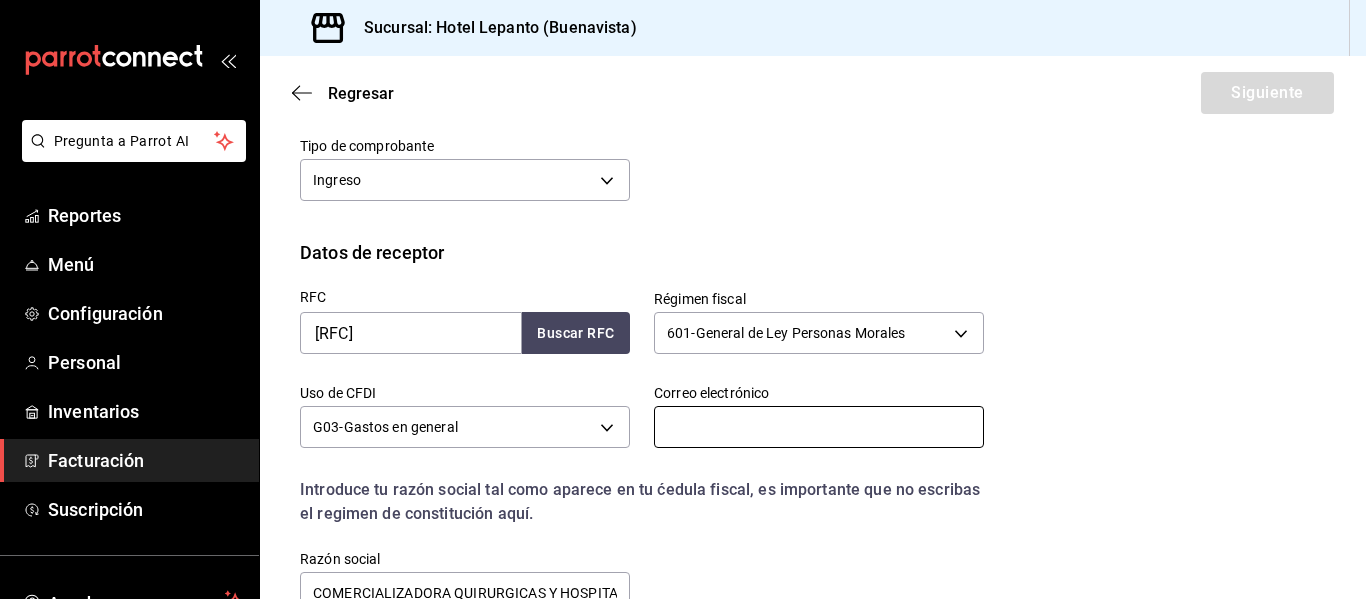 type on "29066" 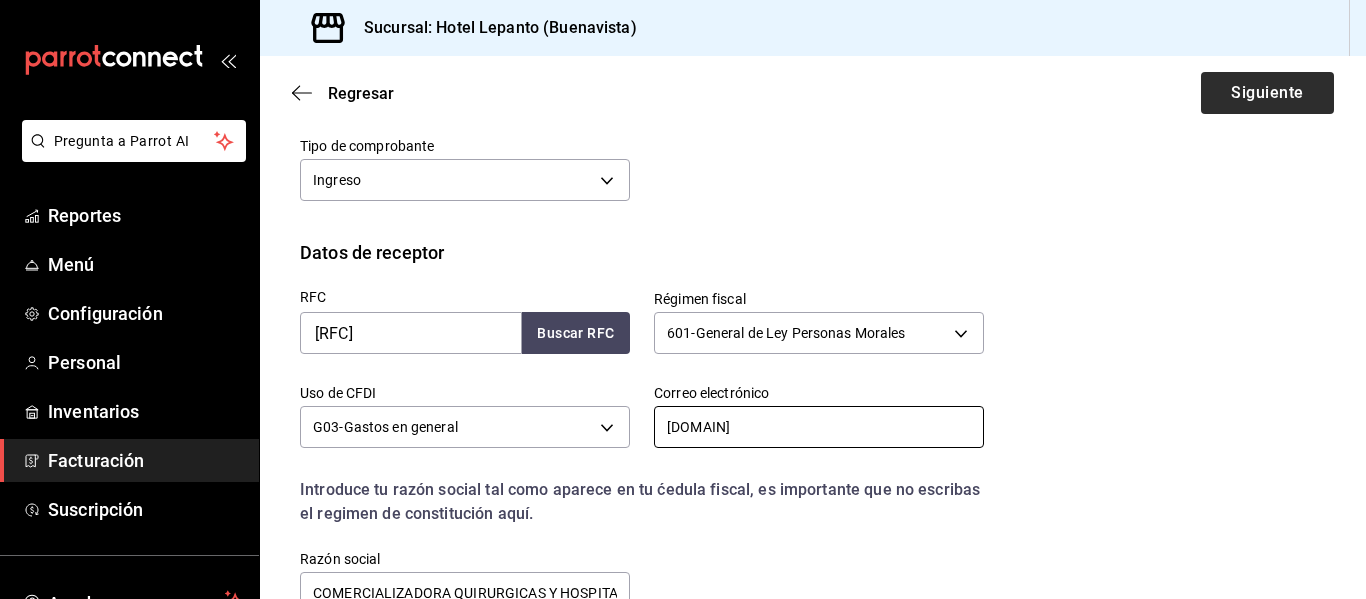 type on "[DOMAIN]" 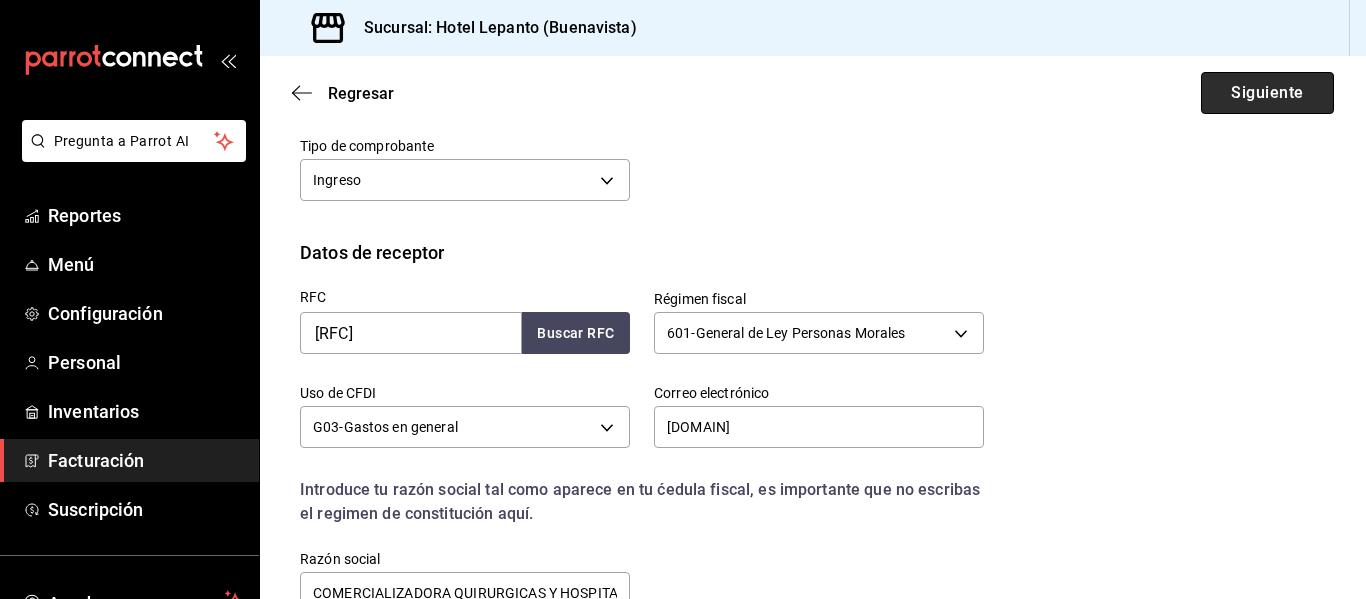 click on "Siguiente" at bounding box center (1267, 93) 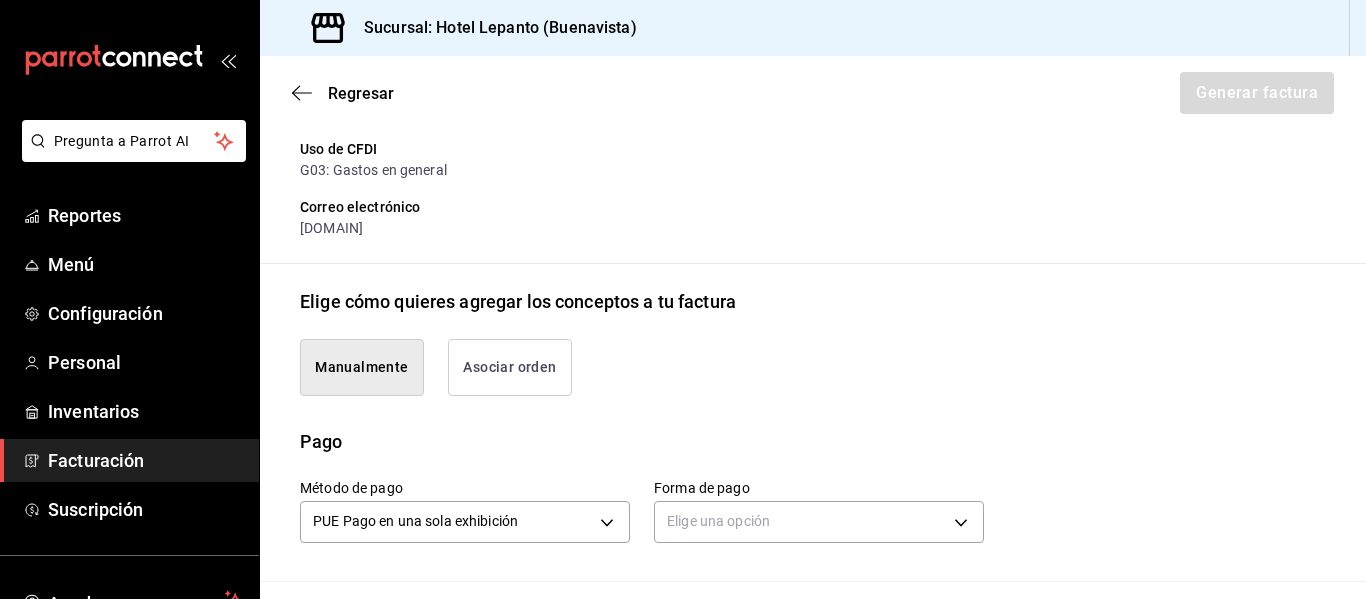 scroll, scrollTop: 437, scrollLeft: 0, axis: vertical 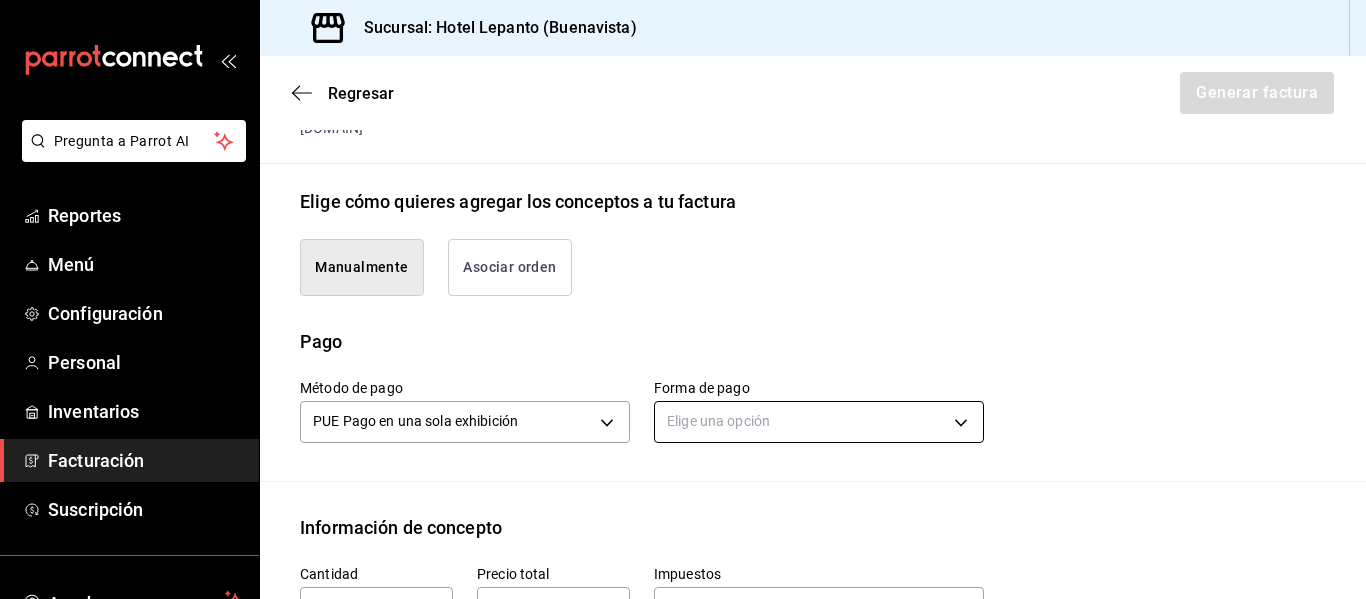 click on "Pregunta a Parrot AI Reportes   Menú   Configuración   Personal   Inventarios   Facturación   Suscripción   Ayuda Recomienda Parrot   [FIRST] [LAST]   Sugerir nueva función   Sucursal: Hotel Lepanto ([CITY]) Regresar Generar factura Emisor Perfil fiscal OMC GOURMET Tipo de comprobante Ingreso Receptor Nombre / Razón social COMERCIALIZADORA QUIRURGICAS Y HOSPITALES RFC Receptor CQH100202P51 Régimen fiscal General de Ley Personas Morales Uso de CFDI G03: Gastos en general Correo electrónico [DOMAIN] Elige cómo quieres agregar los conceptos a tu factura Manualmente Asociar orden Pago Método de pago PUE   Pago en una sola exhibición PUE Forma de pago Elige una opción Información de concepto Cantidad ​ Precio total ​ Impuestos Elige una opción Clave de Producto de Servicio 90101500 - Establecimientos para comer y beber ​ Unidad E48 - Unidad de Servicio ​ Descripción Agregar IVA Total $0.00 IEPS Total $0.00 Subtotal $0.00 Total $0.00 Orden Cantidad Clave Unidad Monto" at bounding box center [683, 299] 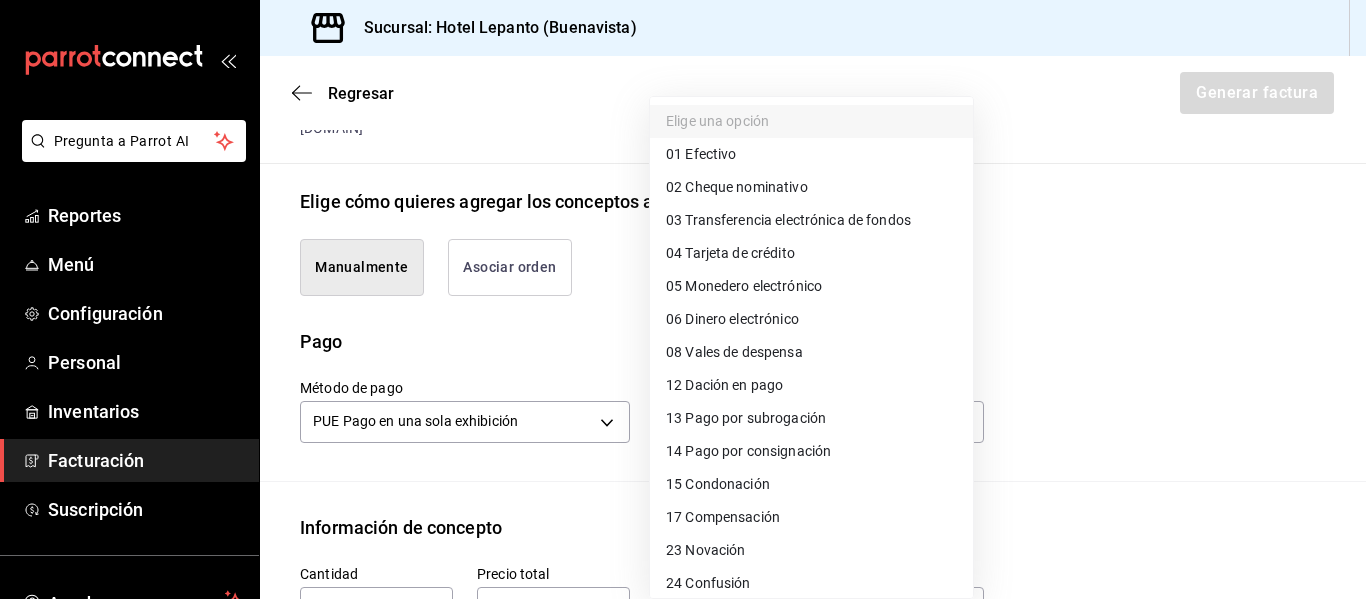 click on "01   Efectivo" at bounding box center [701, 154] 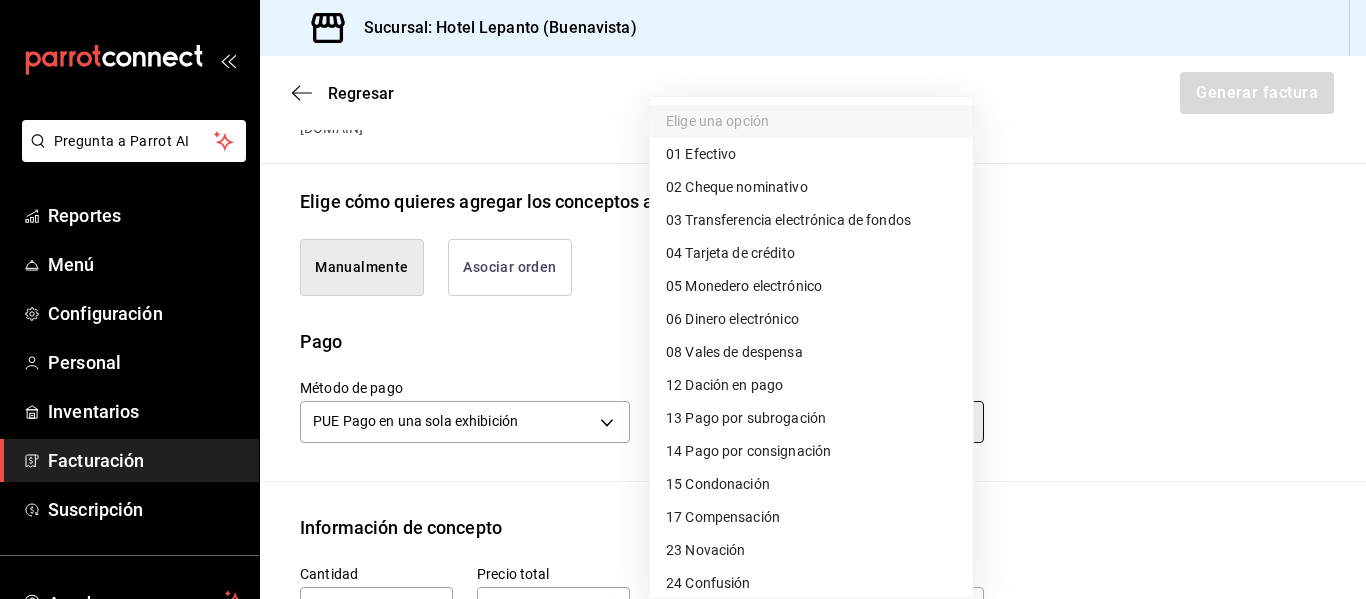type on "01" 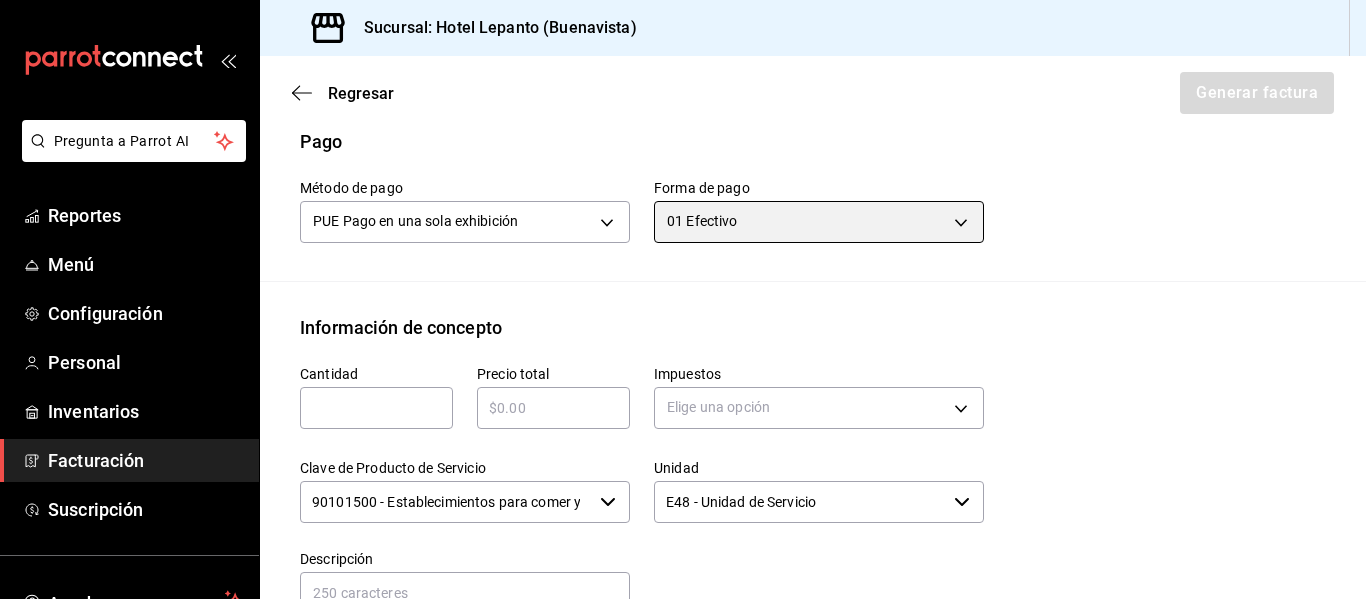 scroll, scrollTop: 737, scrollLeft: 0, axis: vertical 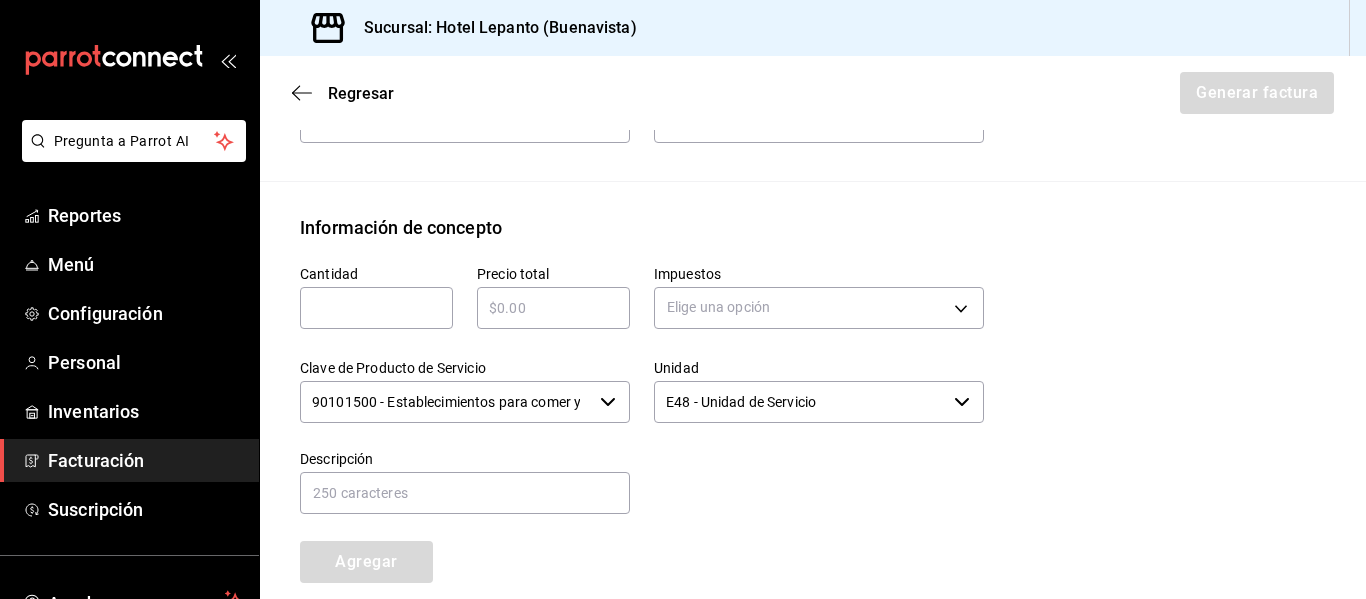 click at bounding box center [376, 308] 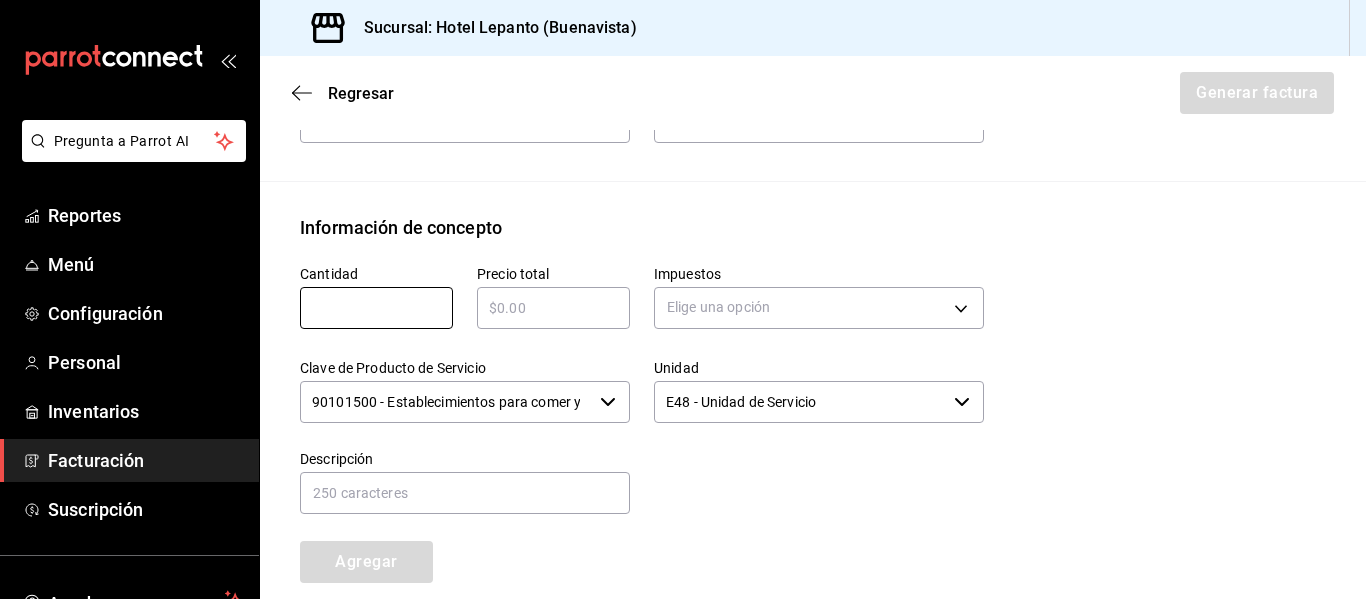 click on "​" at bounding box center (553, 308) 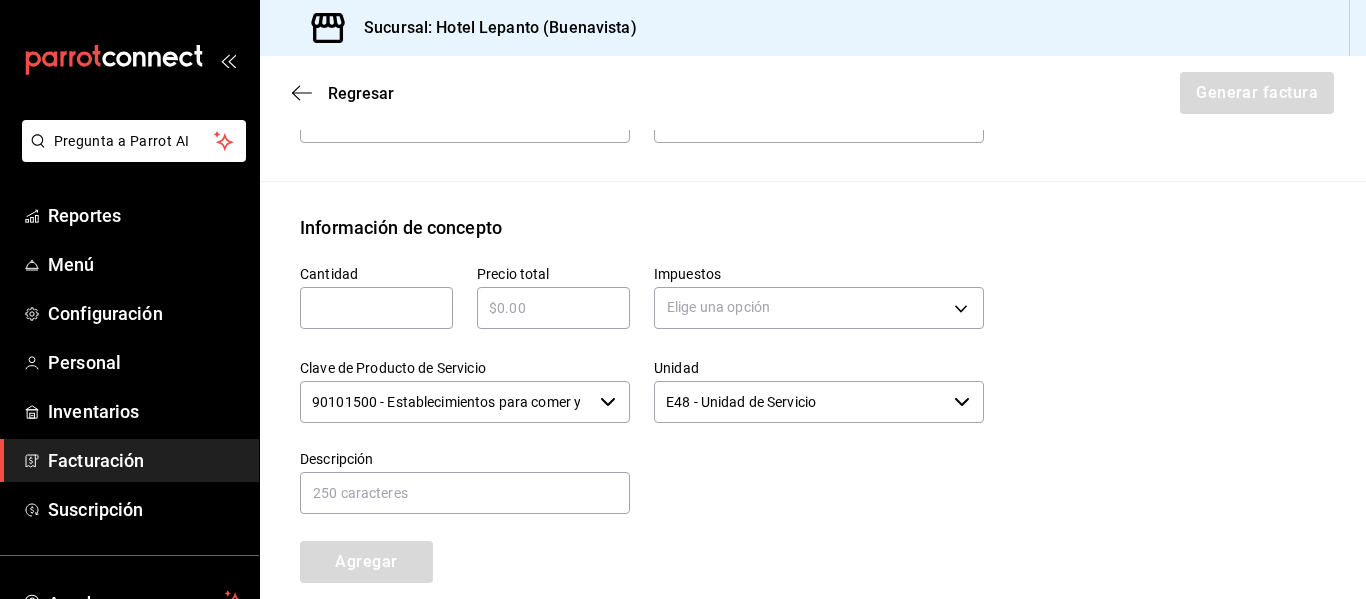 click at bounding box center (376, 308) 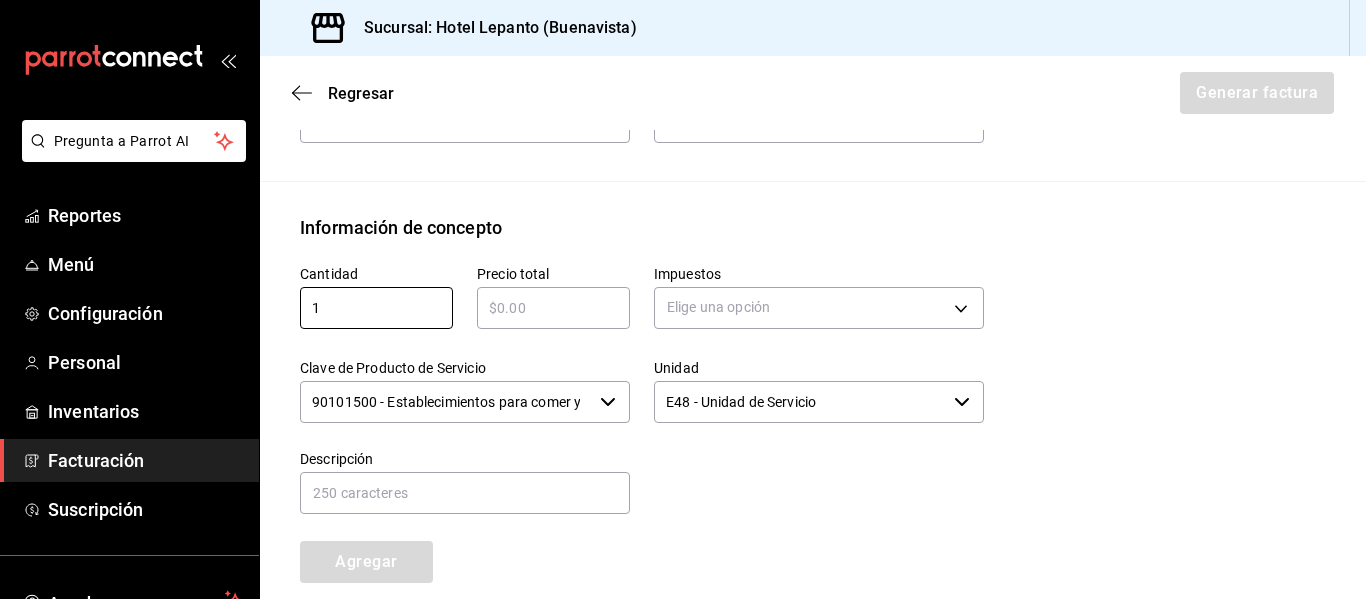 type on "1" 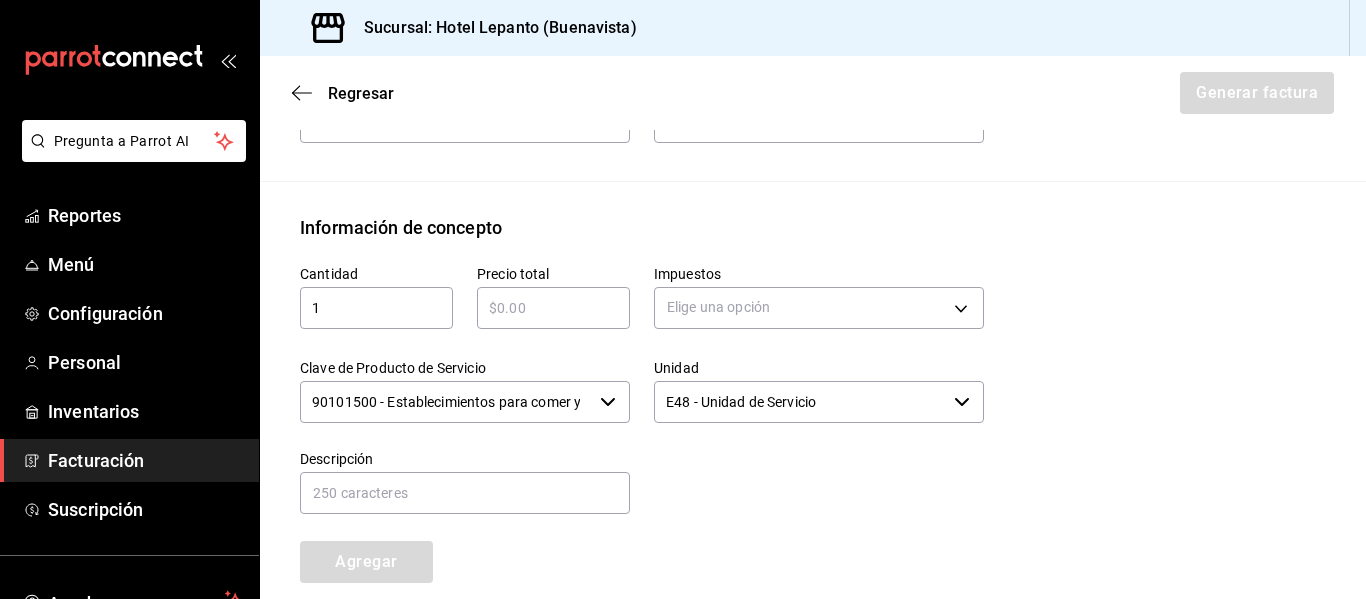 click at bounding box center [553, 308] 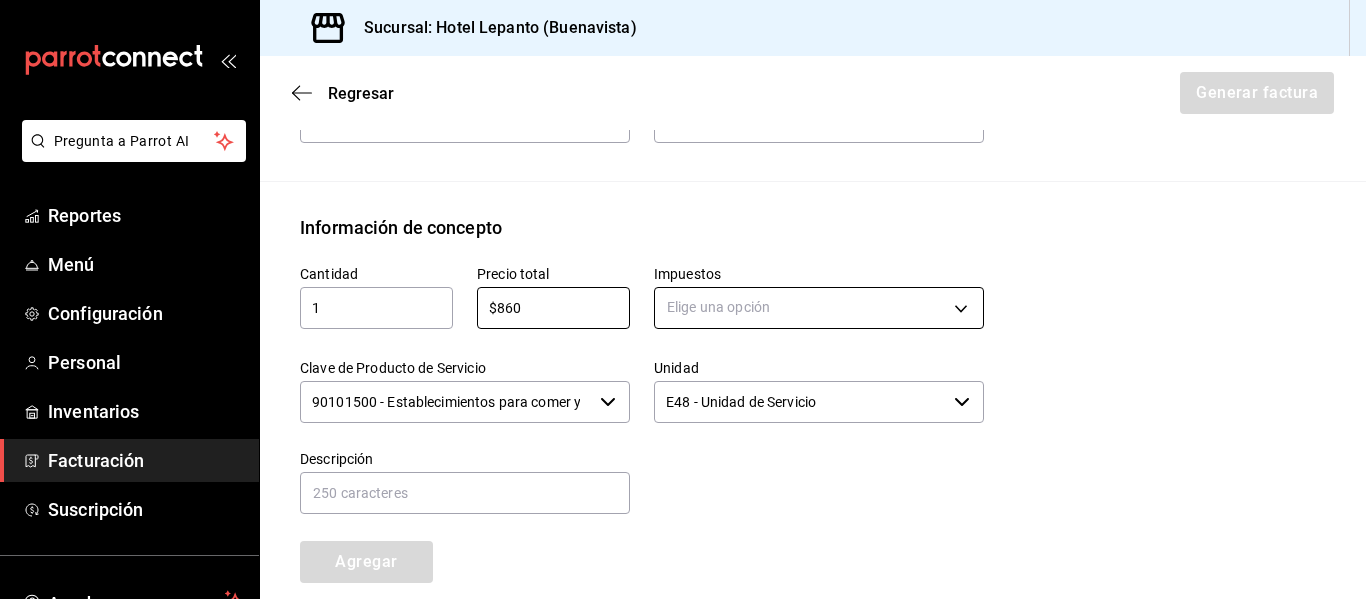 type on "$860" 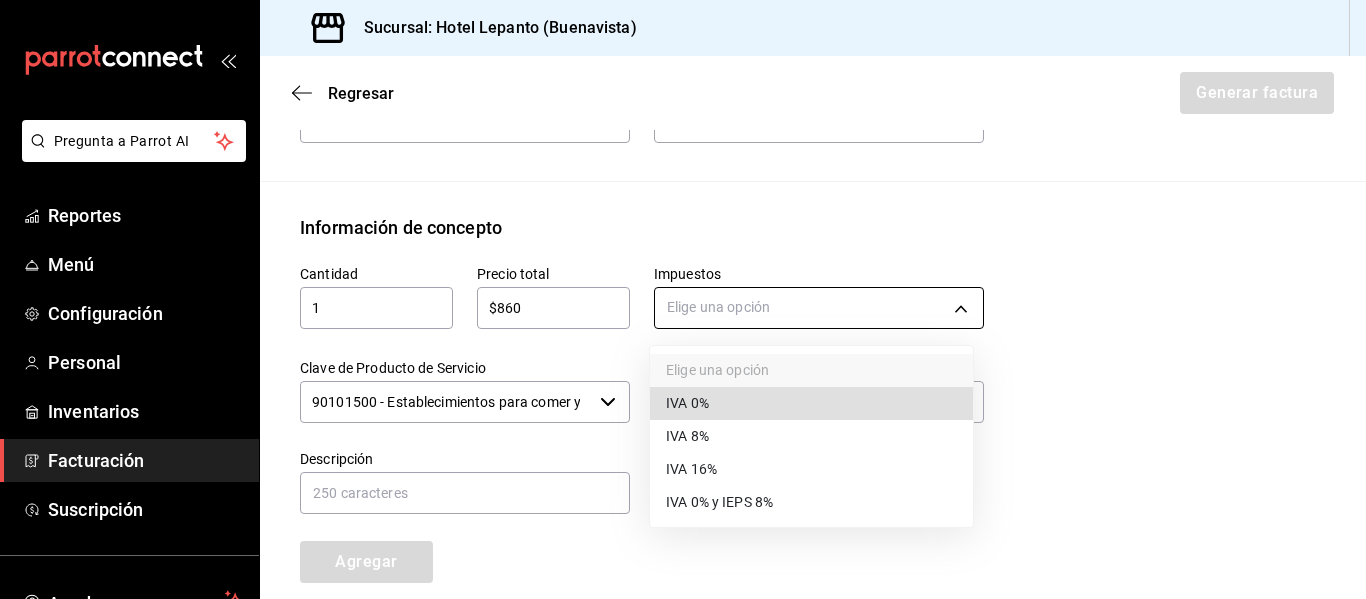 click on "Pregunta a Parrot AI Reportes   Menú   Configuración   Personal   Inventarios   Facturación   Suscripción   Ayuda Recomienda Parrot   [FIRST] [LAST]   Sugerir nueva función   Sucursal: Hotel Lepanto ([CITY]) Regresar Generar factura Emisor Perfil fiscal OMC GOURMET Tipo de comprobante Ingreso Receptor Nombre / Razón social COMERCIALIZADORA QUIRURGICAS Y HOSPITALES RFC Receptor CQH100202P51 Régimen fiscal General de Ley Personas Morales Uso de CFDI G03: Gastos en general Correo electrónico [EMAIL] Elige cómo quieres agregar los conceptos a tu factura Manualmente Asociar orden Pago Método de pago PUE   Pago en una sola exhibición PUE Forma de pago 01   Efectivo 01 Información de concepto Cantidad 1 ​ Precio total $860 ​ Impuestos Elige una opción Clave de Producto de Servicio 90101500 - Establecimientos para comer y beber ​ Unidad E48 - Unidad de Servicio ​ Descripción Agregar IVA Total $0.00 IEPS Total $0.00 Subtotal $0.00 Total $0.00 Orden Cantidad Clave Unidad" at bounding box center (683, 299) 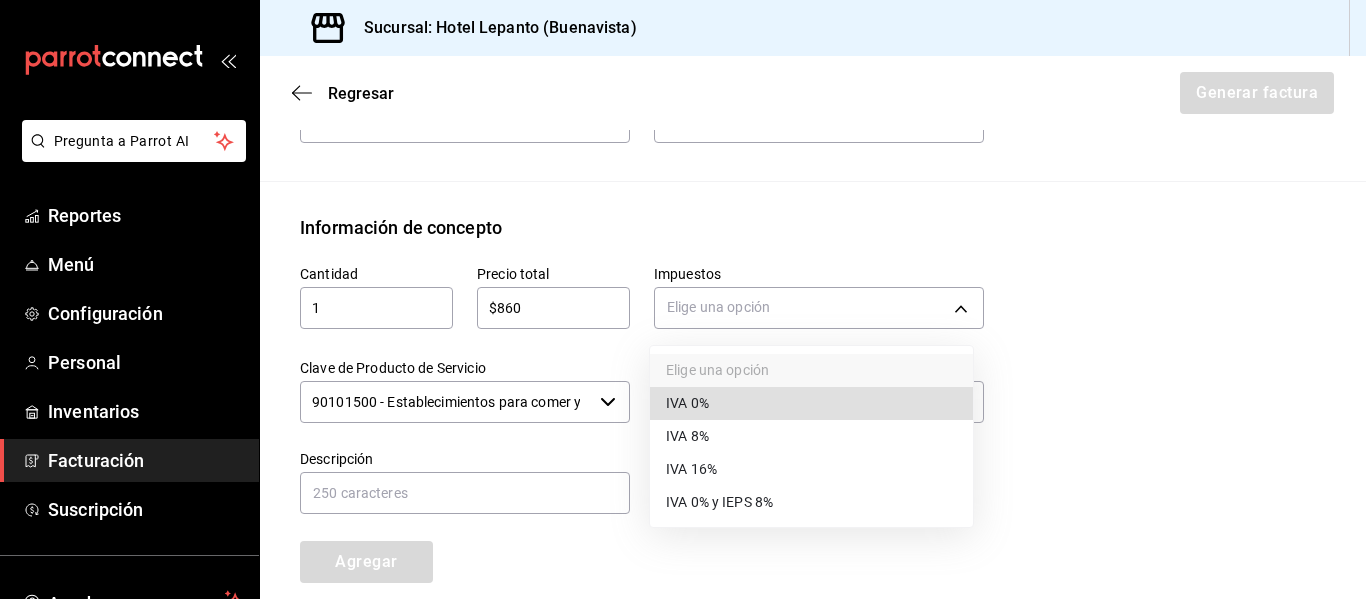 click on "IVA 16%" at bounding box center (691, 469) 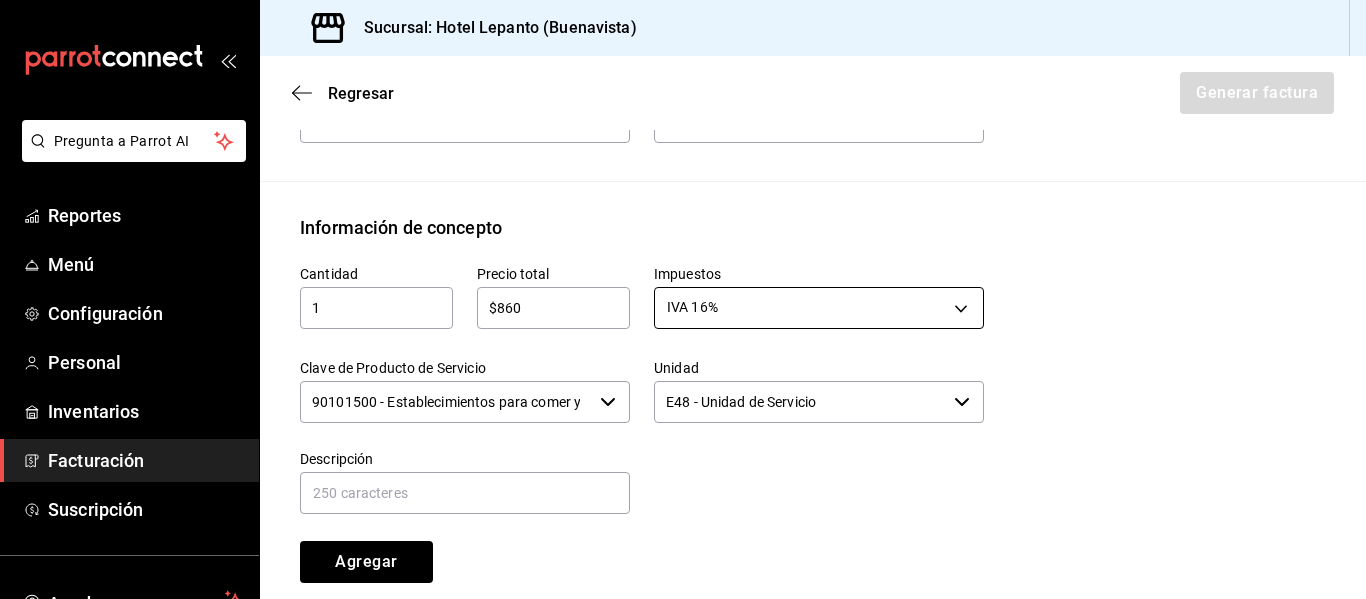 click on "Pregunta a Parrot AI Reportes   Menú   Configuración   Personal   Inventarios   Facturación   Suscripción   Ayuda Recomienda Parrot   [FIRST] [LAST]   Sugerir nueva función   Sucursal: Hotel Lepanto ([CITY]) Regresar Generar factura Emisor Perfil fiscal OMC GOURMET Tipo de comprobante Ingreso Receptor Nombre / Razón social COMERCIALIZADORA QUIRURGICAS Y HOSPITALES RFC Receptor CQH100202P51 Régimen fiscal General de Ley Personas Morales Uso de CFDI G03: Gastos en general Correo electrónico [EMAIL] Elige cómo quieres agregar los conceptos a tu factura Manualmente Asociar orden Pago Método de pago PUE   Pago en una sola exhibición PUE Forma de pago 01   Efectivo 01 Información de concepto Cantidad 1 ​ Precio total $860 ​ Impuestos IVA 16% IVA_16 Clave de Producto de Servicio 90101500 - Establecimientos para comer y beber ​ Unidad E48 - Unidad de Servicio ​ Descripción Agregar IVA Total $0.00 IEPS Total $0.00 Subtotal $0.00 Total $0.00 Orden Cantidad Clave Unidad" at bounding box center (683, 299) 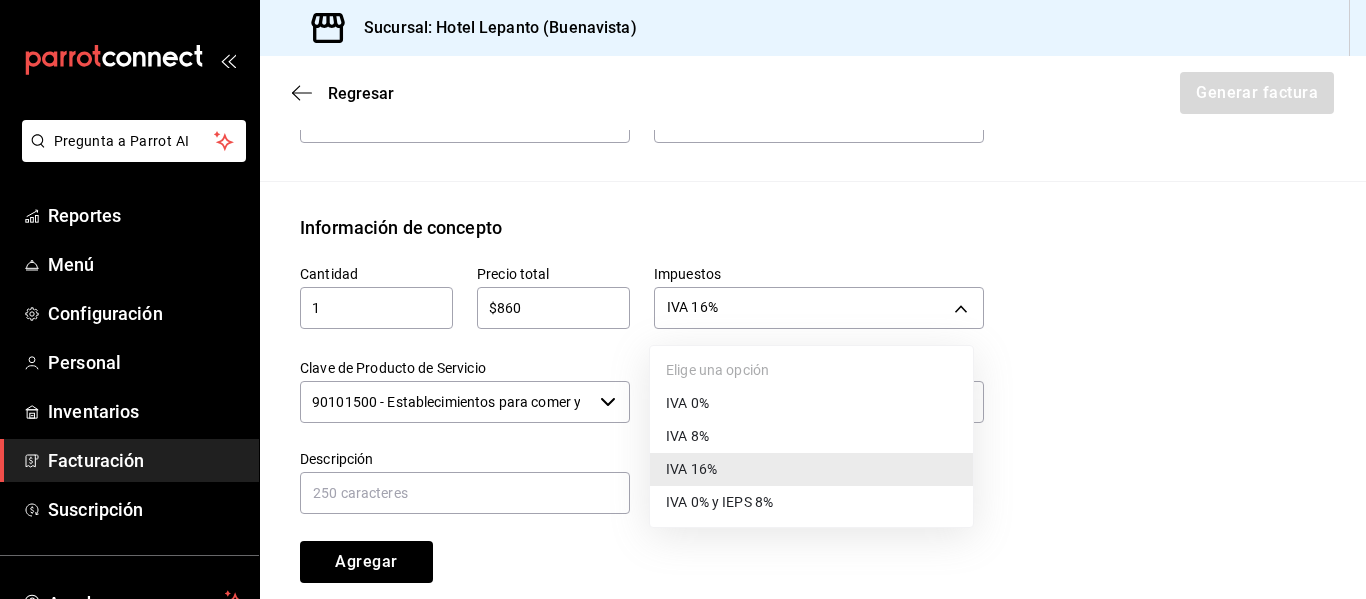 click on "IVA 0%" at bounding box center (811, 403) 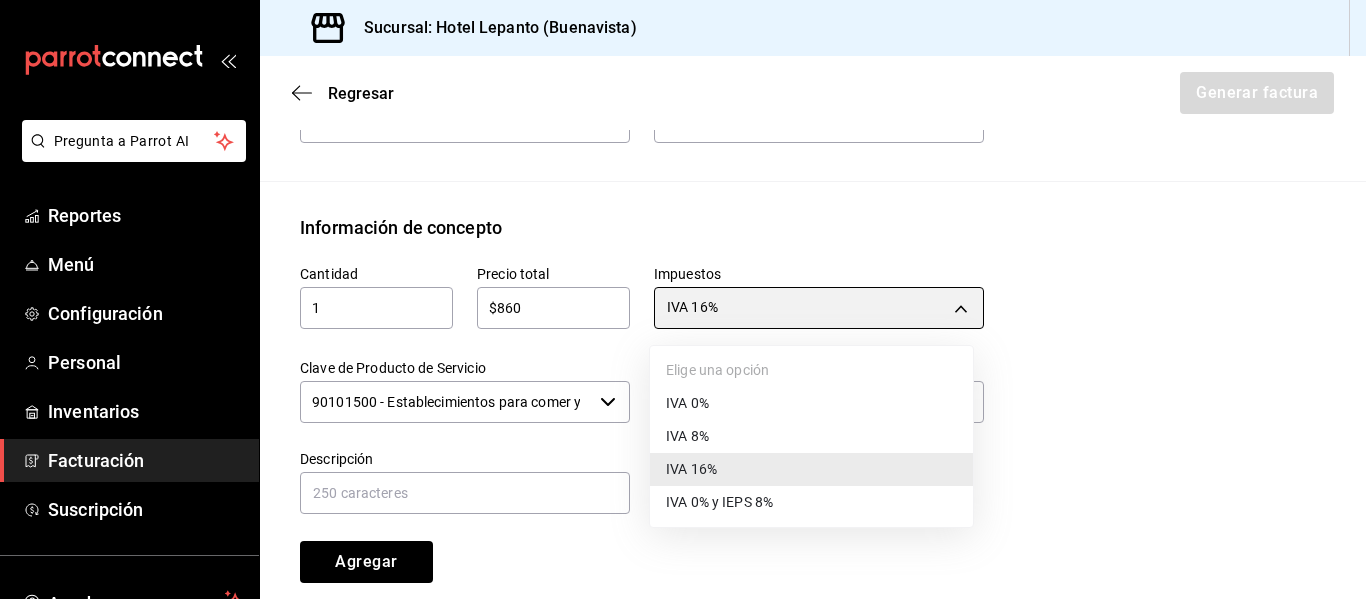 type on "IVA_0" 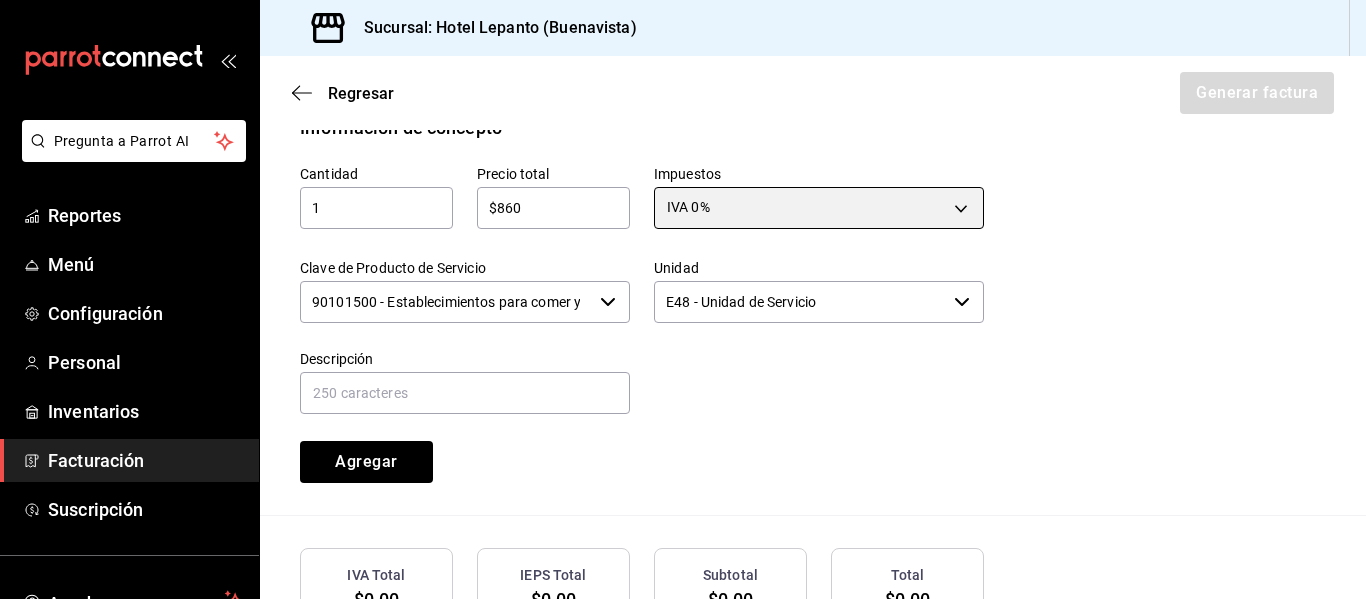 scroll, scrollTop: 937, scrollLeft: 0, axis: vertical 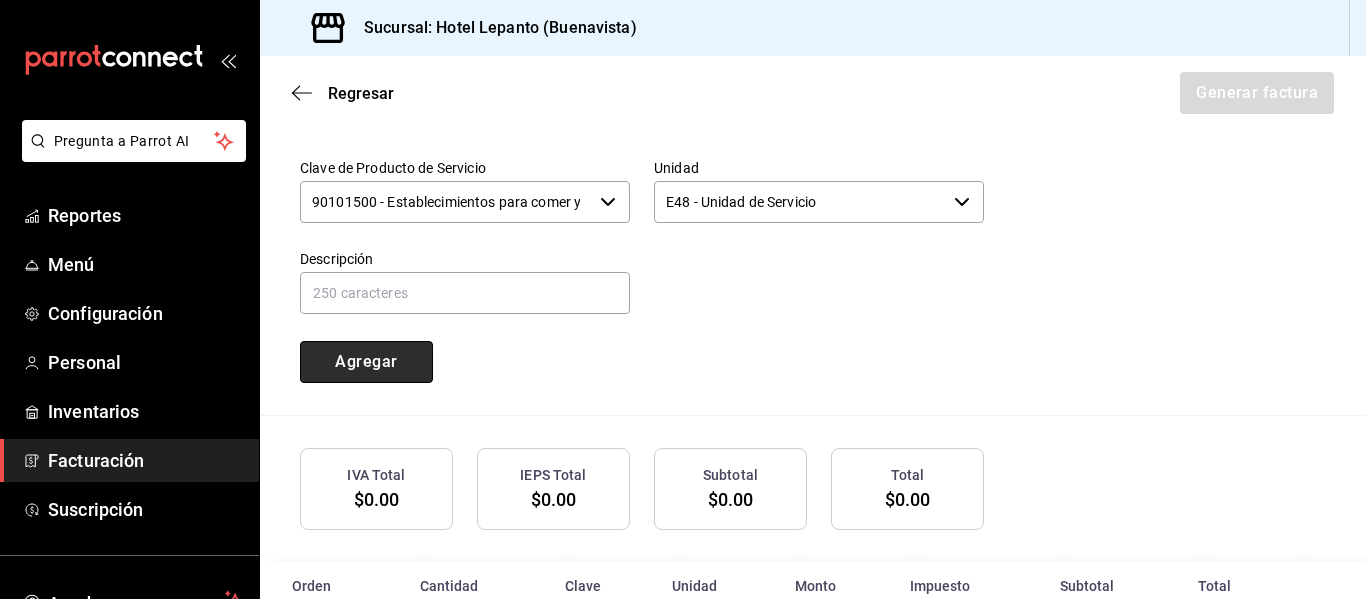 click on "Agregar" at bounding box center [366, 362] 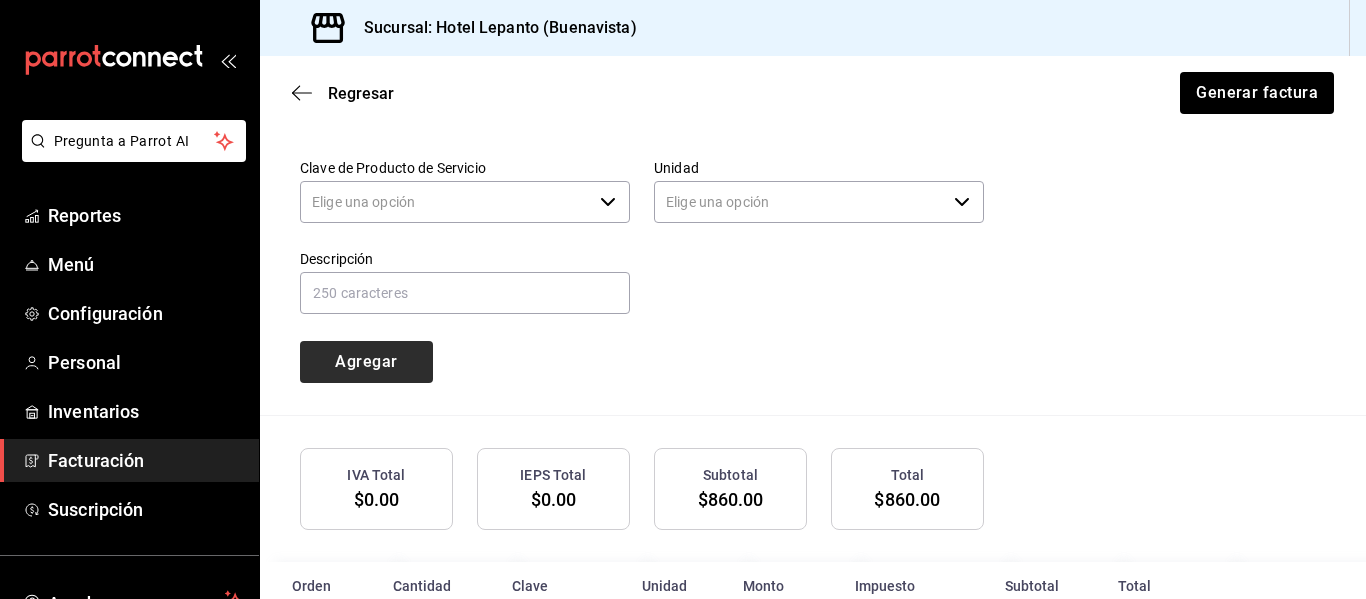 type 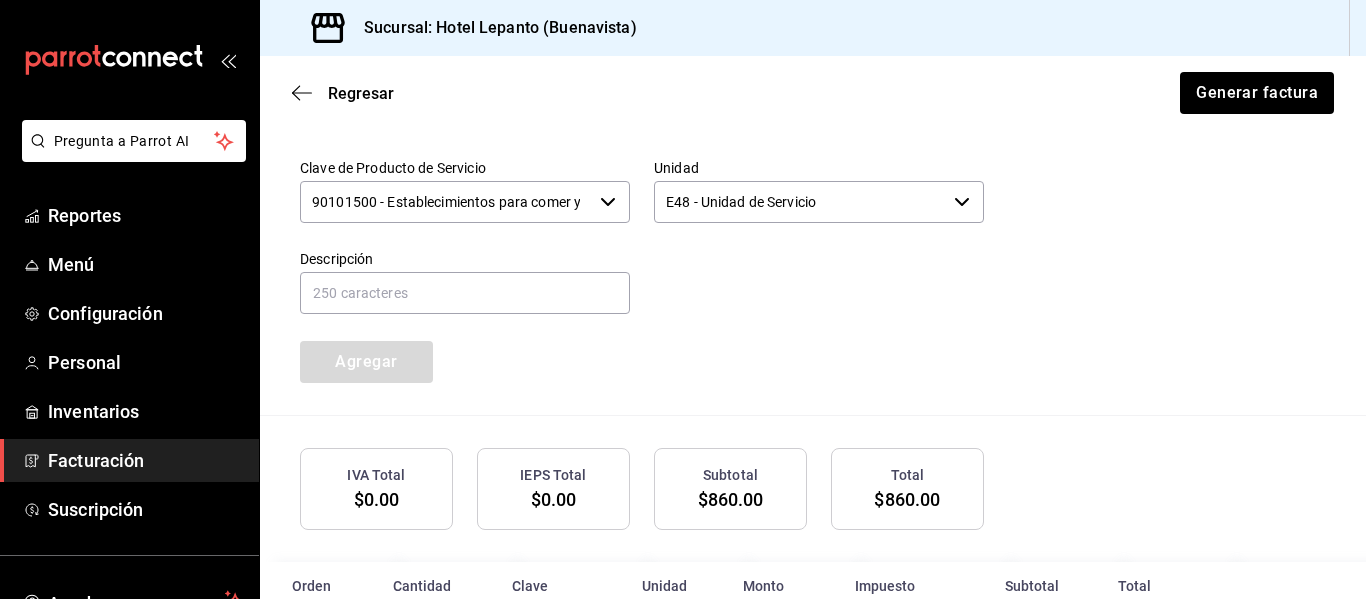 scroll, scrollTop: 1037, scrollLeft: 0, axis: vertical 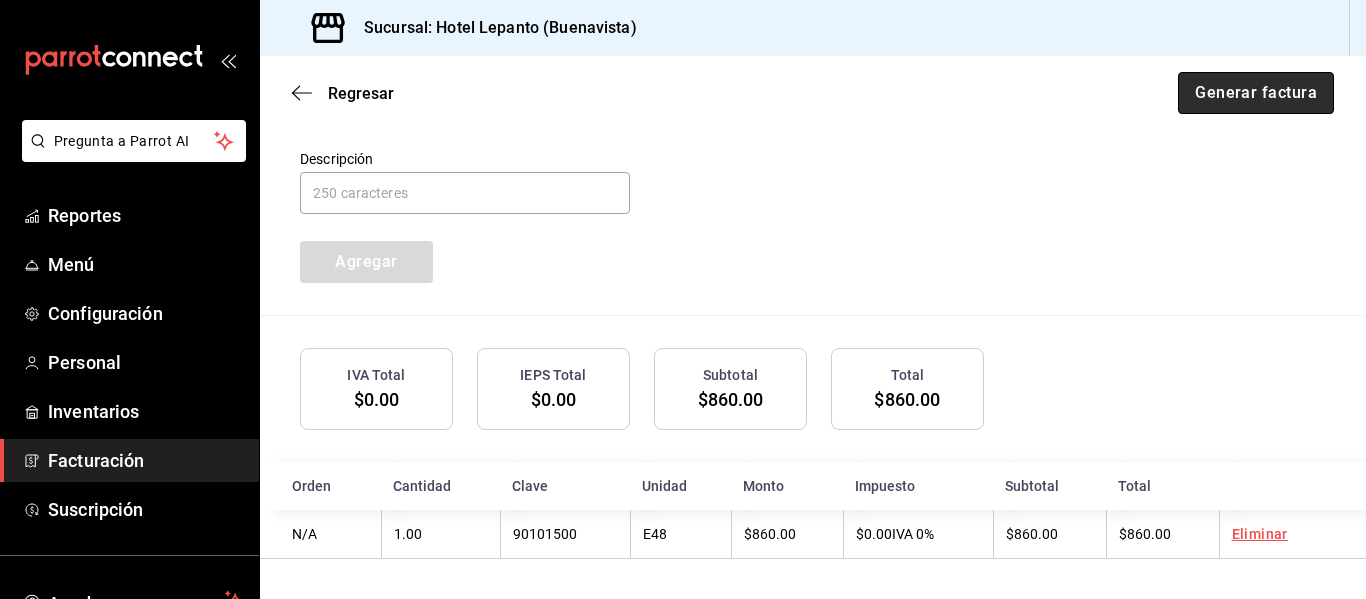 click on "Generar factura" at bounding box center (1256, 93) 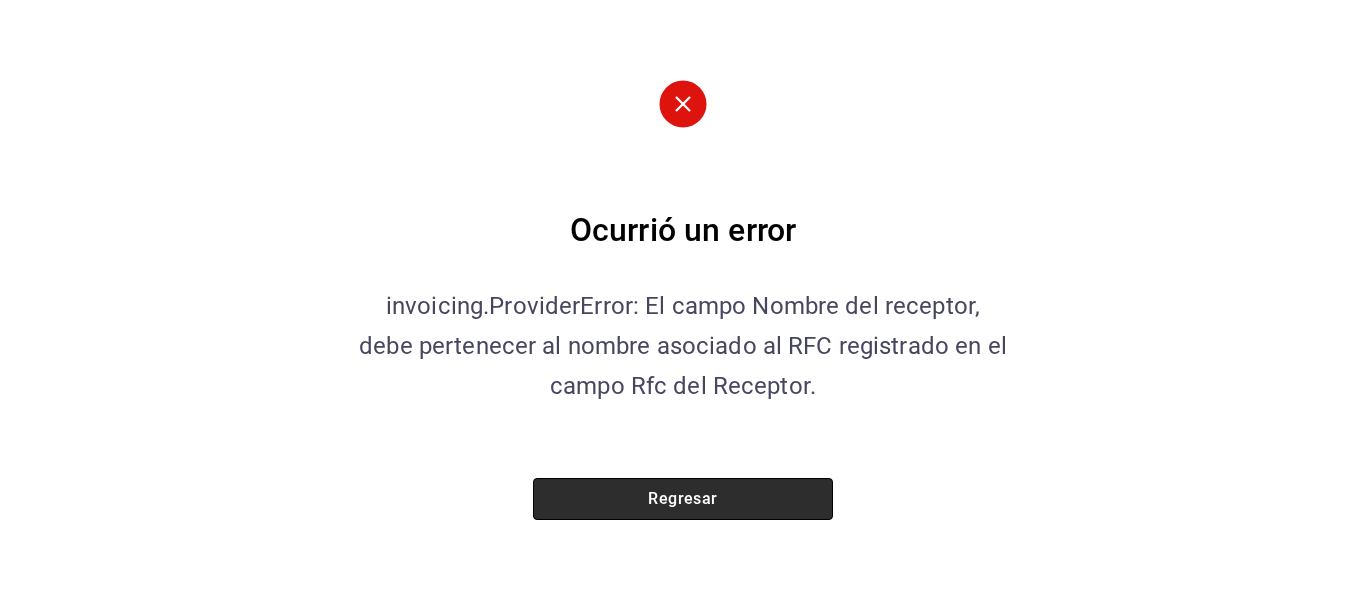 click on "Regresar" at bounding box center (683, 499) 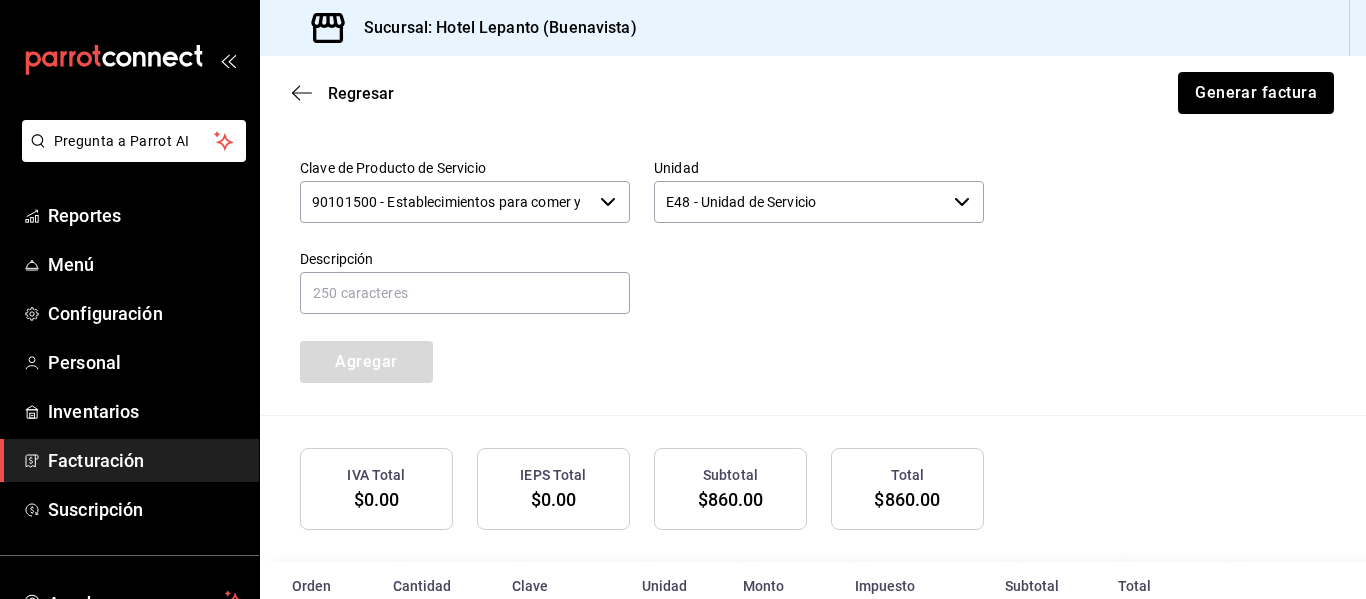 scroll, scrollTop: 1037, scrollLeft: 0, axis: vertical 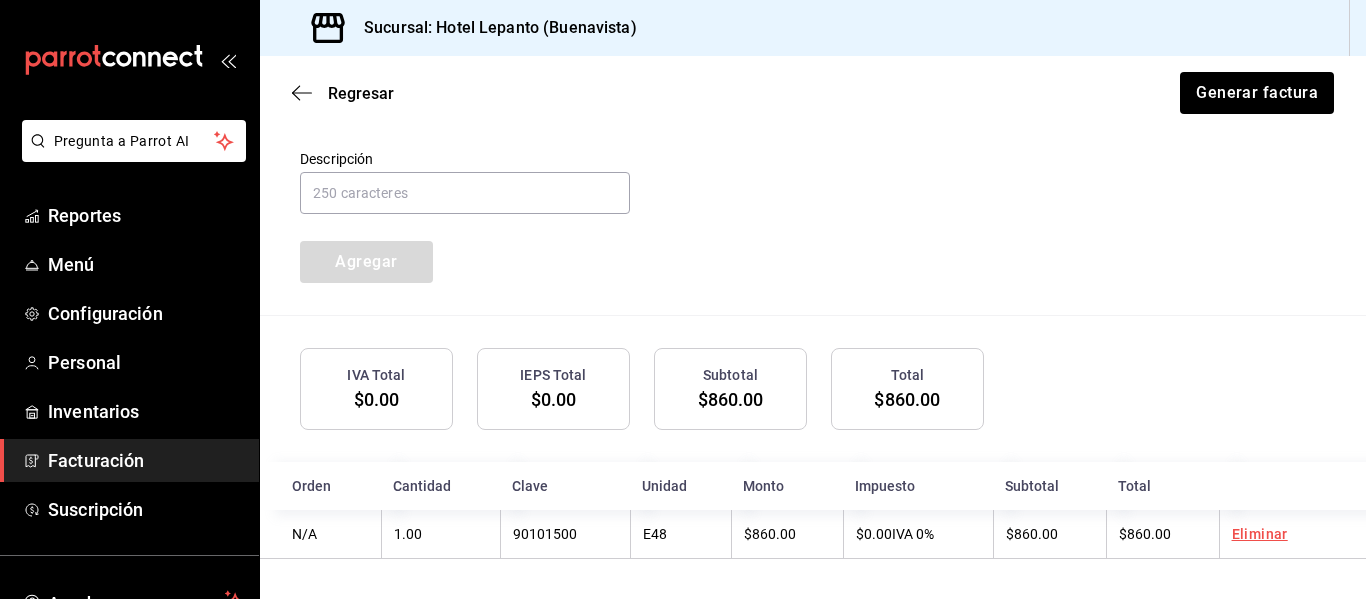 click on "Cantidad ​ Precio total ​ Impuestos Elige una opción Clave de Producto de Servicio 90101500 - Establecimientos para comer y beber ​ Unidad E48 - Unidad de Servicio ​ Descripción Agregar" at bounding box center (813, 128) 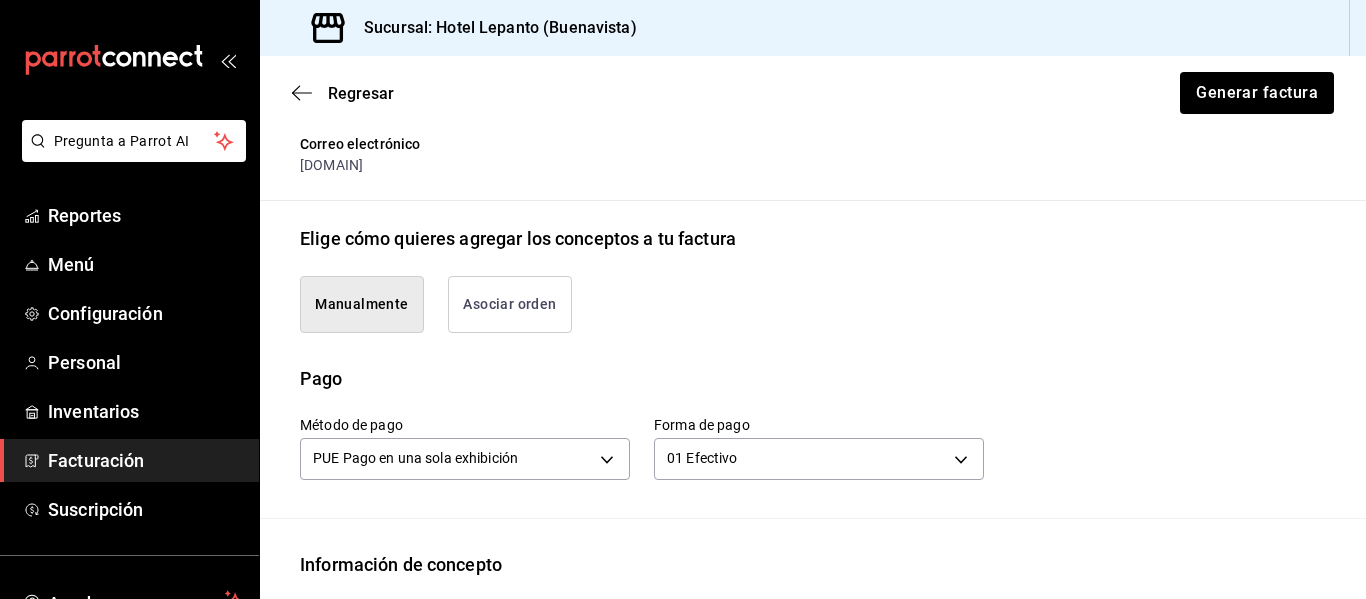 scroll, scrollTop: 500, scrollLeft: 0, axis: vertical 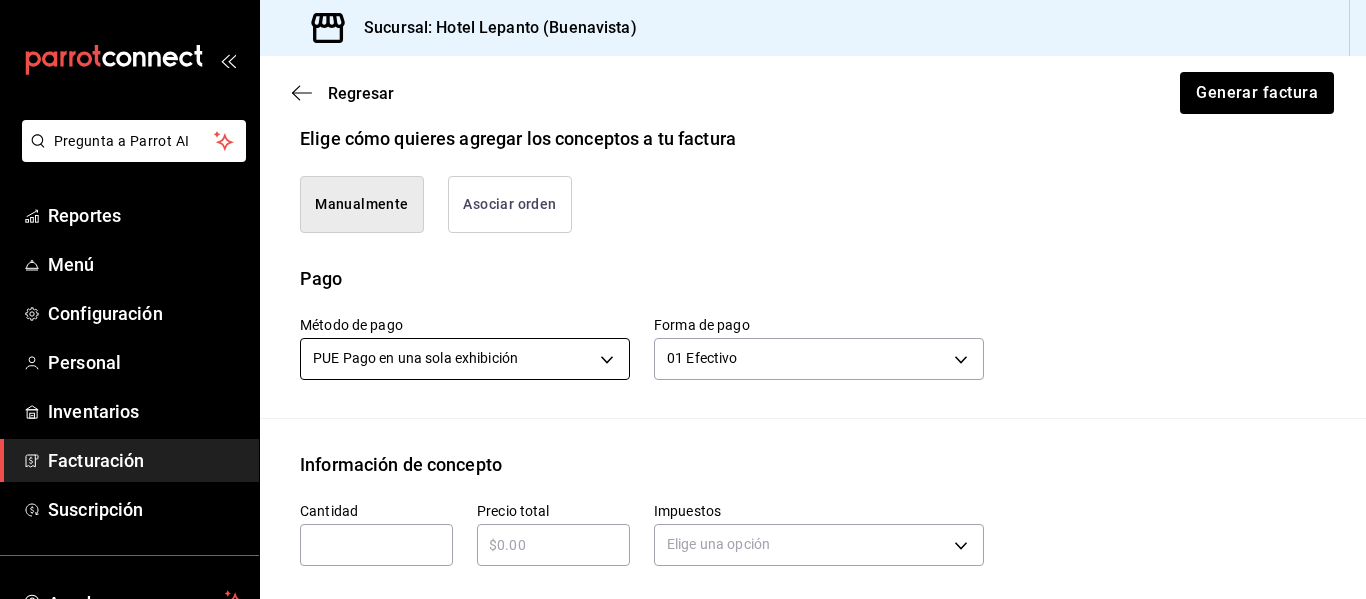 click on "Pregunta a Parrot AI Reportes   Menú   Configuración   Personal   Inventarios   Facturación   Suscripción   Ayuda Recomienda Parrot   [FIRST] [LAST]   Sugerir nueva función   Sucursal: Hotel Lepanto ([CITY]) Regresar Generar factura Emisor Perfil fiscal OMC GOURMET Tipo de comprobante Ingreso Receptor Nombre / Razón social COMERCIALIZADORA QUIRURGICAS Y HOSPITALES RFC Receptor CQH100202P51 Régimen fiscal General de Ley Personas Morales Uso de CFDI G03: Gastos en general Correo electrónico [DOMAIN] Elige cómo quieres agregar los conceptos a tu factura Manualmente Asociar orden Pago Método de pago PUE   Pago en una sola exhibición PUE Forma de pago 01   Efectivo 01 Información de concepto Cantidad ​ Precio total ​ Impuestos Elige una opción Clave de Producto de Servicio 90101500 - Establecimientos para comer y beber ​ Unidad E48 - Unidad de Servicio ​ Descripción Agregar IVA Total $0.00 IEPS Total $0.00 Subtotal $860.00 Total $860.00 Orden Cantidad Clave Unidad N/A" at bounding box center [683, 299] 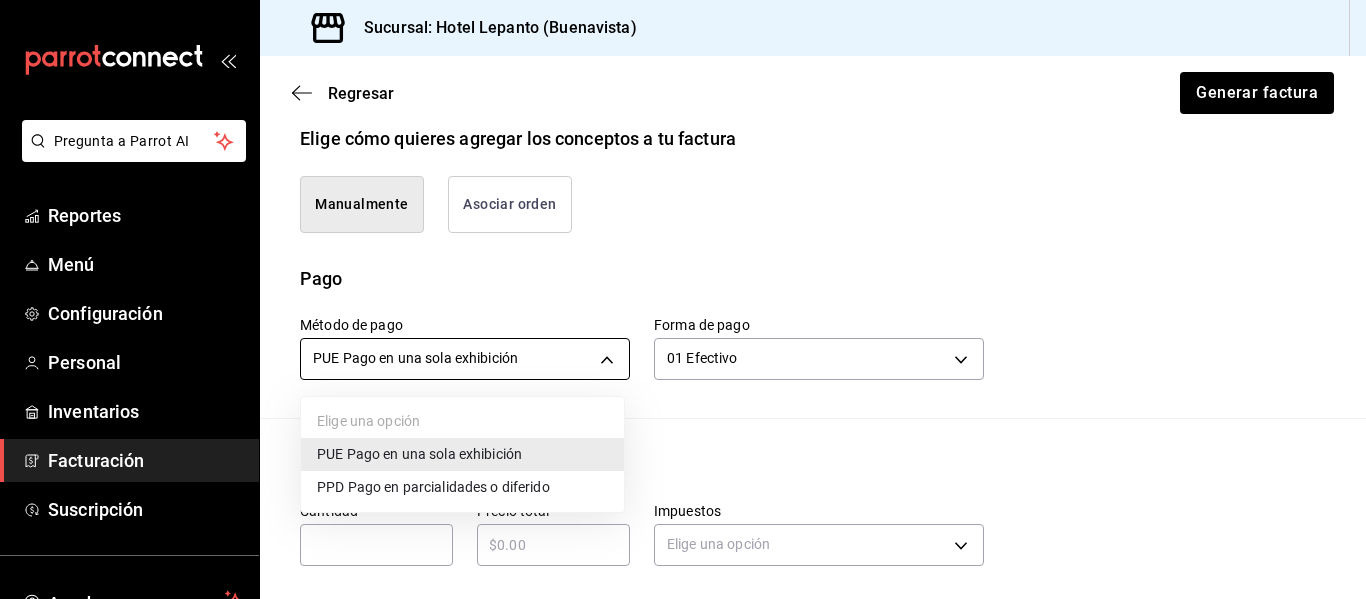click at bounding box center (683, 299) 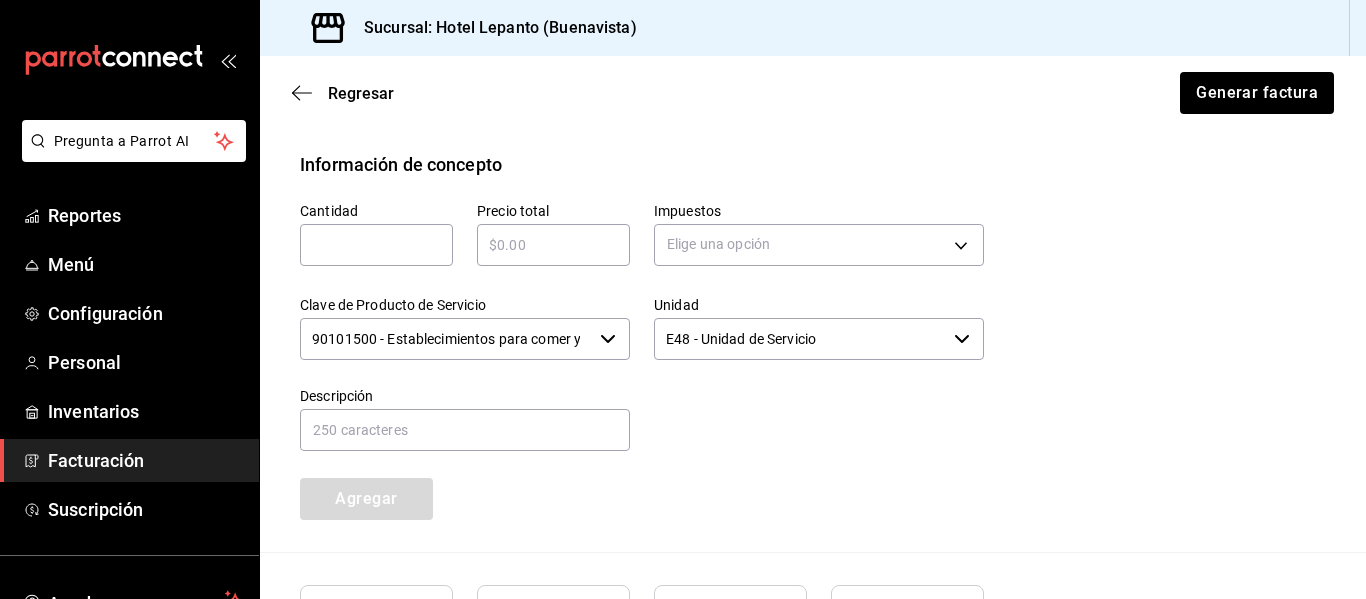 scroll, scrollTop: 900, scrollLeft: 0, axis: vertical 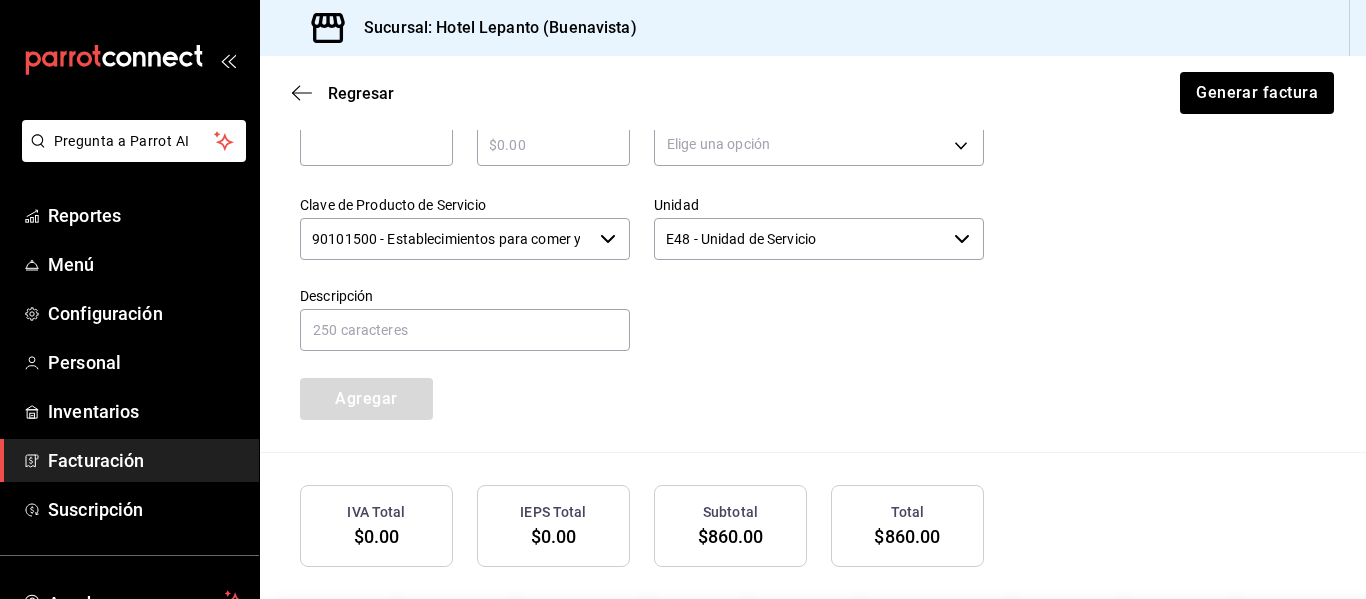 click 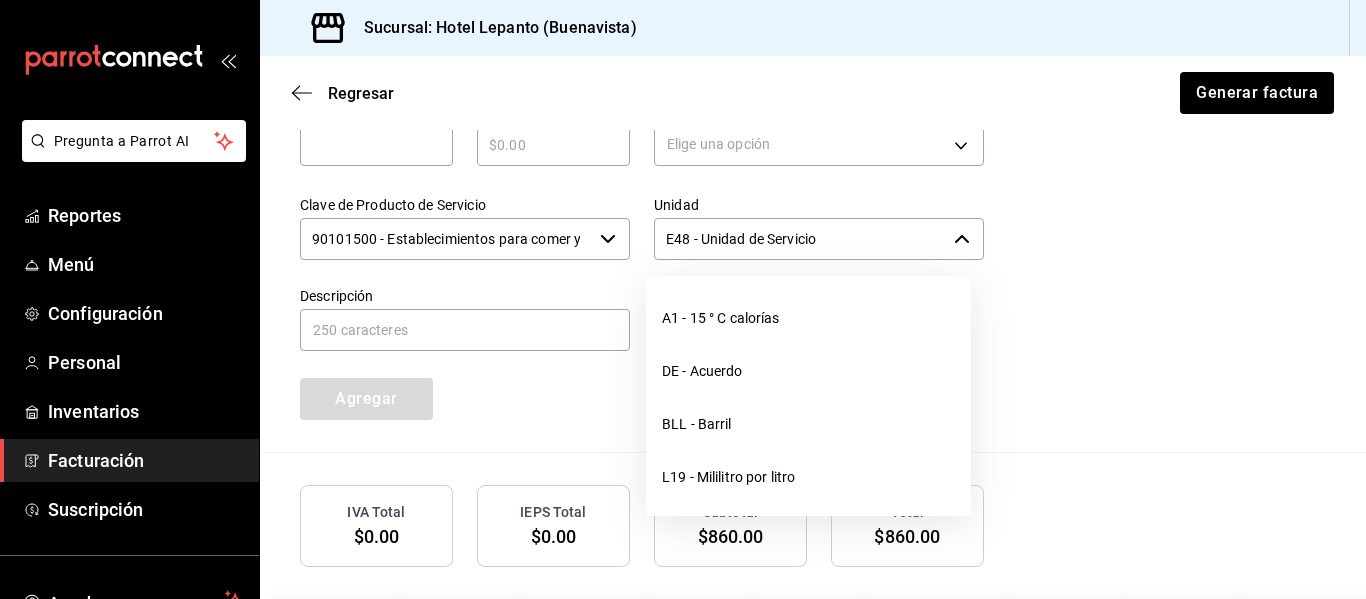 click 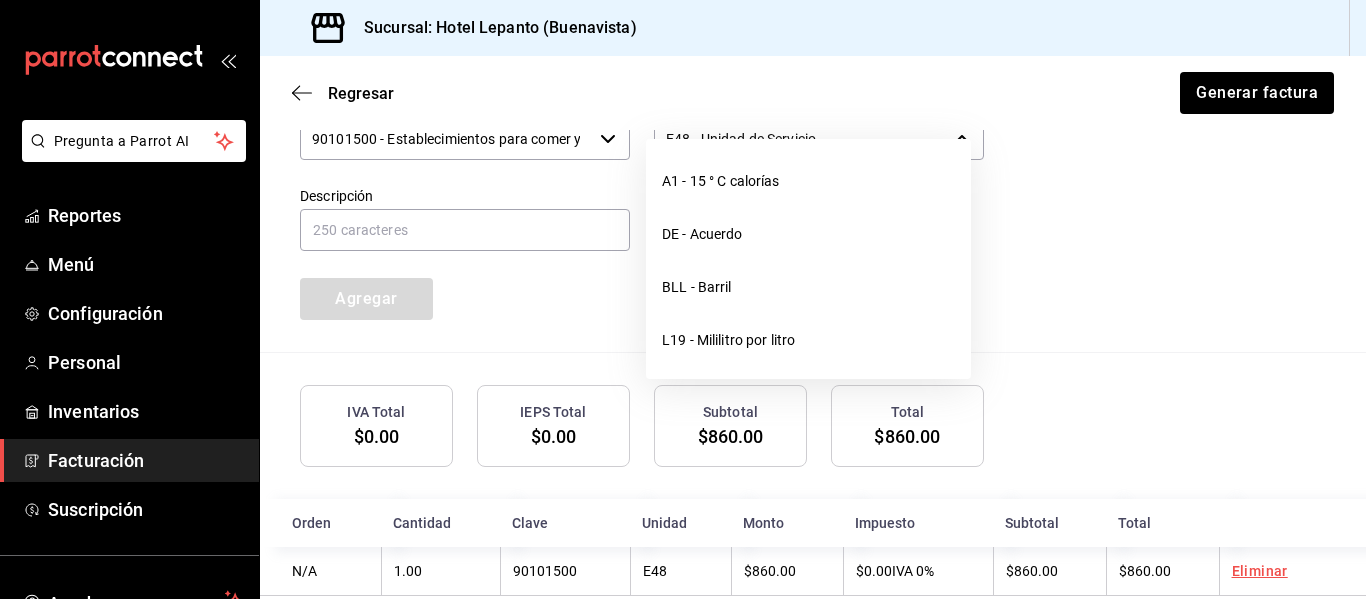 scroll, scrollTop: 1037, scrollLeft: 0, axis: vertical 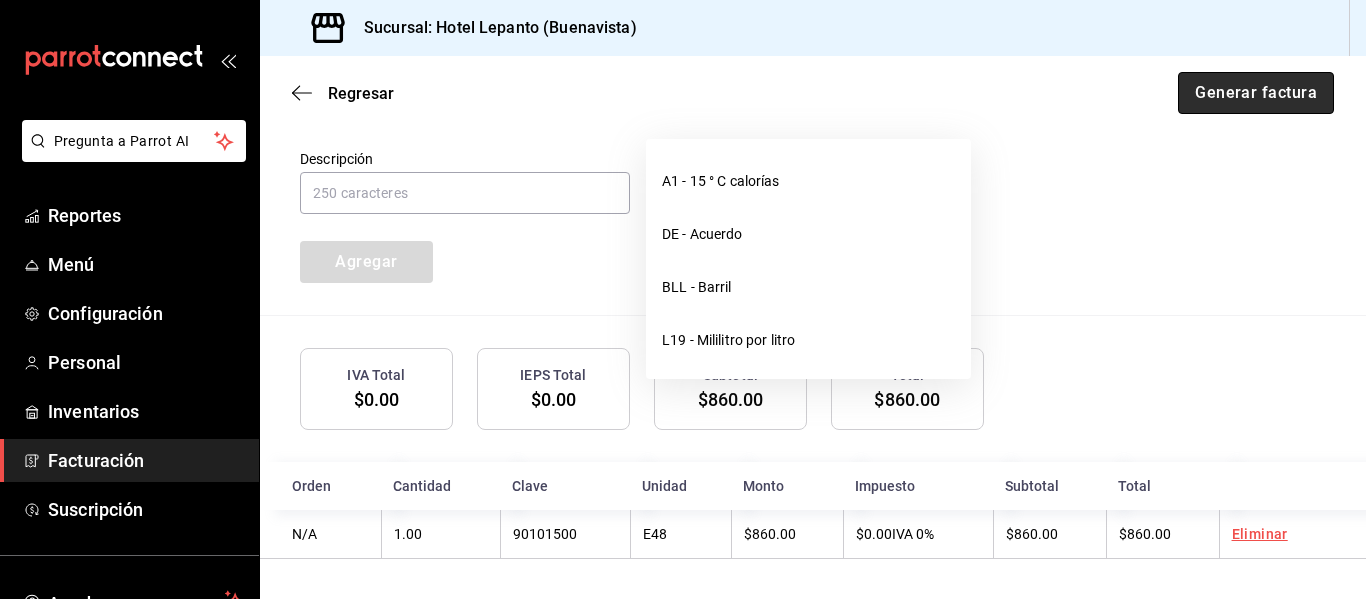 click on "Generar factura" at bounding box center (1256, 93) 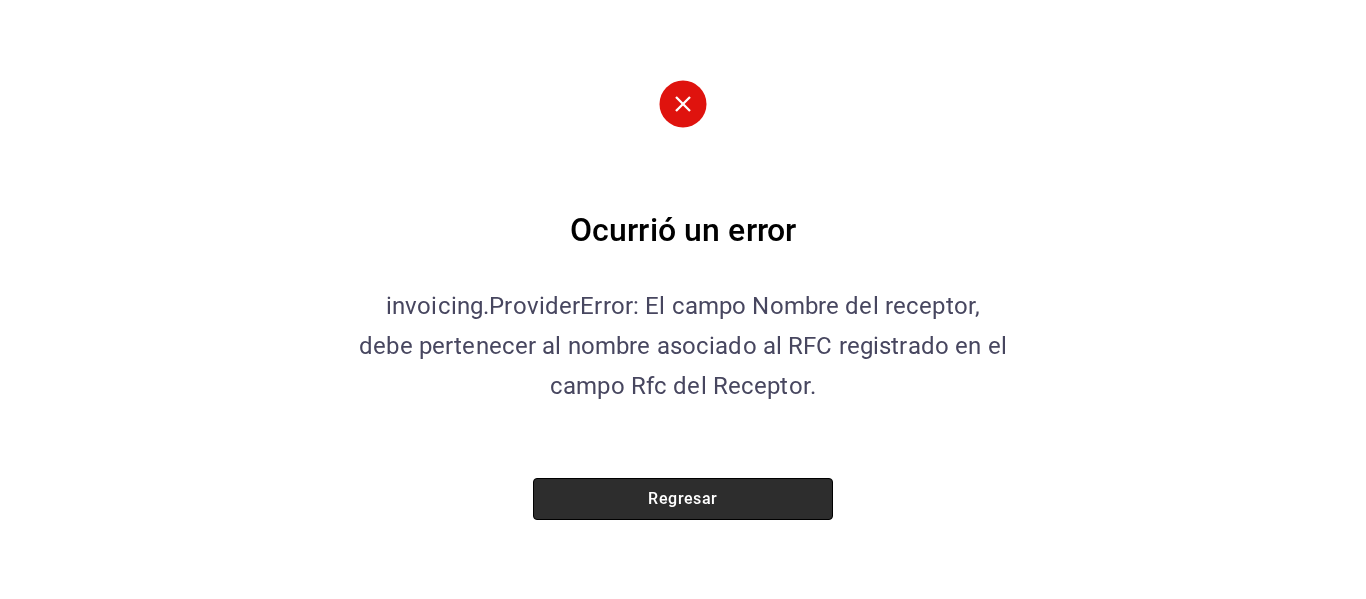 click on "Regresar" at bounding box center (683, 499) 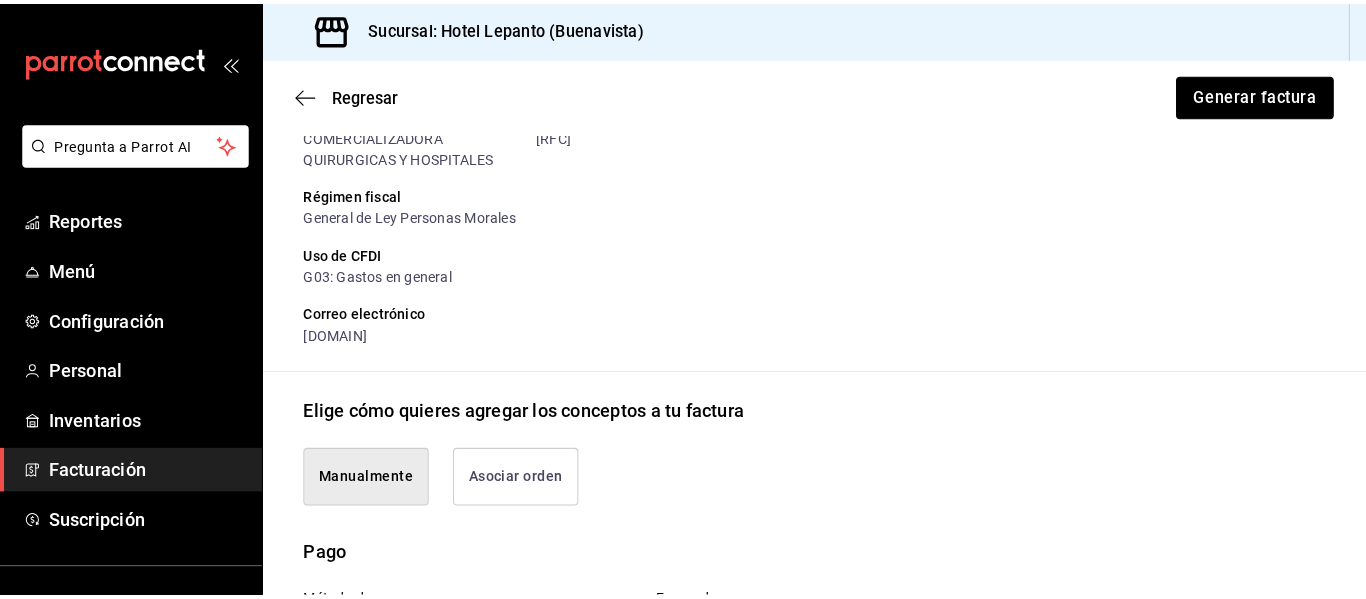 scroll, scrollTop: 0, scrollLeft: 0, axis: both 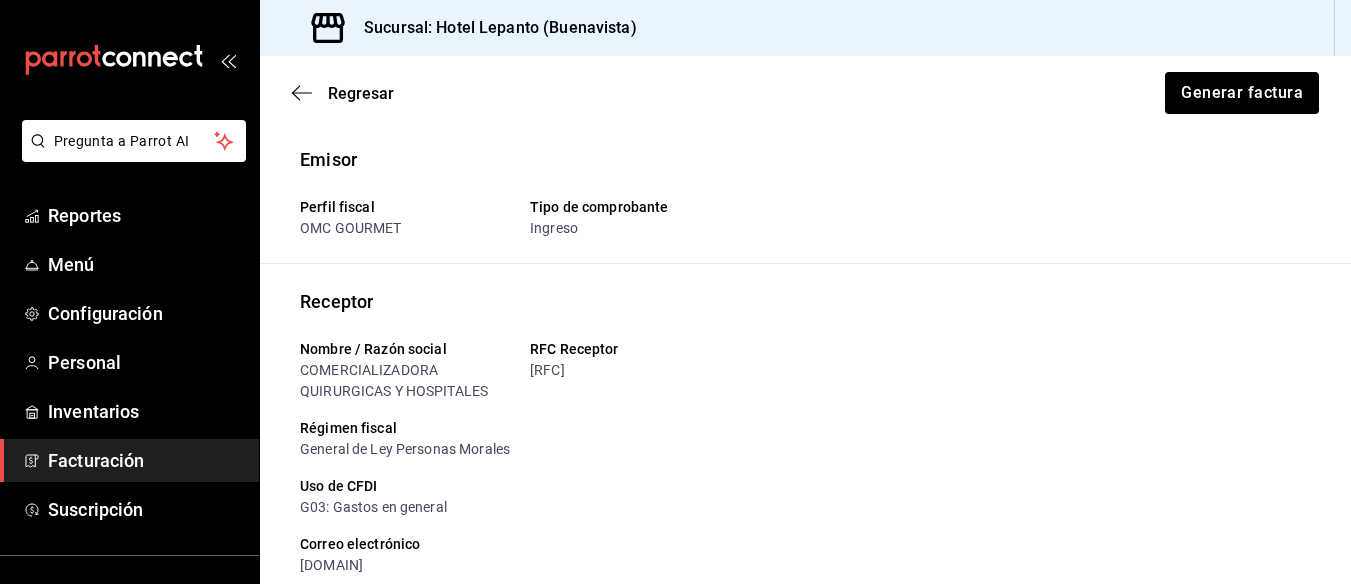 click on "COMERCIALIZADORA QUIRURGICAS Y HOSPITALES" at bounding box center [407, 381] 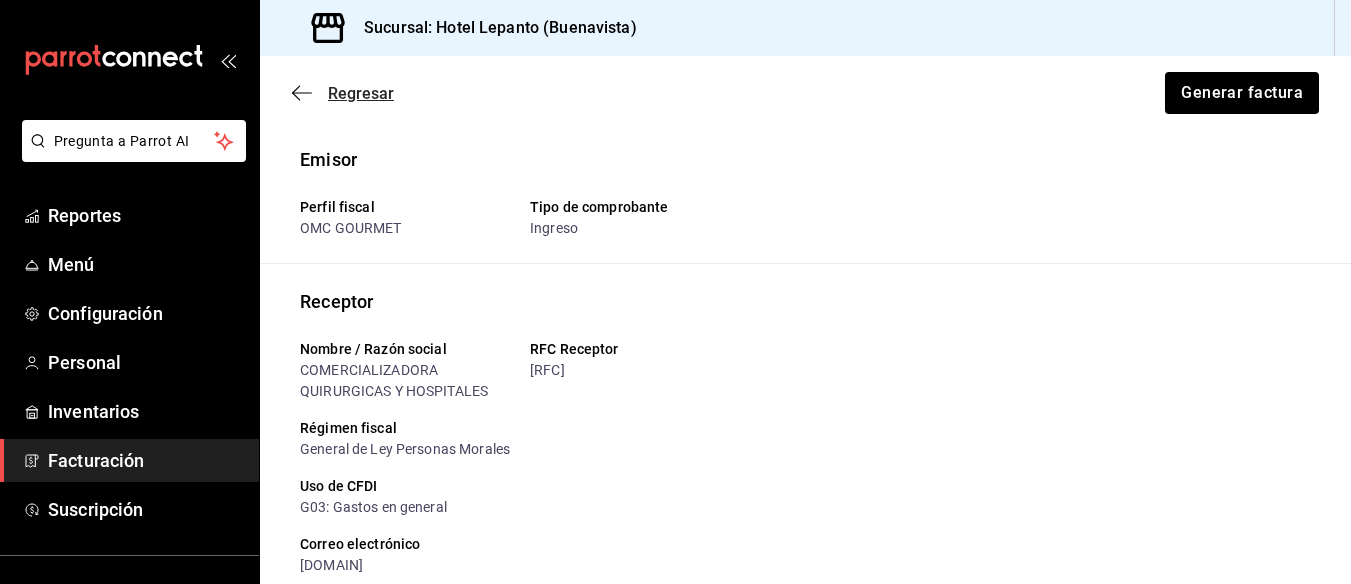 click on "Regresar" at bounding box center (343, 93) 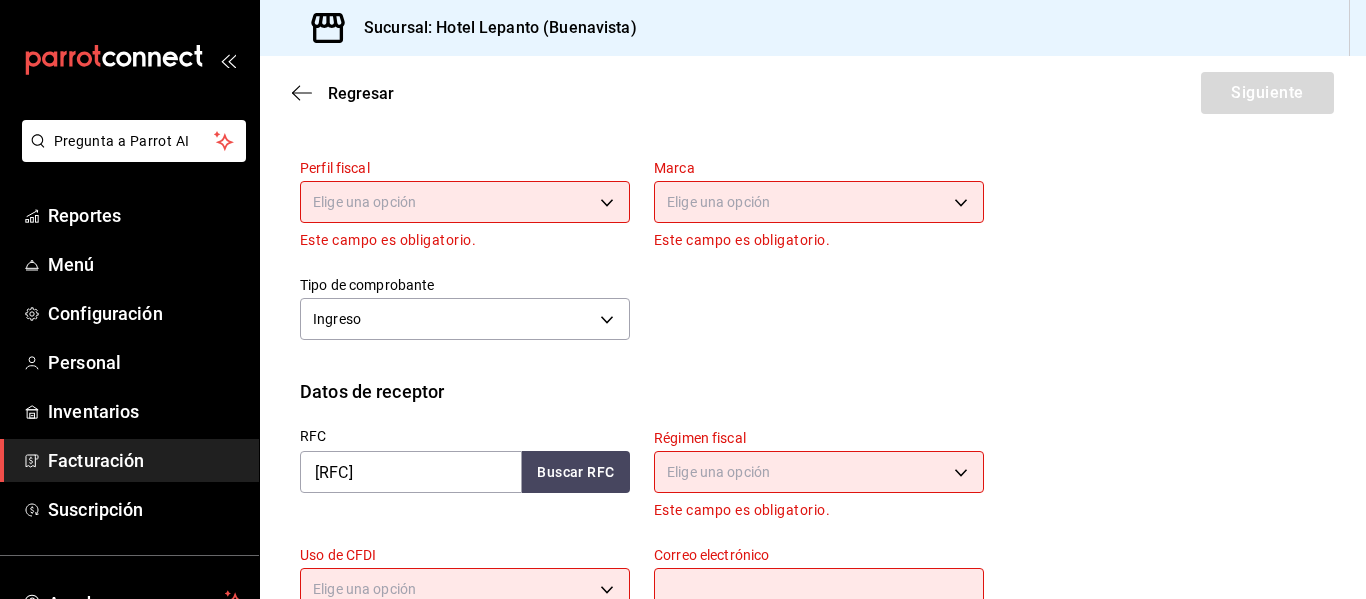 scroll, scrollTop: 0, scrollLeft: 0, axis: both 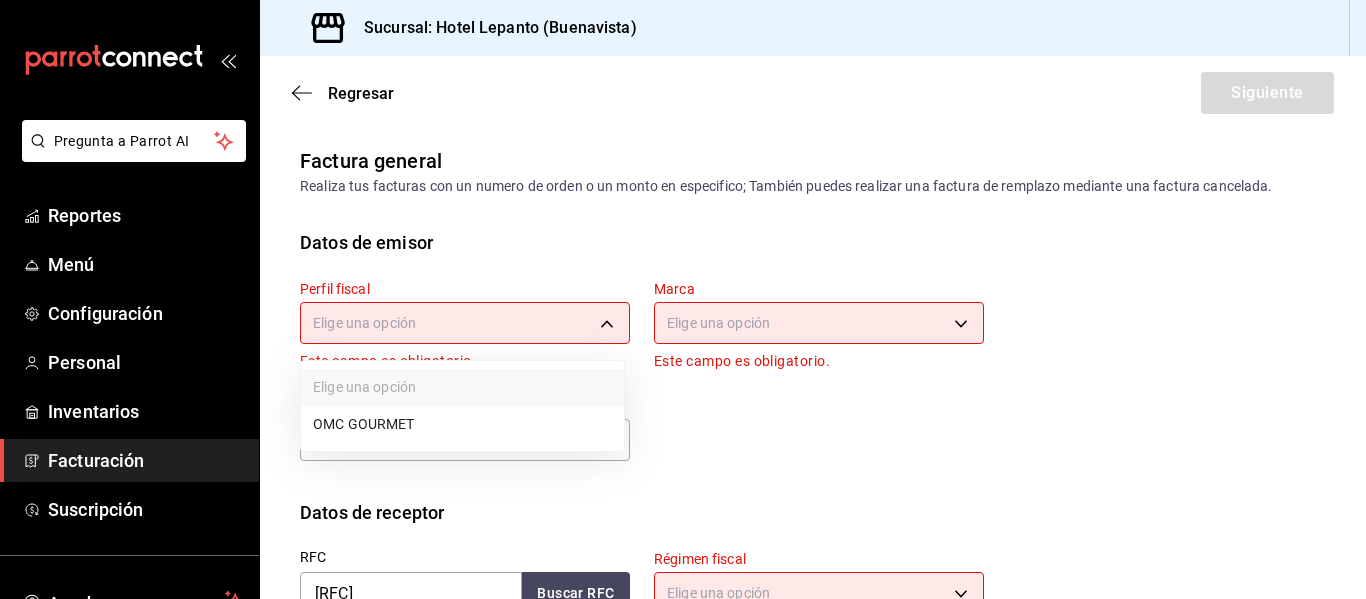 click on "Pregunta a Parrot AI Reportes   Menú   Configuración   Personal   Inventarios   Facturación   Suscripción   Ayuda Recomienda Parrot   [FIRST] [LAST]   Sugerir nueva función   Sucursal: Hotel Lepanto (Buenavista) Regresar Siguiente Factura general Realiza tus facturas con un numero de orden o un monto en especifico; También puedes realizar una factura de remplazo mediante una factura cancelada. Datos de emisor Perfil fiscal Elige una opción Este campo es obligatorio. Marca Elige una opción Este campo es obligatorio. Tipo de comprobante Ingreso I Datos de receptor RFC [RFC] Buscar RFC Régimen fiscal Elige una opción Este campo es obligatorio. Uso de CFDI Elige una opción Este campo es obligatorio. Correo electrónico El correo electrónico es requerido. Introduce tu razón social tal como aparece en tu ćedula fiscal, es importante que no escribas el regimen de constitución aquí. company Razón social COMERCIALIZADORA QUIRURGICAS Y HOSPITALES Dirección Calle # exterior # interior Estado" at bounding box center [683, 299] 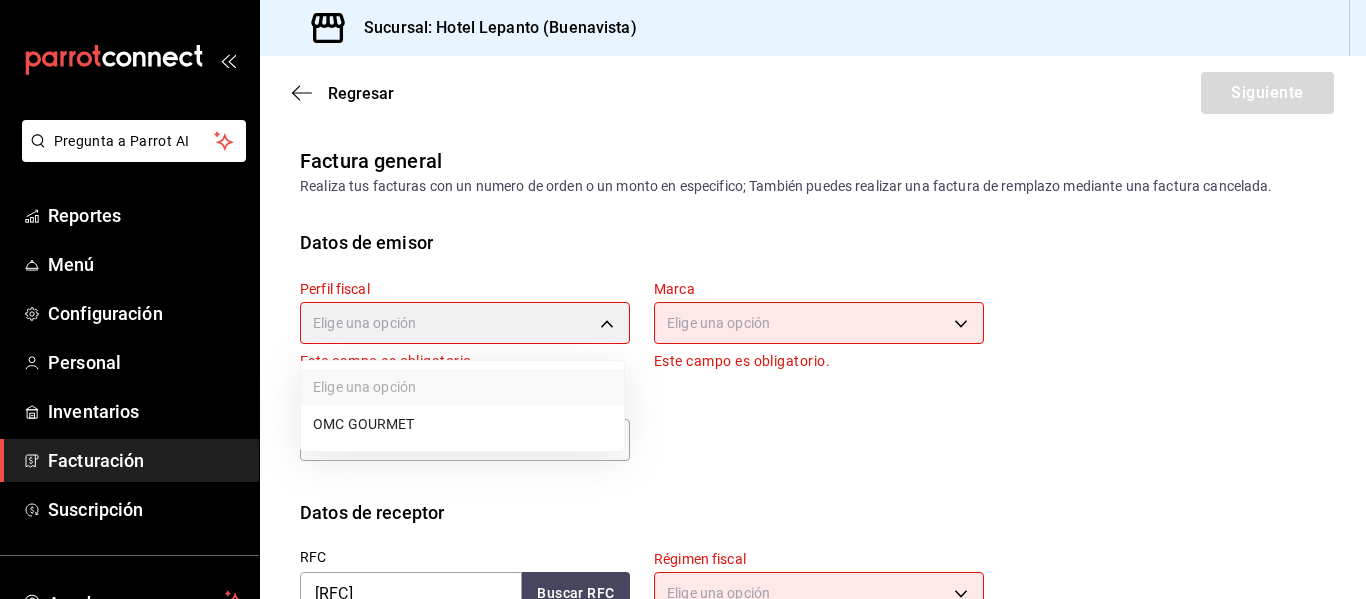 type on "[UUID]" 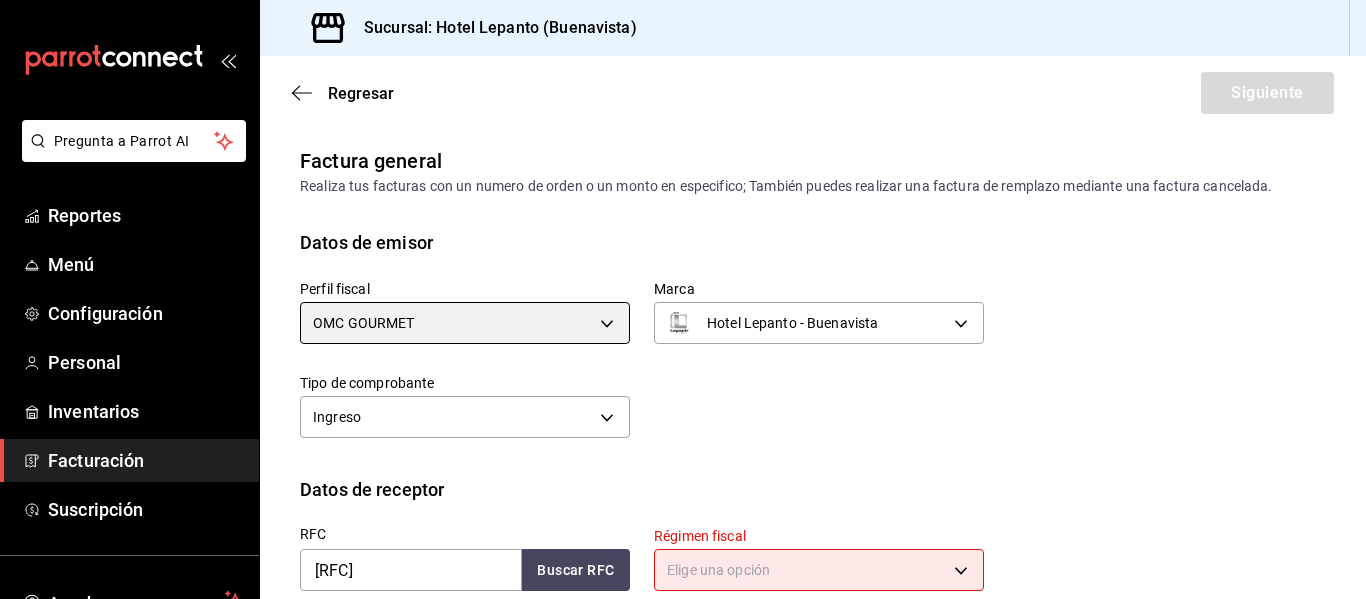 scroll, scrollTop: 300, scrollLeft: 0, axis: vertical 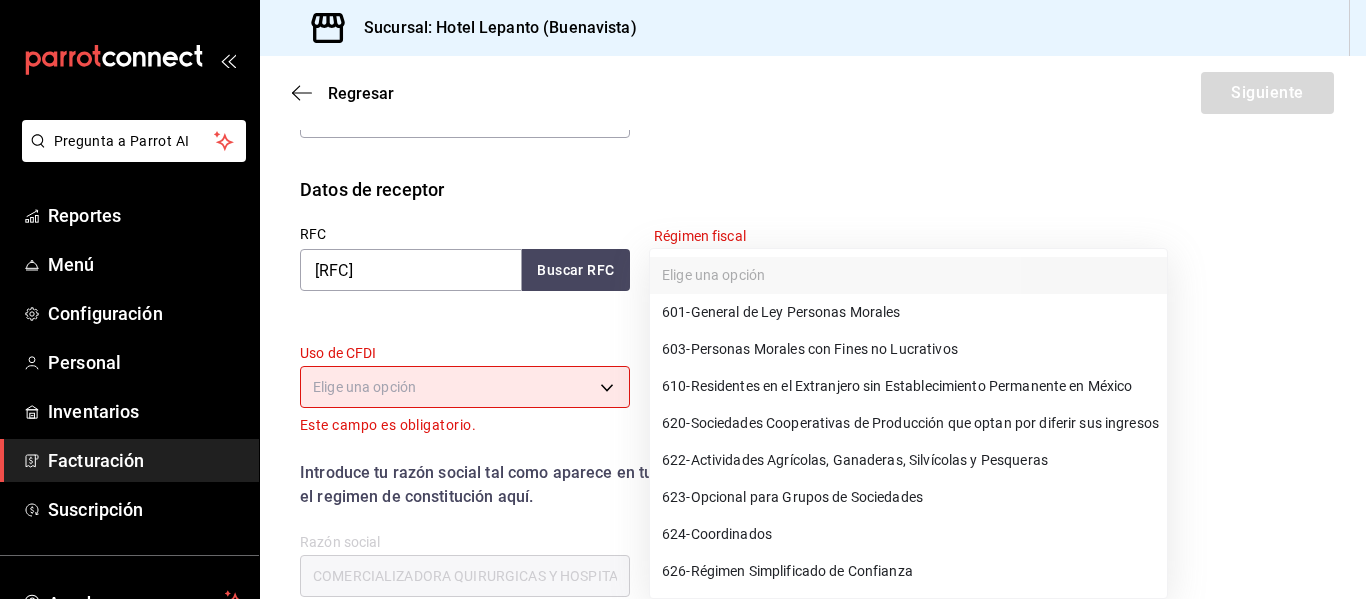 click on "Pregunta a Parrot AI Reportes   Menú   Configuración   Personal   Inventarios   Facturación   Suscripción   Ayuda Recomienda Parrot   [FIRST] [LAST]   Sugerir nueva función   Sucursal: Hotel Lepanto ([CITY]) Regresar Siguiente Factura general Realiza tus facturas con un numero de orden o un monto en especifico; También puedes realizar una factura de remplazo mediante una factura cancelada. Datos de emisor Perfil fiscal OMC GOURMET 46af66a3-9ef9-469f-9491-2c4bb9ef7882 Marca Hotel Lepanto - [CITY] 78876d7d-d969-4c97-957f-d97bcaf374a8 Tipo de comprobante Ingreso I Datos de receptor RFC CQH100202P51 Buscar RFC Régimen fiscal Elige una opción Este campo es obligatorio. Uso de CFDI Elige una opción Este campo es obligatorio. Correo electrónico El correo electrónico es requerido. Introduce tu razón social tal como aparece en tu ćedula fiscal, es importante que no escribas el regimen de constitución aquí. company Razón social COMERCIALIZADORA QUIRURGICAS Y HOSPITALES Dirección Calle [STATE]" at bounding box center (683, 299) 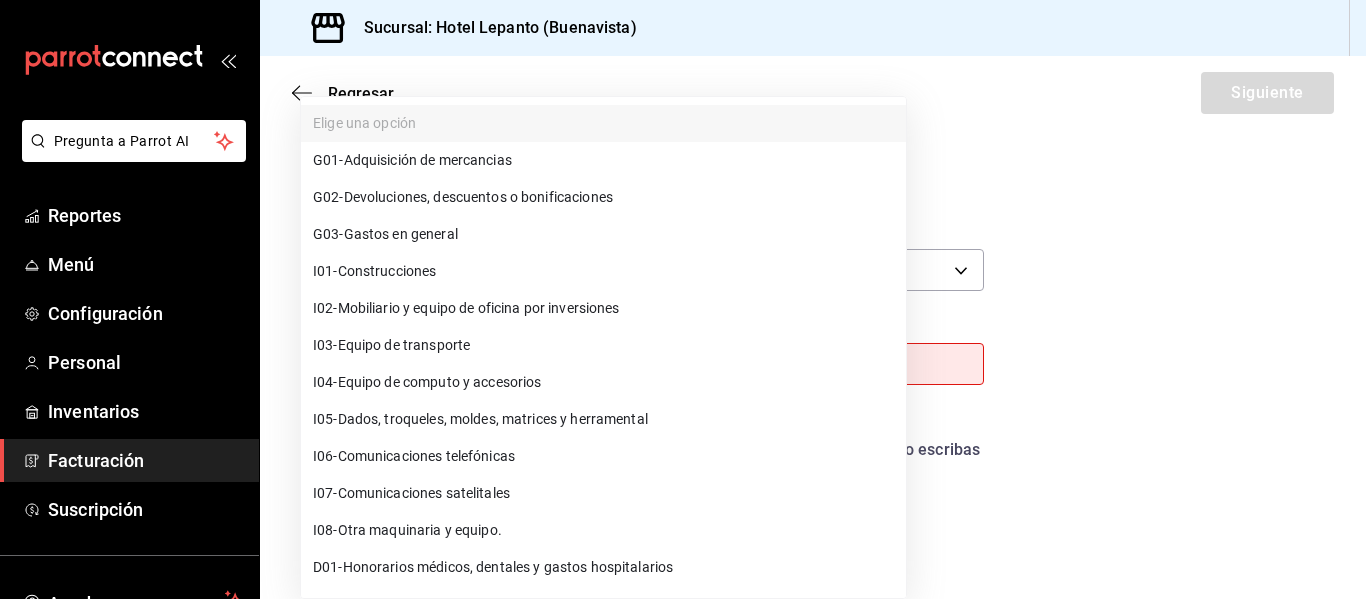 click on "Pregunta a Parrot AI Reportes   Menú   Configuración   Personal   Inventarios   Facturación   Suscripción   Ayuda Recomienda Parrot   [FIRST] [LAST]   Sugerir nueva función   Sucursal: Hotel Lepanto ([CITY]) Regresar Siguiente Factura general Realiza tus facturas con un numero de orden o un monto en especifico; También puedes realizar una factura de remplazo mediante una factura cancelada. Datos de emisor Perfil fiscal OMC GOURMET [UUID] Marca Hotel Lepanto - Buenavista [UUID] Tipo de comprobante Ingreso I Datos de receptor RFC CQH100202P51 Buscar RFC Régimen fiscal 601  -  General de Ley Personas Morales 601 Uso de CFDI Elige una opción Este campo es obligatorio. Correo electrónico El correo electrónico es requerido. Introduce tu razón social tal como aparece en tu ćedula fiscal, es importante que no escribas el regimen de constitución aquí. company Razón social COMERCIALIZADORA QUIRURGICAS Y HOSPITALES Dirección Calle Estado" at bounding box center [683, 299] 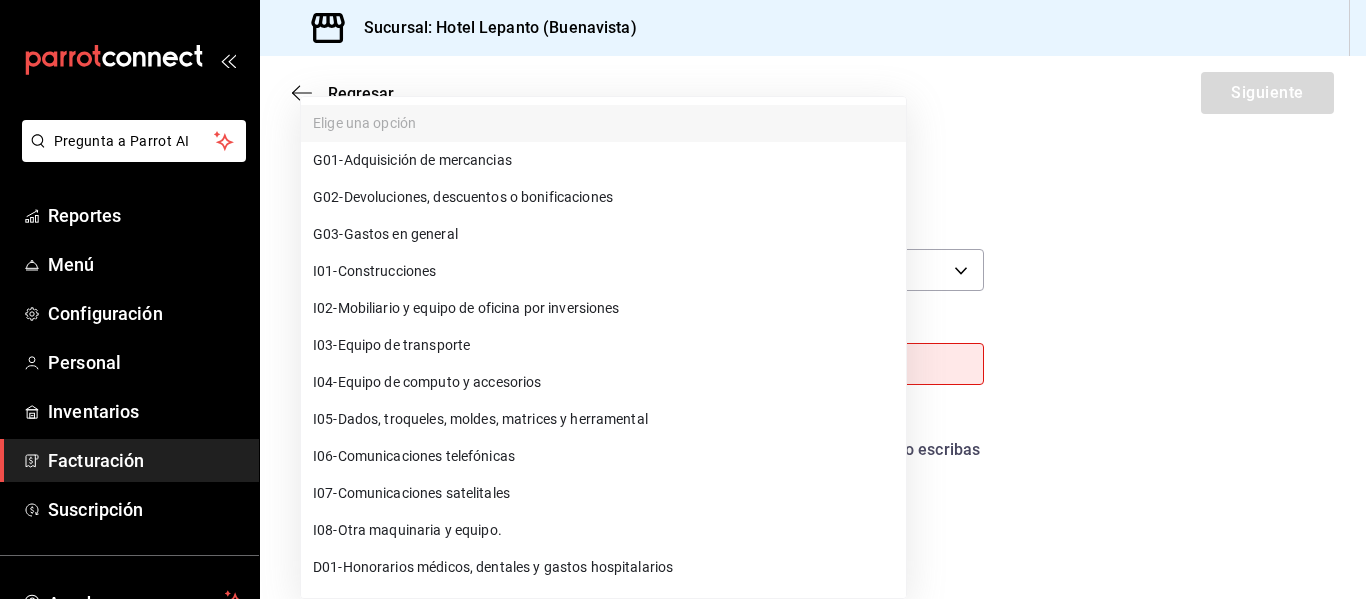 click on "G03  -  Gastos en general" at bounding box center [385, 234] 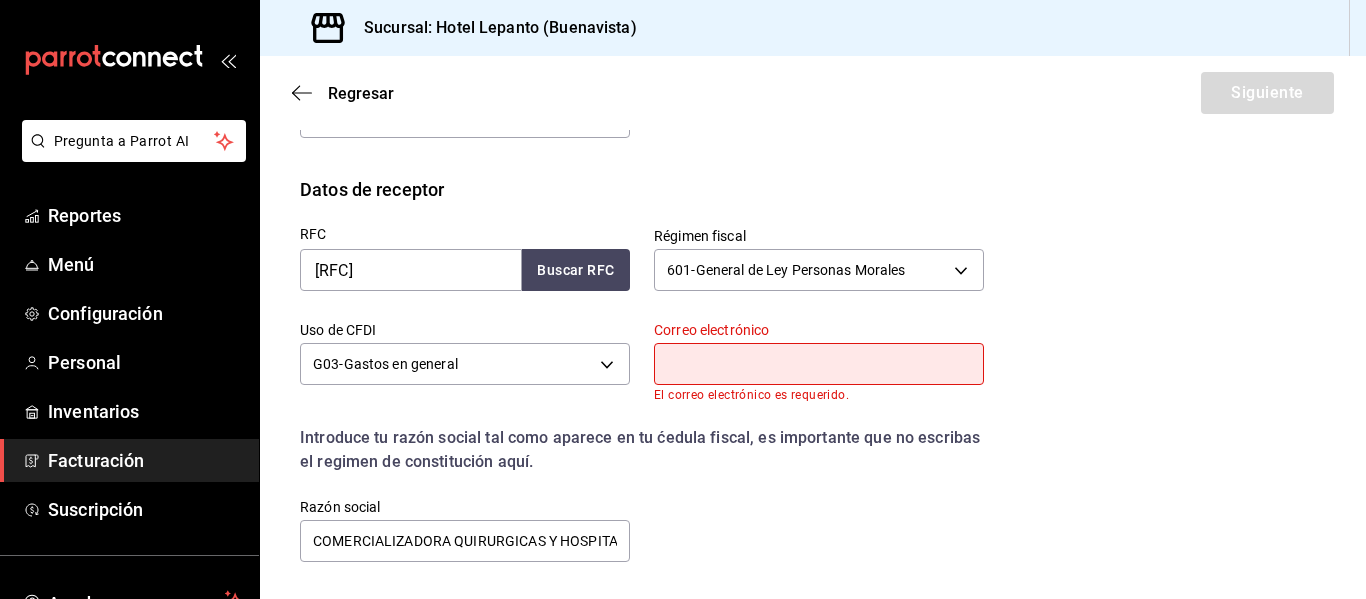 click at bounding box center (819, 364) 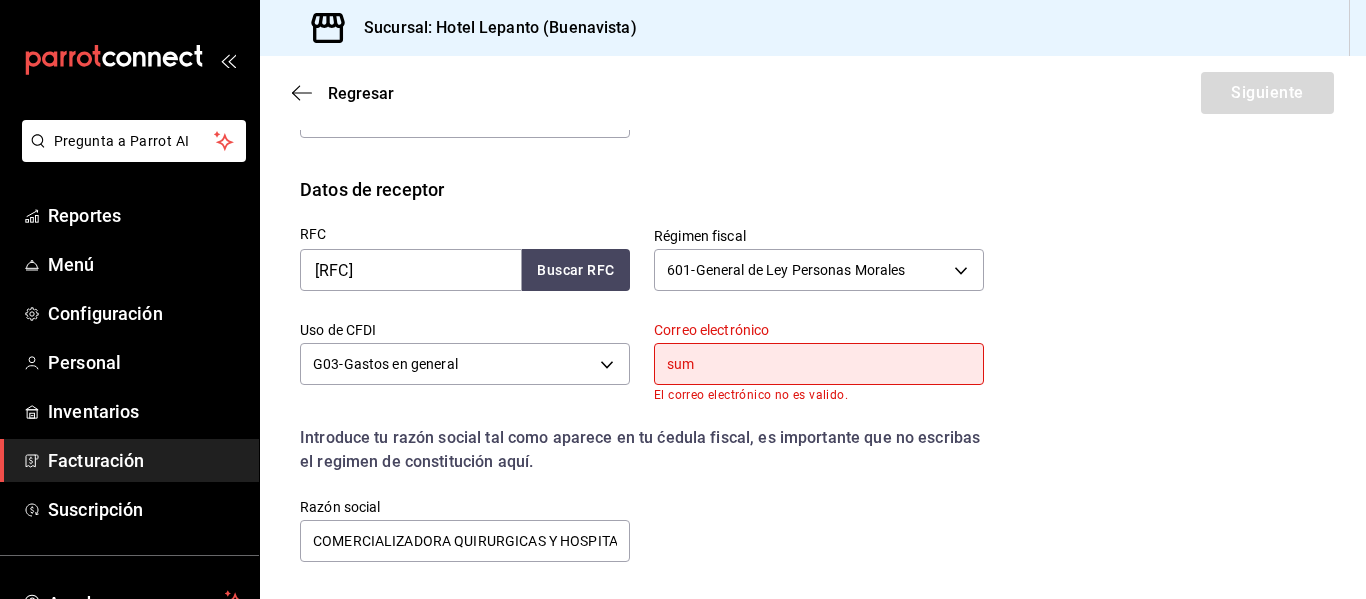 type on "[DOMAIN]" 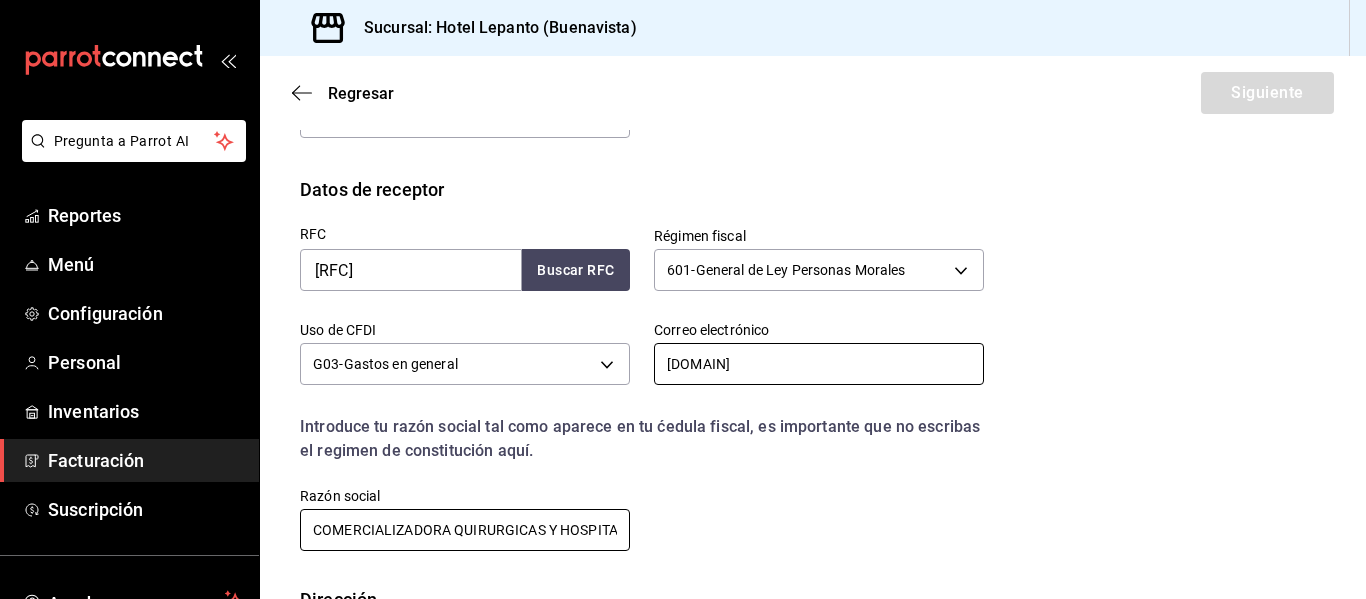 scroll, scrollTop: 451, scrollLeft: 0, axis: vertical 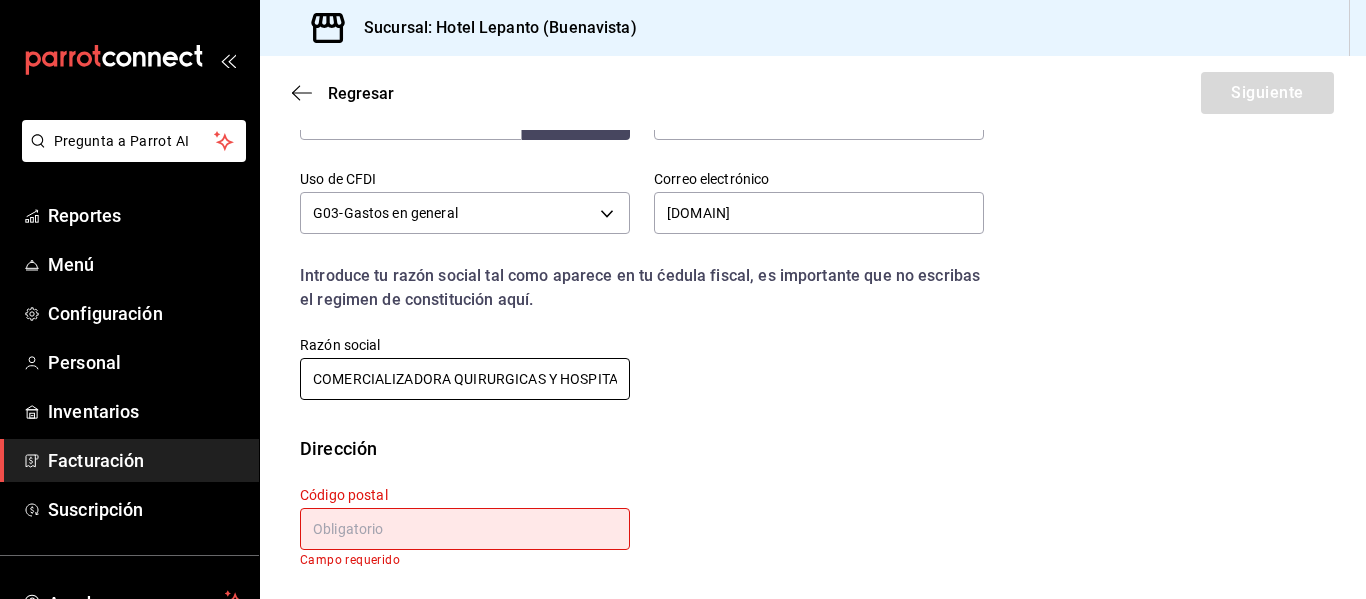 click on "COMERCIALIZADORA QUIRURGICAS Y HOSPITALES" at bounding box center [465, 379] 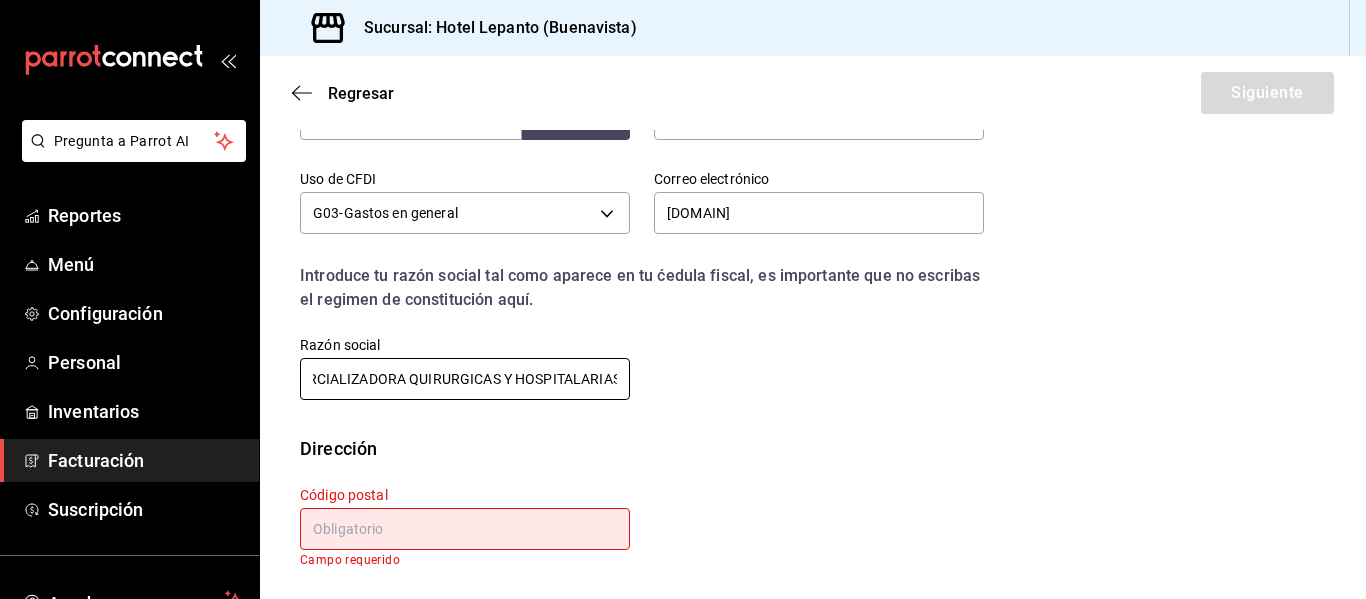 scroll, scrollTop: 0, scrollLeft: 53, axis: horizontal 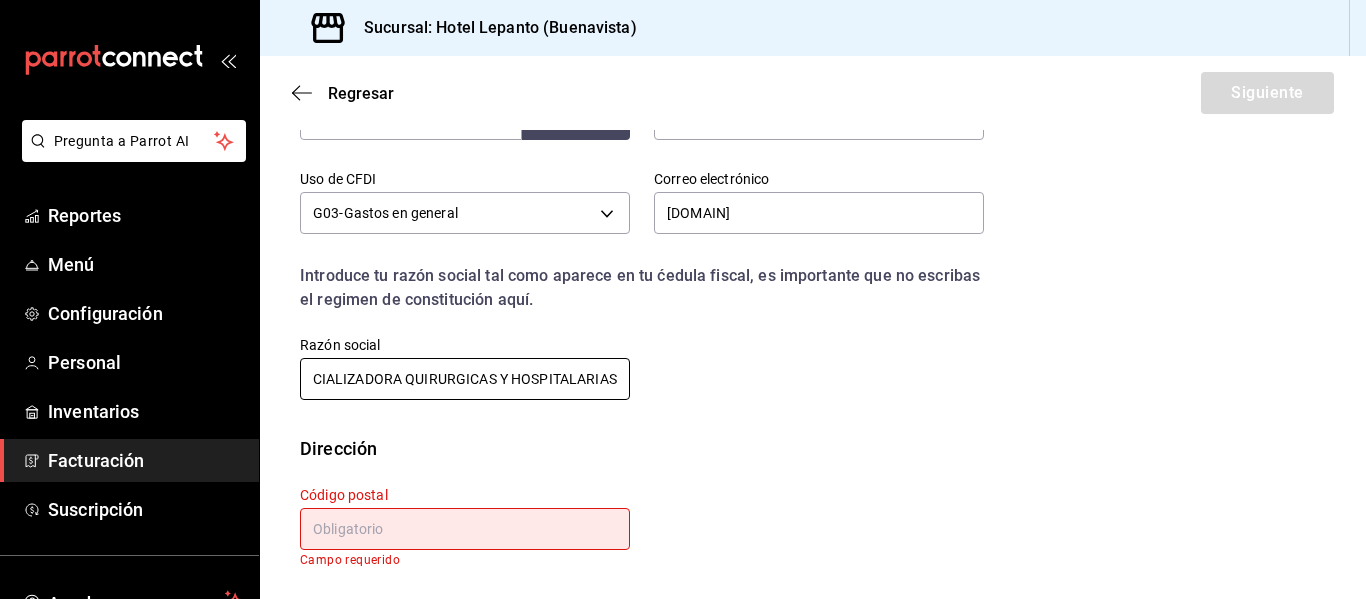 type on "COMERCIALIZADORA QUIRURGICAS Y HOSPITALARIAS" 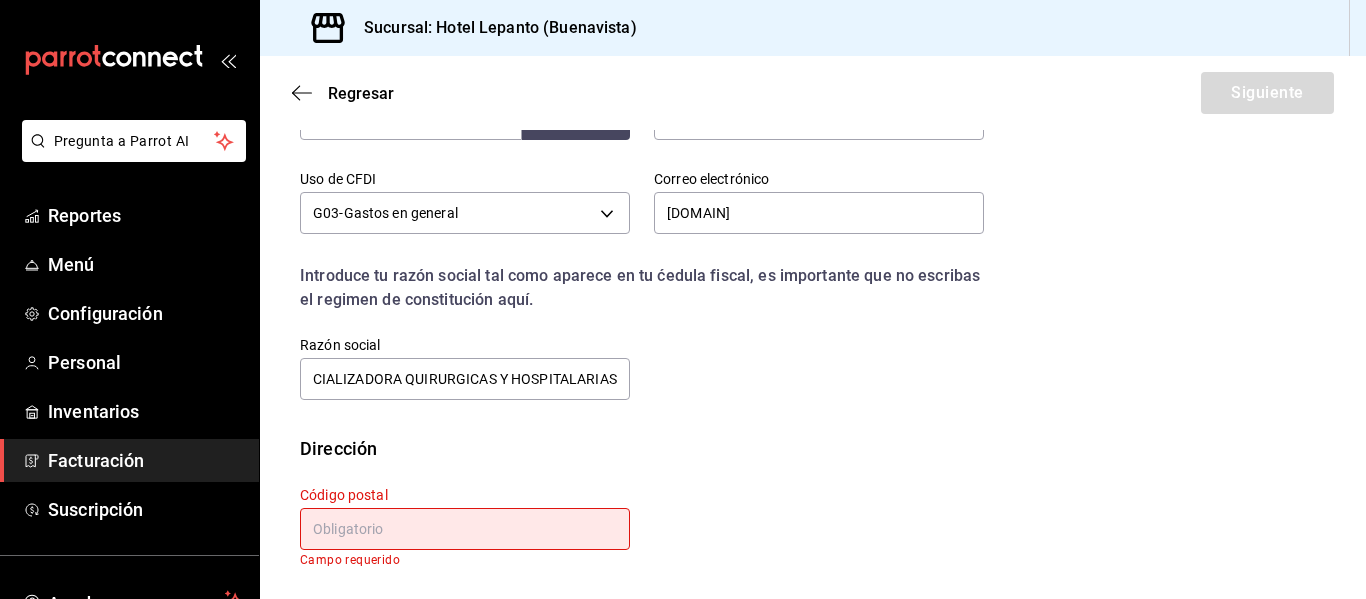 scroll, scrollTop: 0, scrollLeft: 0, axis: both 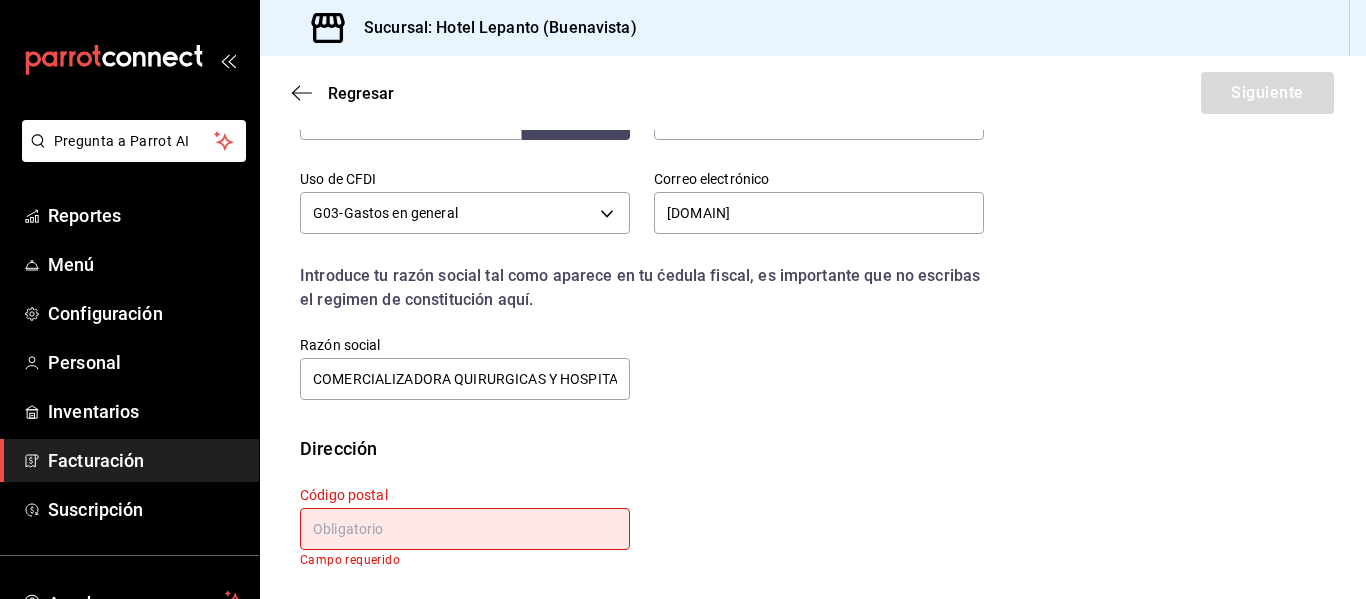 click at bounding box center (465, 529) 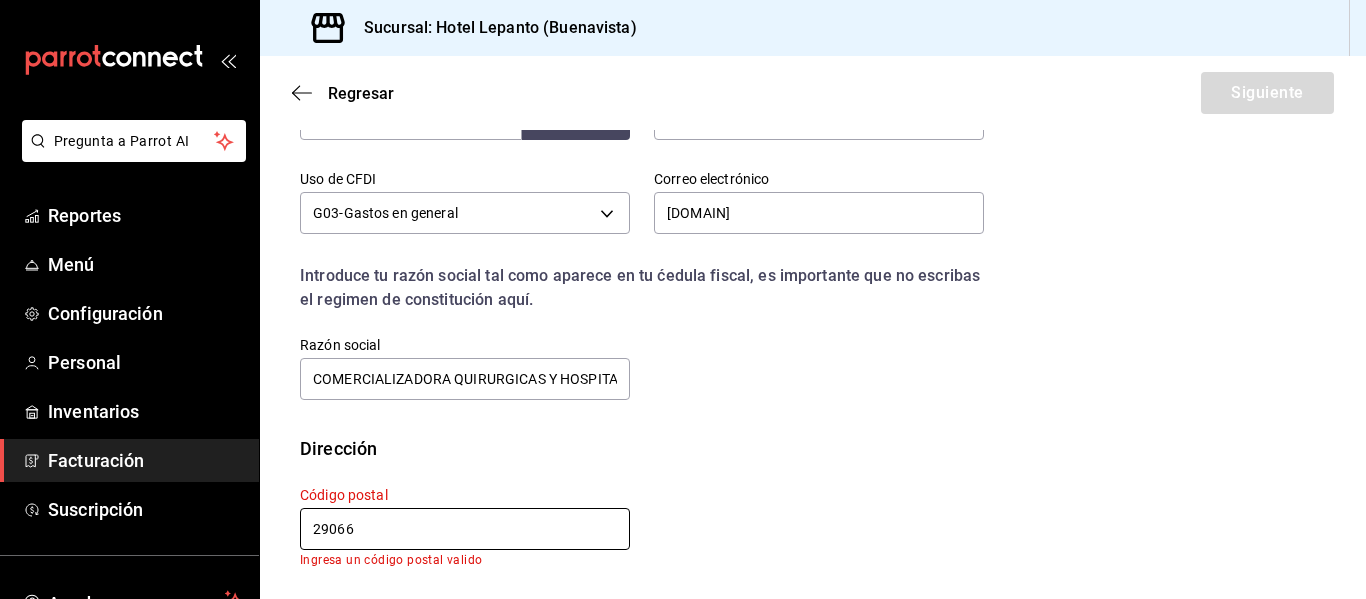 scroll, scrollTop: 437, scrollLeft: 0, axis: vertical 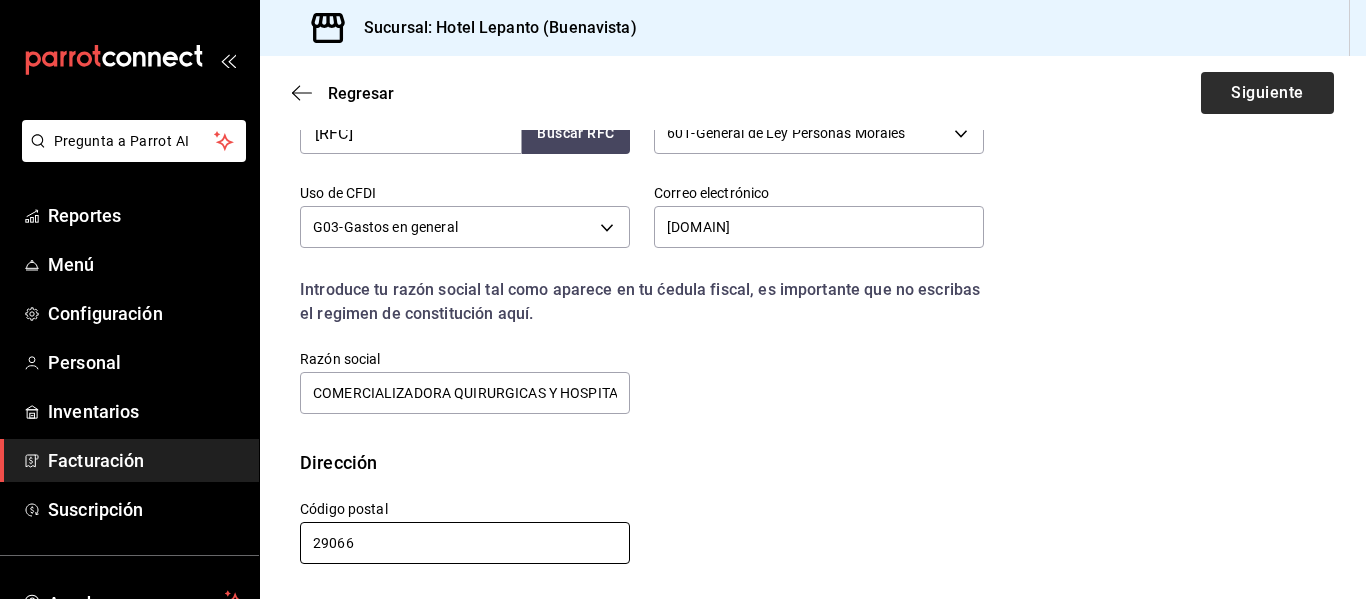 type on "29066" 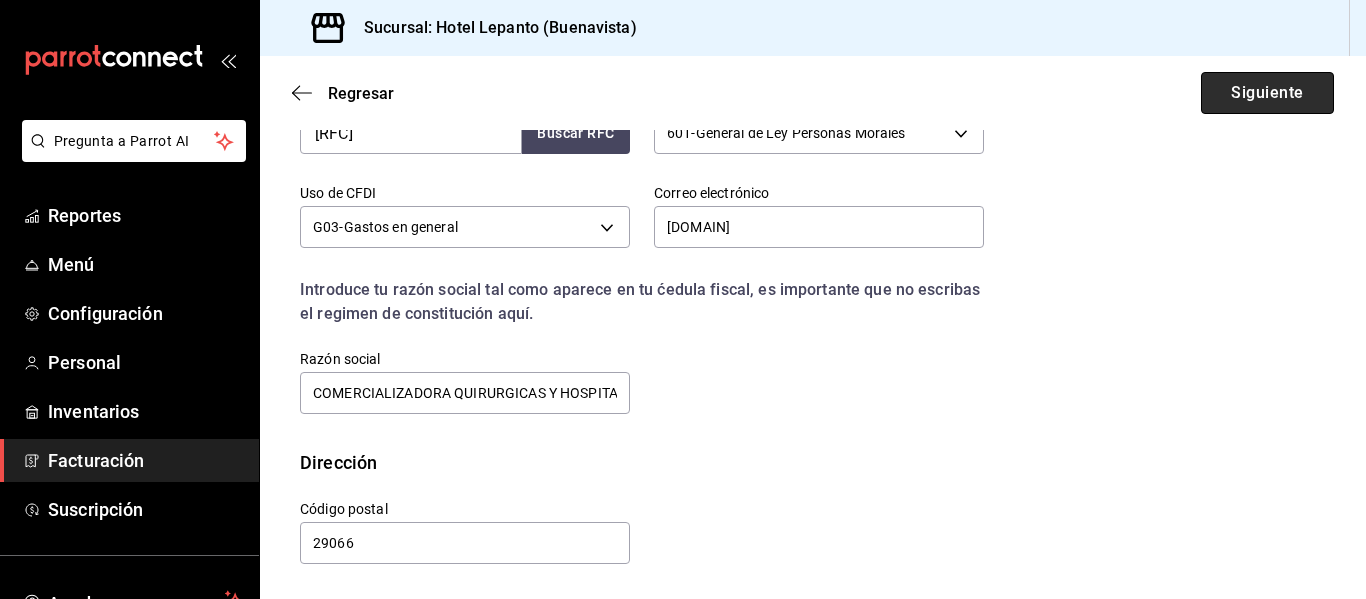click on "Siguiente" at bounding box center (1267, 93) 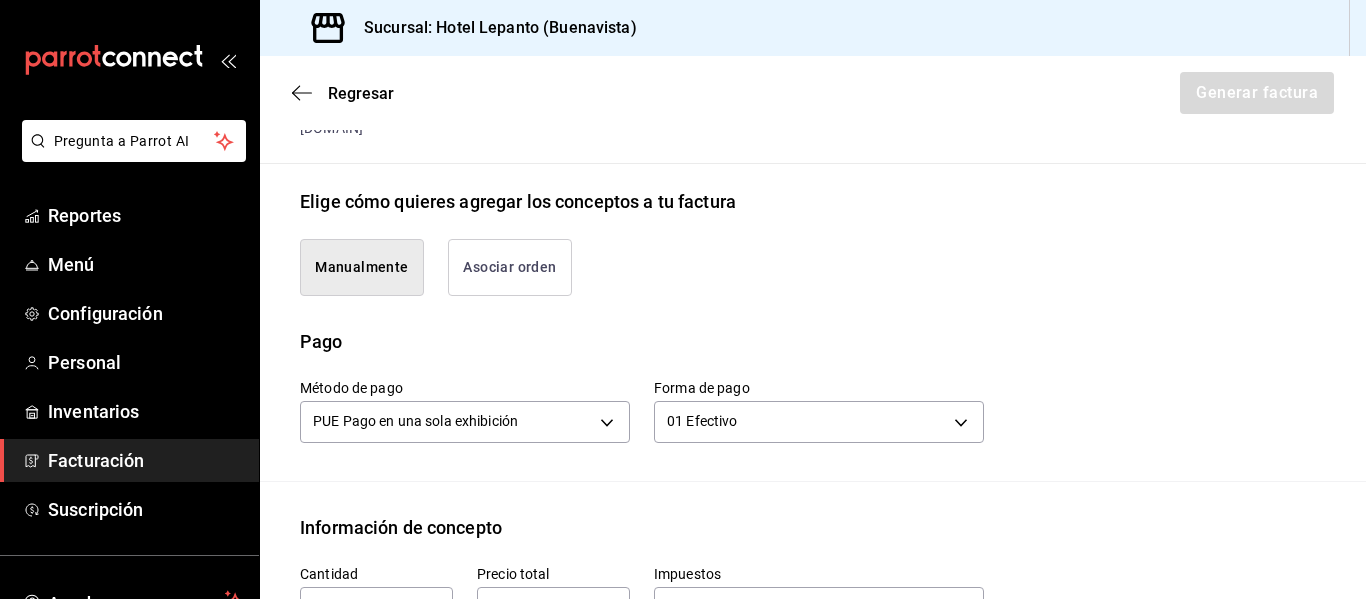 type on "90101500 - Establecimientos para comer y beber" 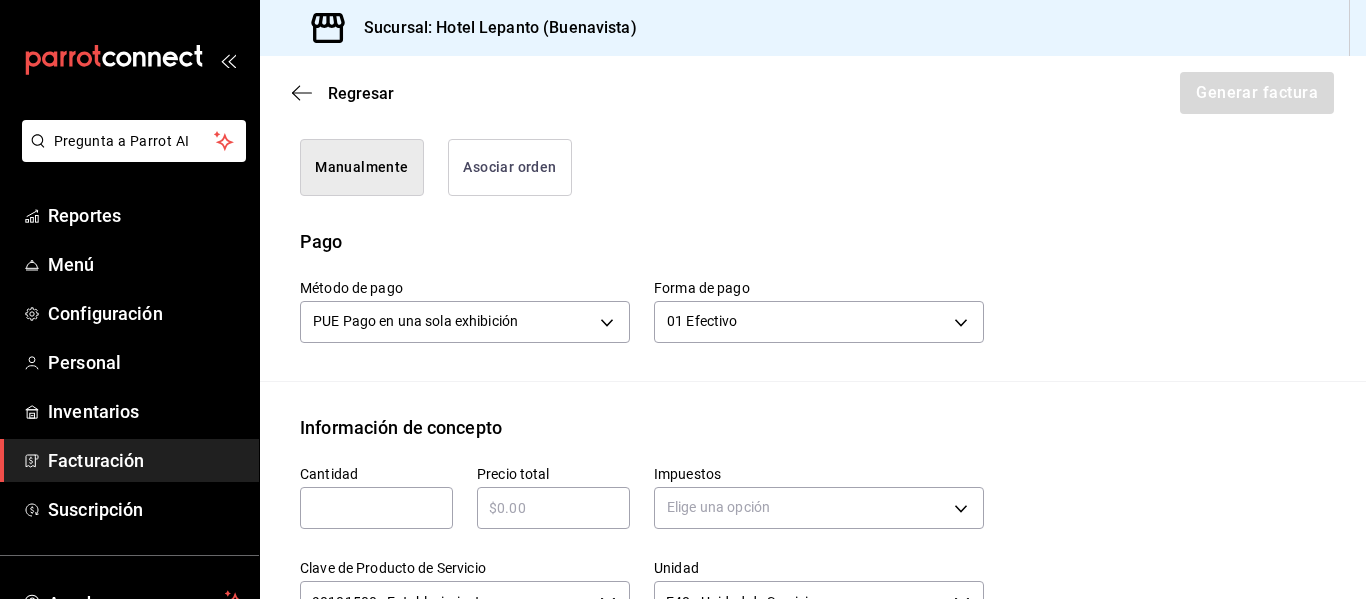 scroll, scrollTop: 637, scrollLeft: 0, axis: vertical 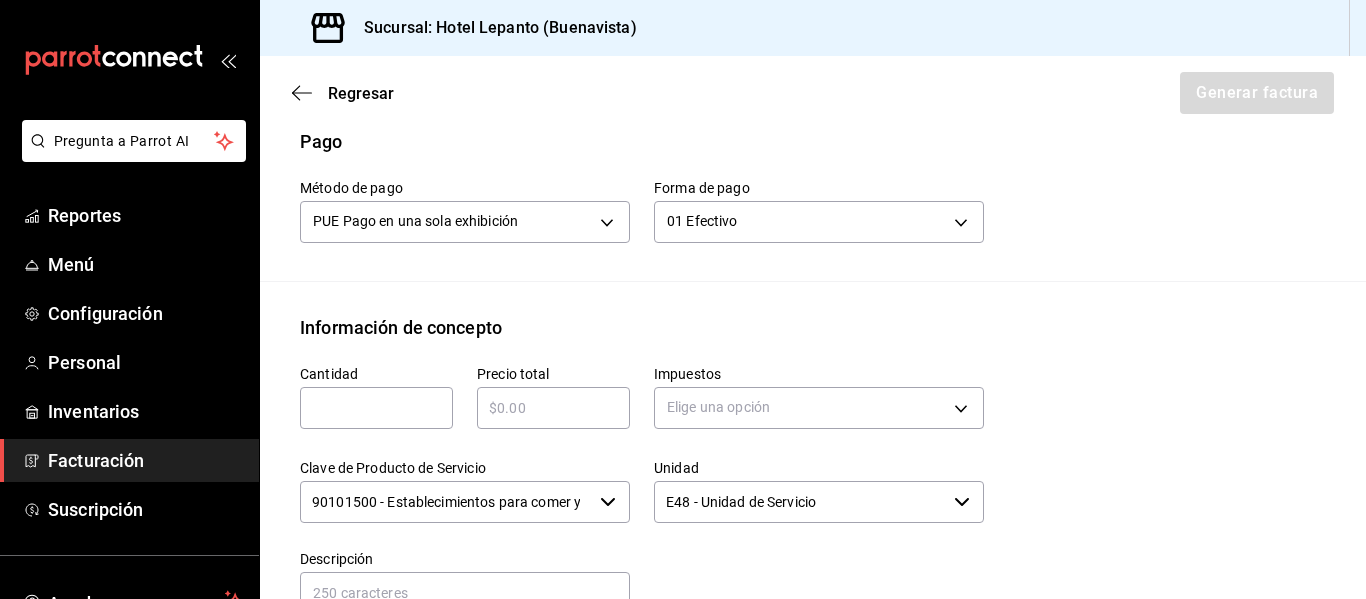 click at bounding box center [376, 408] 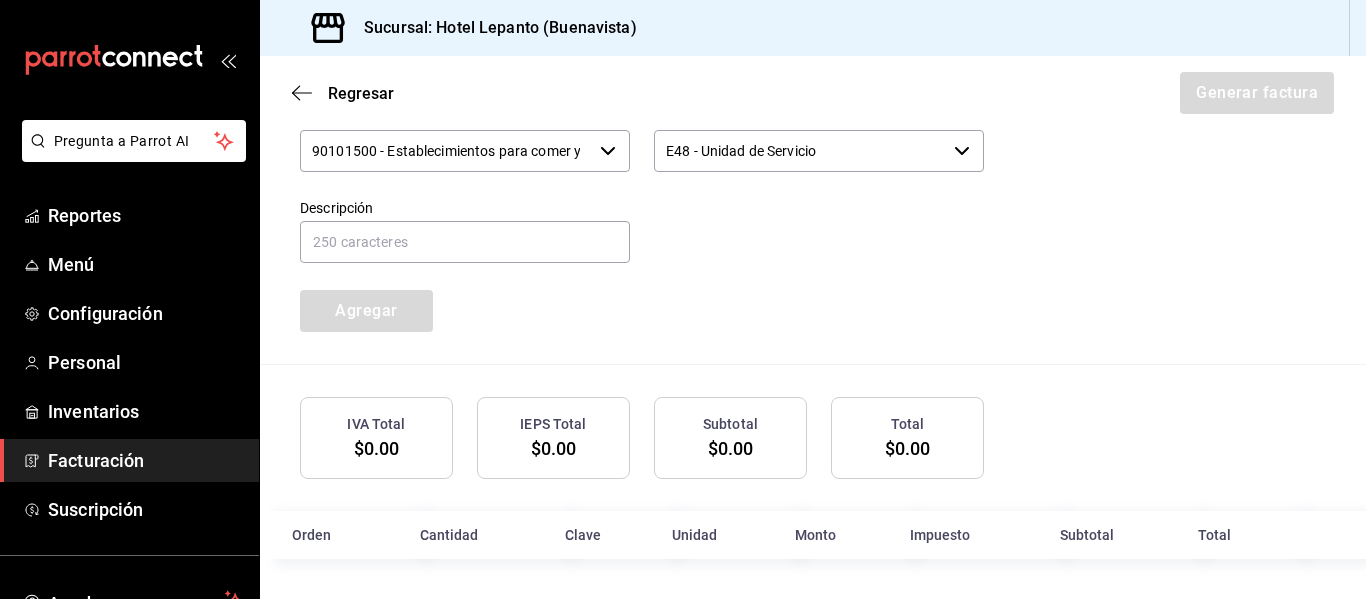 scroll, scrollTop: 688, scrollLeft: 0, axis: vertical 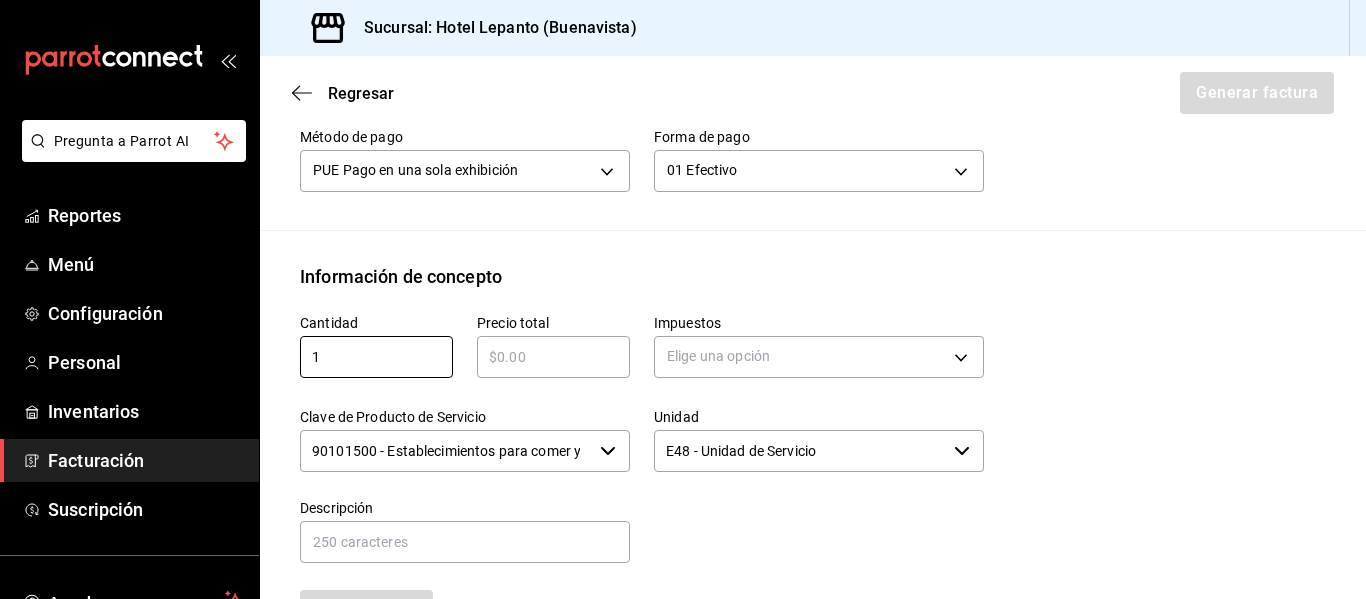 type on "1" 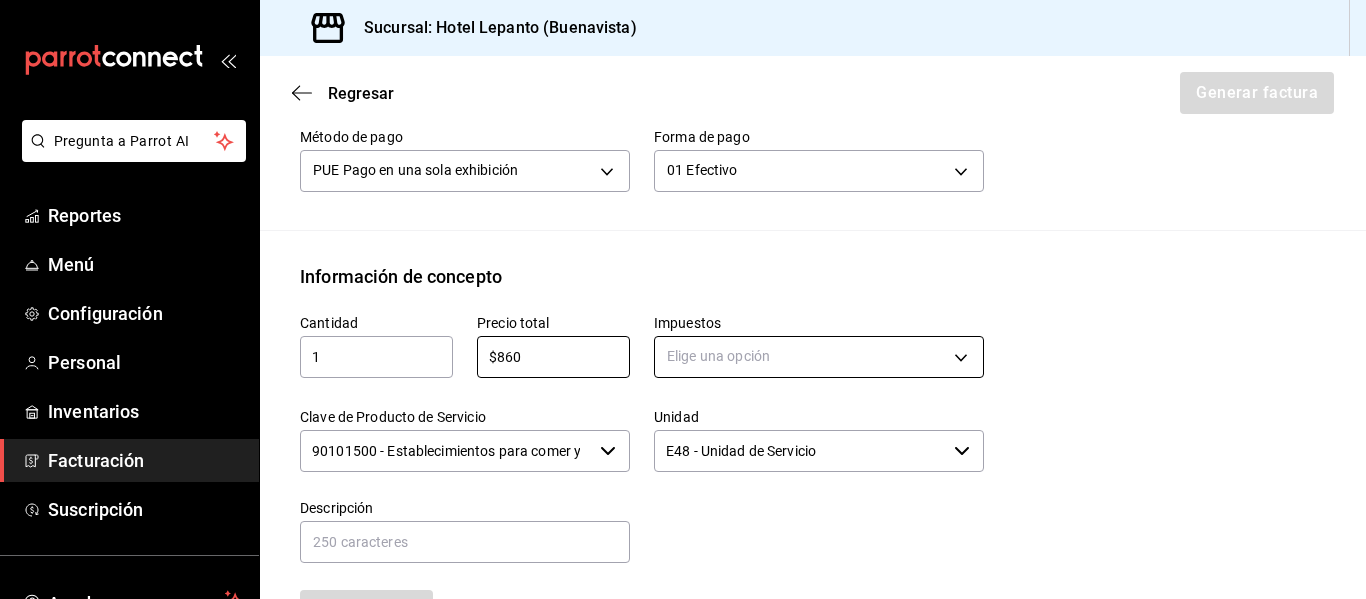 type on "$860" 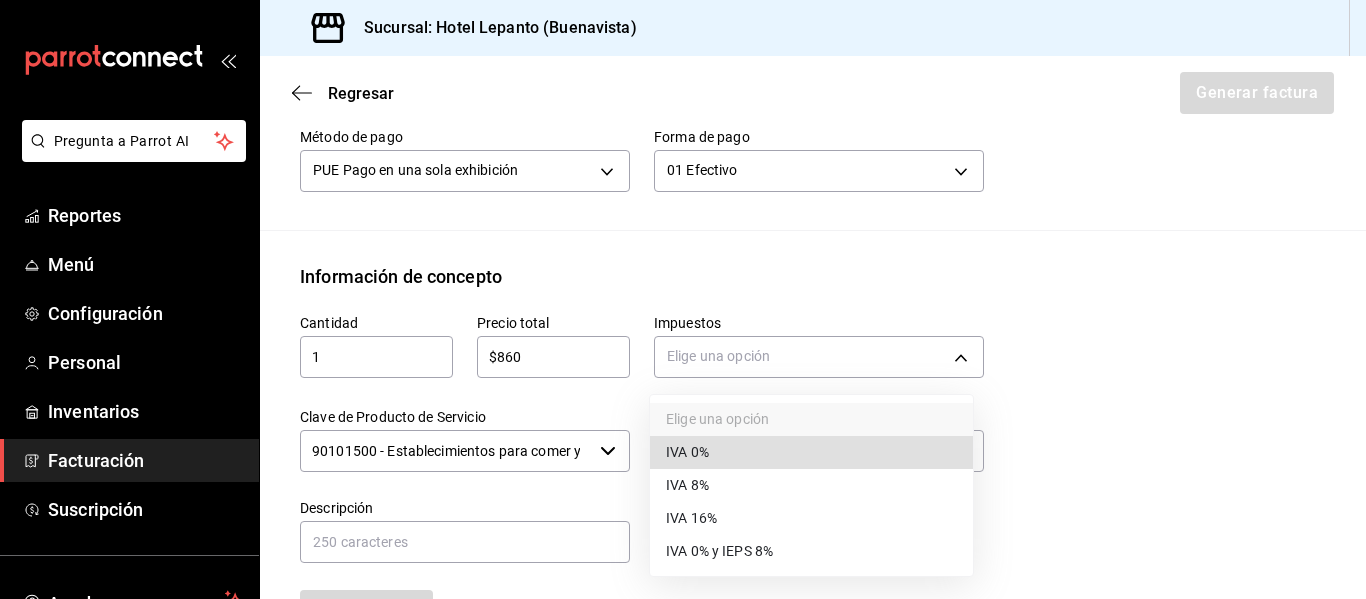 click on "IVA 0%" at bounding box center [811, 452] 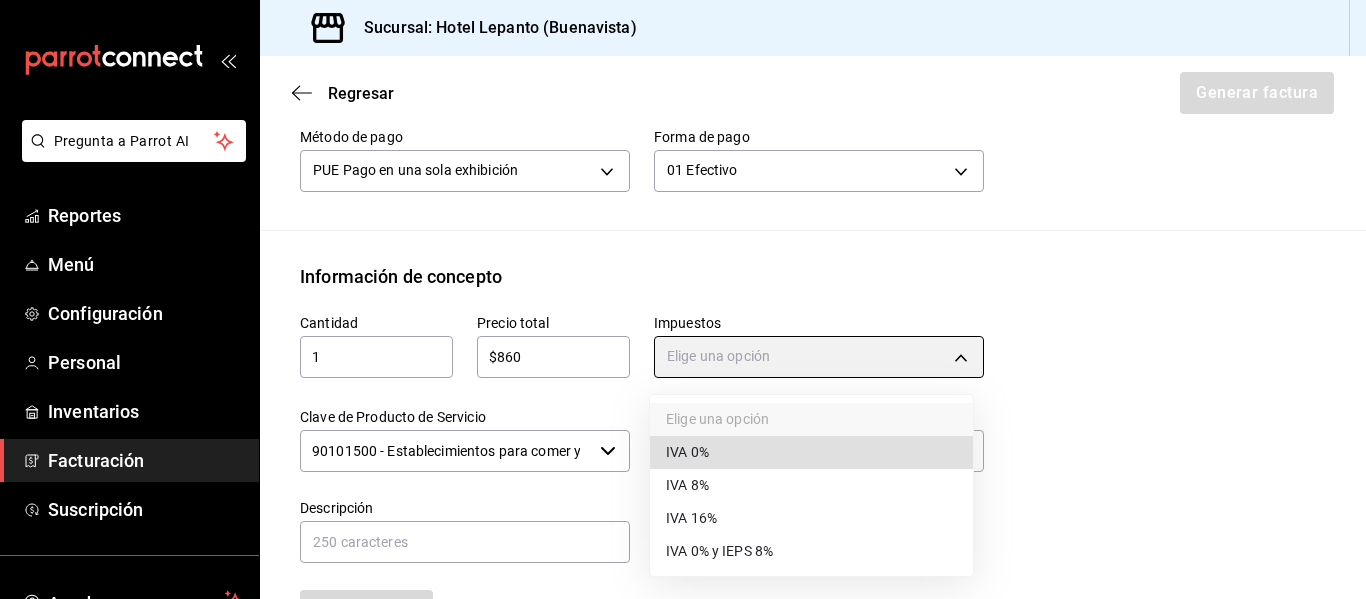 type on "IVA_0" 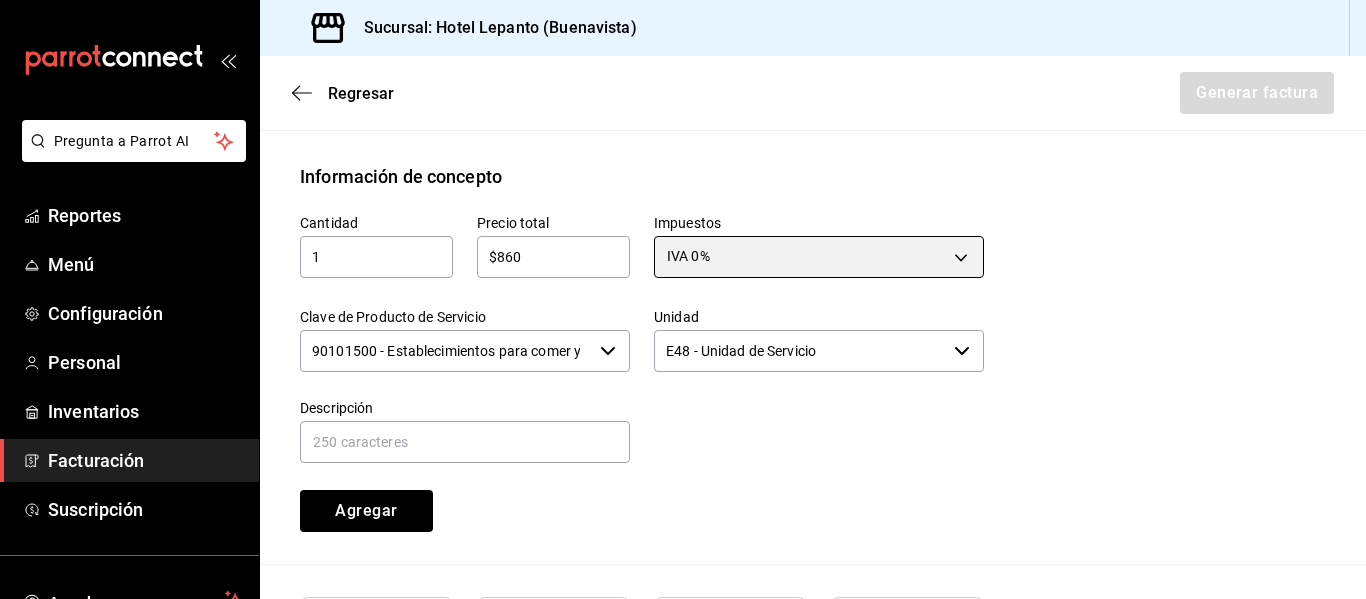 scroll, scrollTop: 888, scrollLeft: 0, axis: vertical 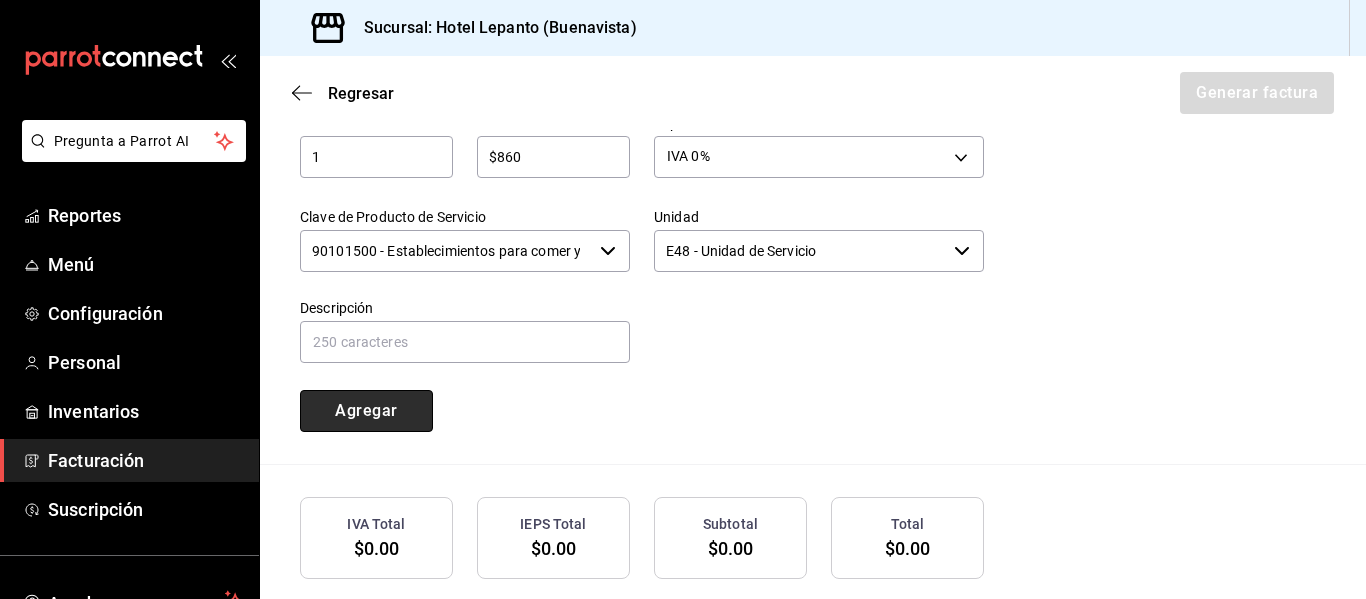 click on "Agregar" at bounding box center (366, 411) 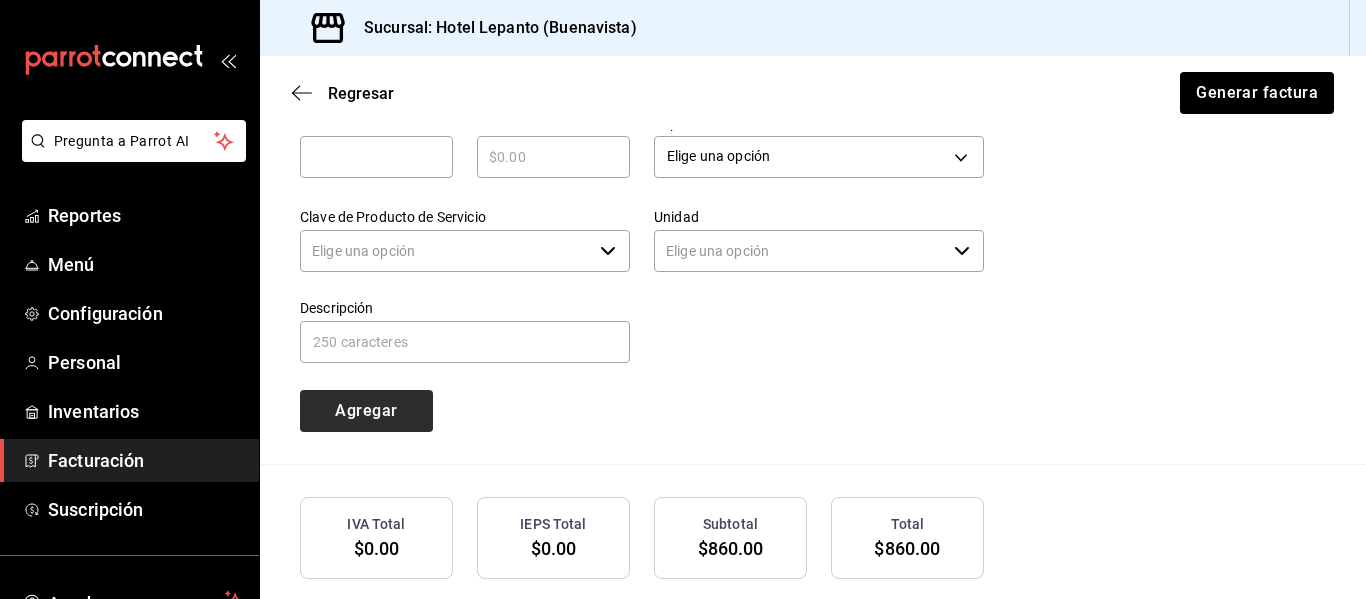 type 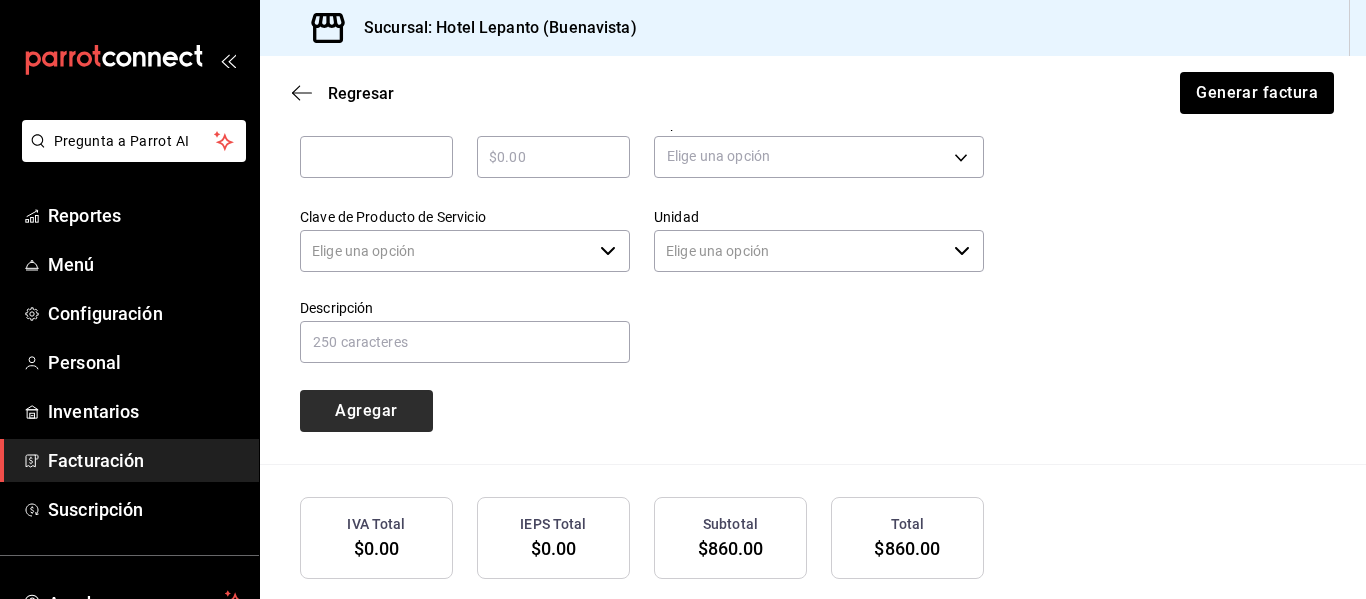 type on "90101500 - Establecimientos para comer y beber" 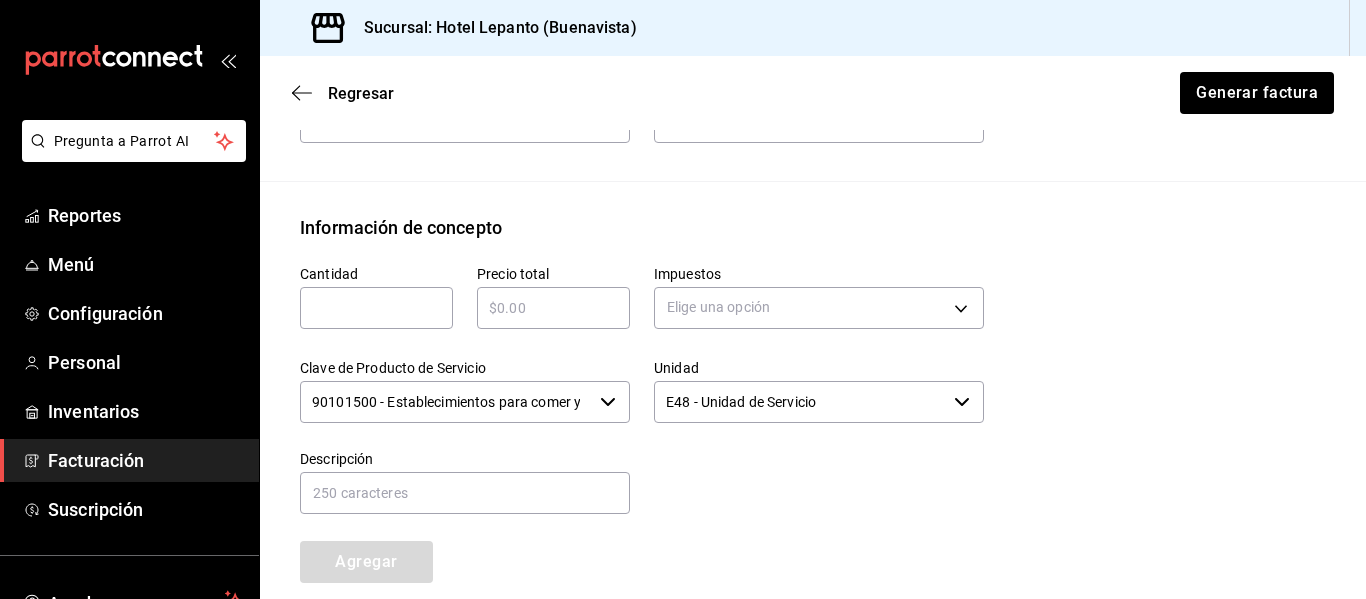 scroll, scrollTop: 1037, scrollLeft: 0, axis: vertical 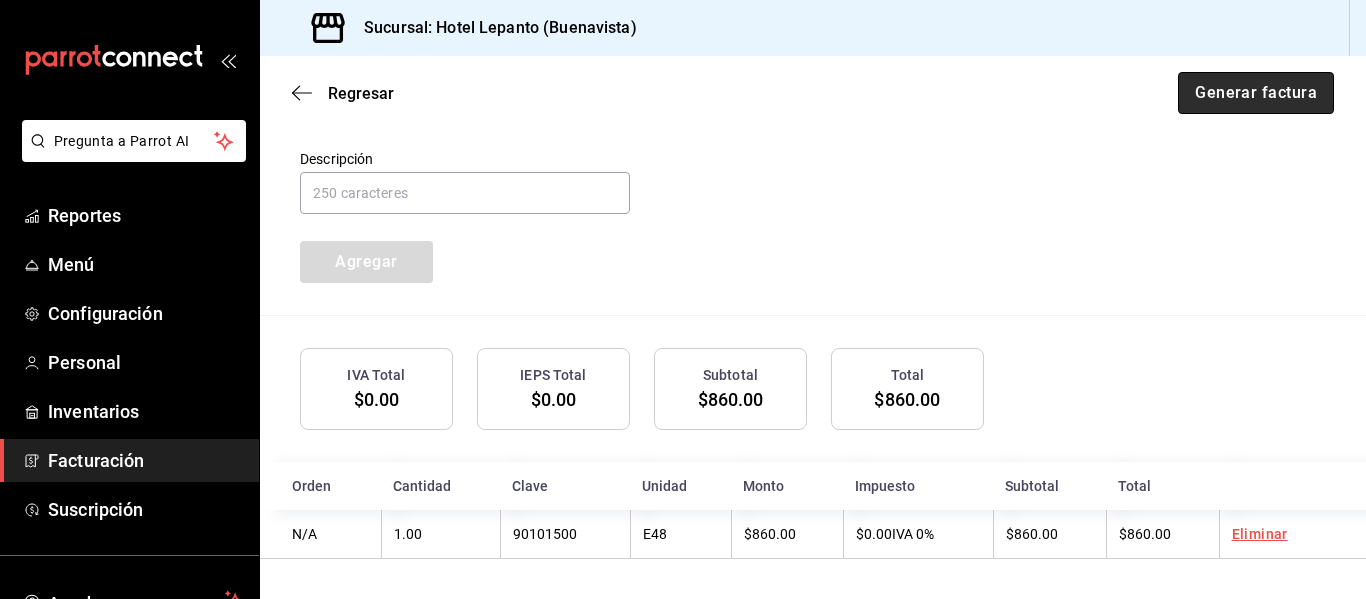 click on "Generar factura" at bounding box center [1256, 93] 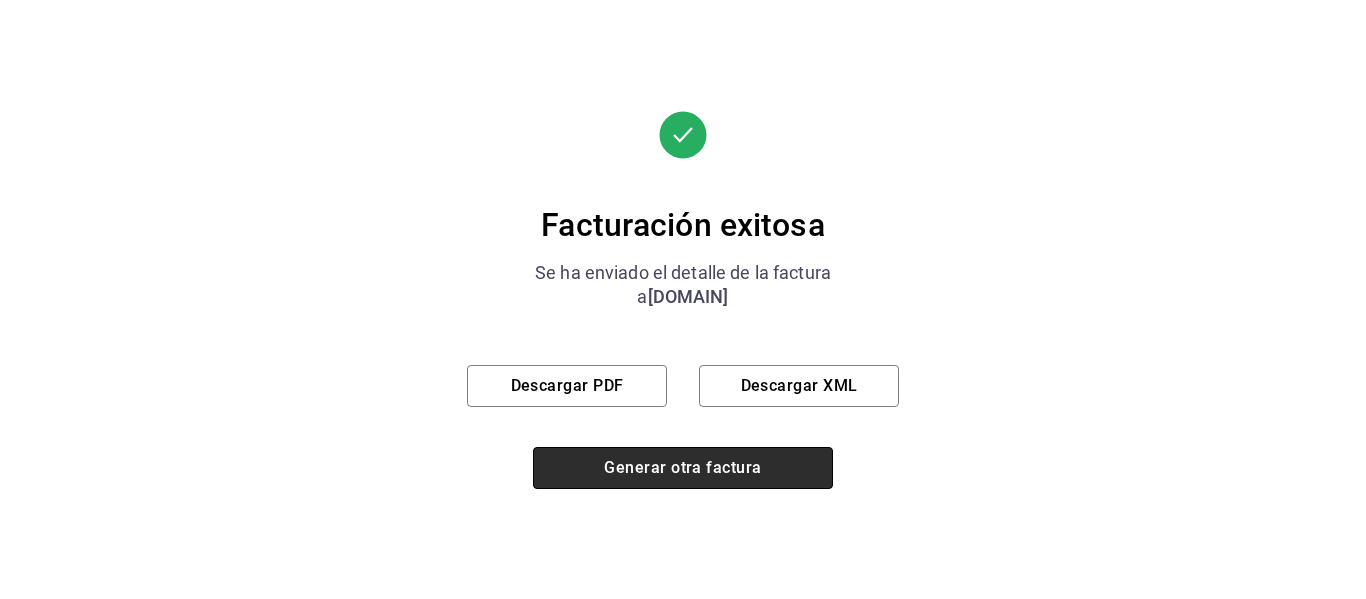 click on "Generar otra factura" at bounding box center [683, 468] 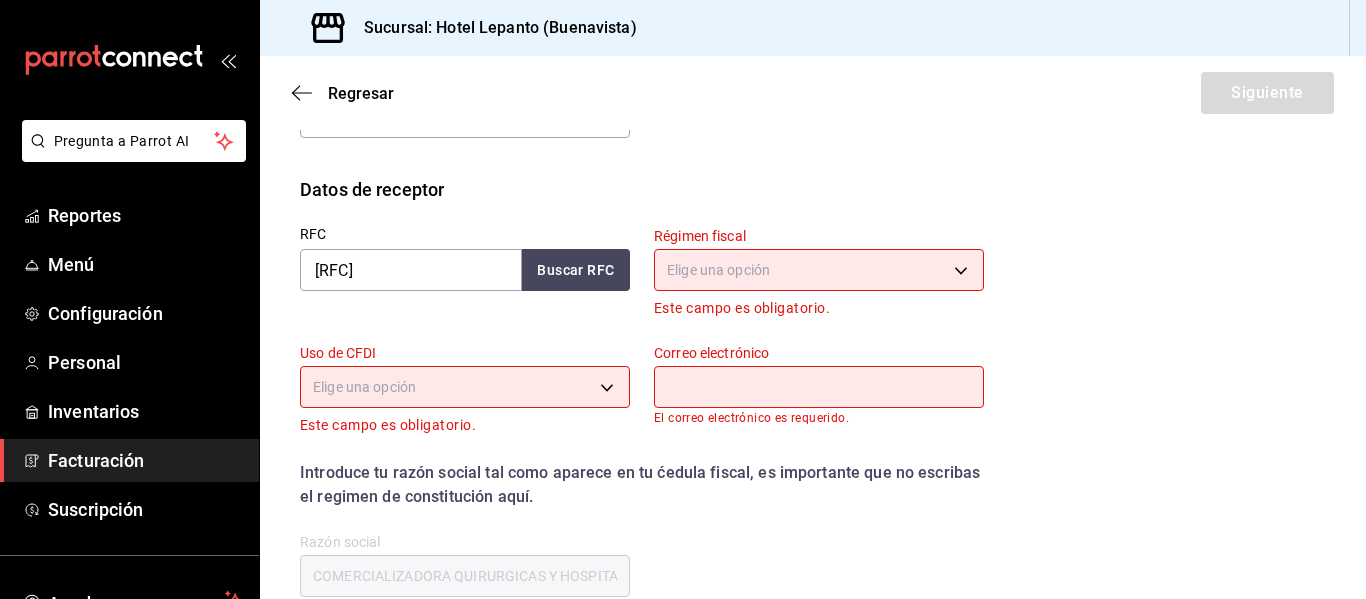 scroll, scrollTop: 400, scrollLeft: 0, axis: vertical 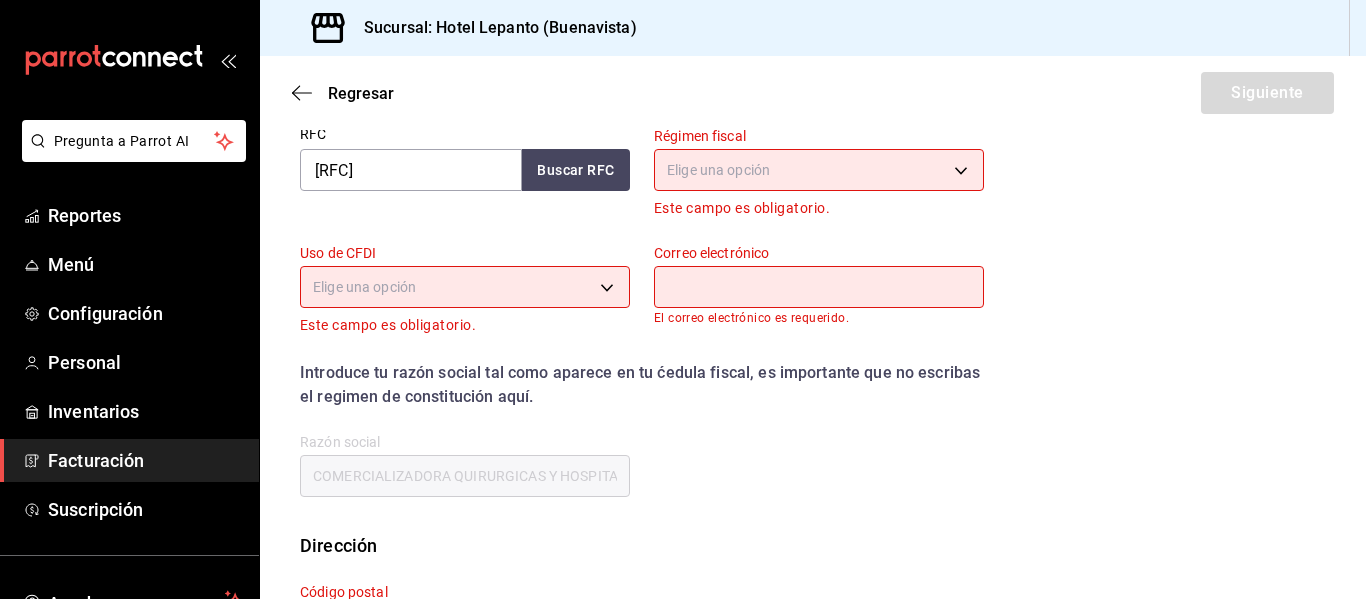 click on "Pregunta a Parrot AI Reportes   Menú   Configuración   Personal   Inventarios   Facturación   Suscripción   Ayuda Recomienda Parrot   [FIRST] [LAST]   Sugerir nueva función   Sucursal: Hotel Lepanto ([CITY]) Regresar Siguiente Factura general Realiza tus facturas con un numero de orden o un monto en especifico; También puedes realizar una factura de remplazo mediante una factura cancelada. Datos de emisor Perfil fiscal OMC GOURMET 46af66a3-9ef9-469f-9491-2c4bb9ef7882 Marca Hotel Lepanto - [CITY] 78876d7d-d969-4c97-957f-d97bcaf374a8 Tipo de comprobante Ingreso I Datos de receptor RFC CQH100202P51 Buscar RFC Régimen fiscal Elige una opción Este campo es obligatorio. Uso de CFDI Elige una opción Este campo es obligatorio. Correo electrónico El correo electrónico es requerido. Introduce tu razón social tal como aparece en tu ćedula fiscal, es importante que no escribas el regimen de constitución aquí. company Razón social COMERCIALIZADORA QUIRURGICAS Y HOSPITALARIAS Dirección Calle [STATE]" at bounding box center (683, 299) 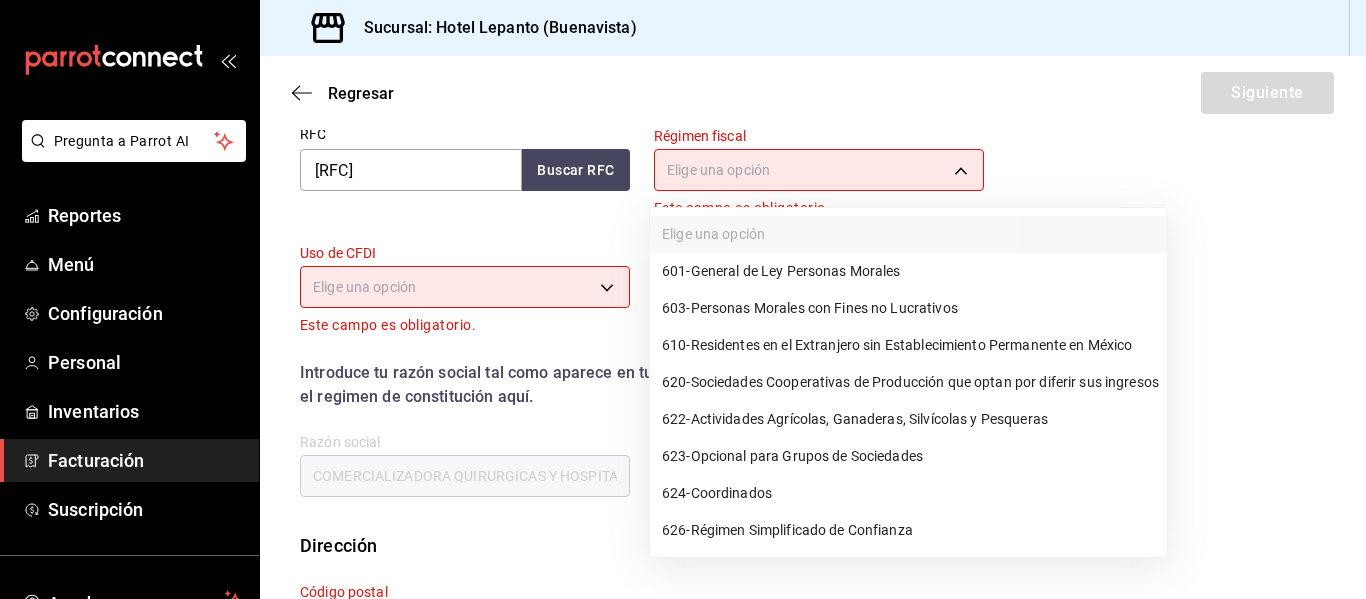 click on "601  -  General de Ley Personas Morales" at bounding box center [781, 271] 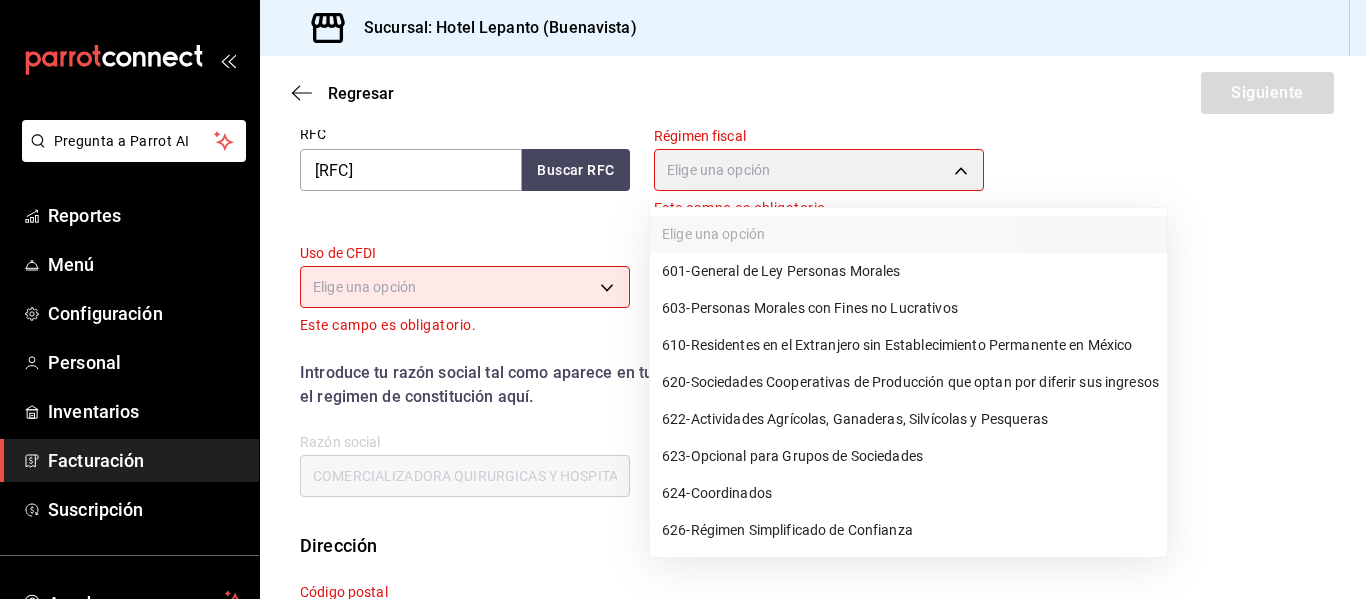 type on "601" 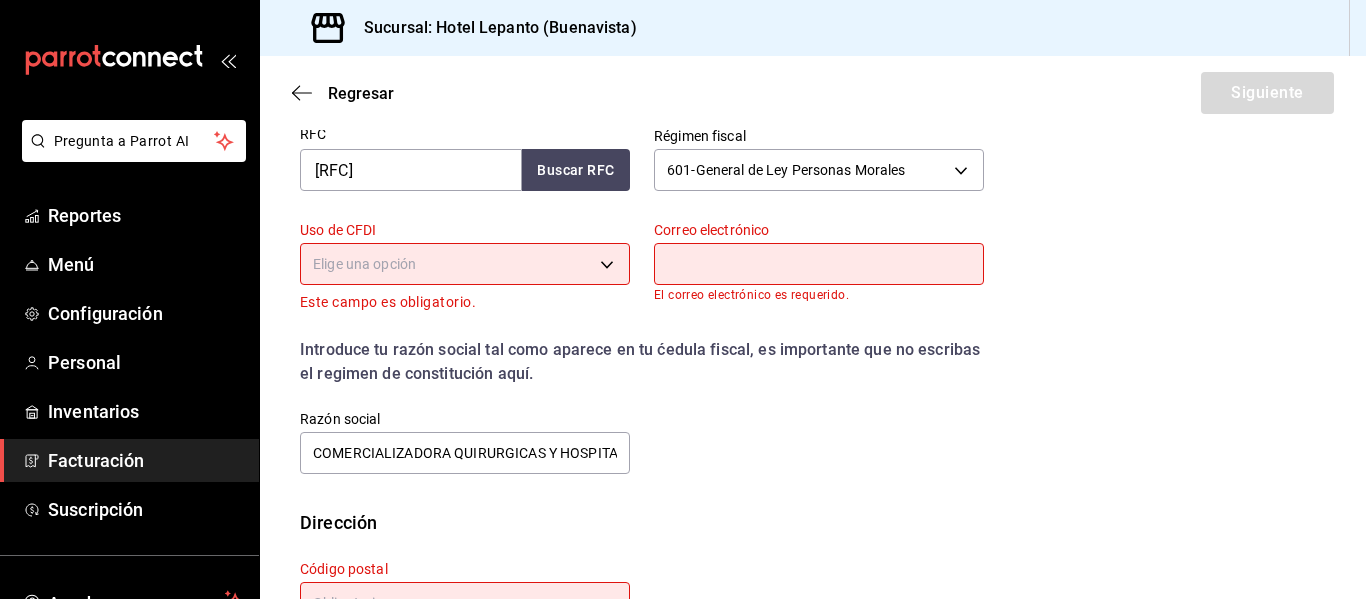 click on "Pregunta a Parrot AI Reportes   Menú   Configuración   Personal   Inventarios   Facturación   Suscripción   Ayuda Recomienda Parrot   [FIRST] [LAST]   Sugerir nueva función   Sucursal: Hotel Lepanto ([CITY]) Regresar Siguiente Factura general Realiza tus facturas con un numero de orden o un monto en especifico; También puedes realizar una factura de remplazo mediante una factura cancelada. Datos de emisor Perfil fiscal OMC GOURMET [UUID] Marca Hotel Lepanto - Buenavista [UUID] Tipo de comprobante Ingreso I Datos de receptor RFC CQH100202P51 Buscar RFC Régimen fiscal 601  -  General de Ley Personas Morales 601 Uso de CFDI Elige una opción Este campo es obligatorio. Correo electrónico El correo electrónico es requerido. Introduce tu razón social tal como aparece en tu ćedula fiscal, es importante que no escribas el regimen de constitución aquí. company Razón social COMERCIALIZADORA QUIRURGICAS Y HOSPITALARIAS Dirección Calle ​" at bounding box center (683, 299) 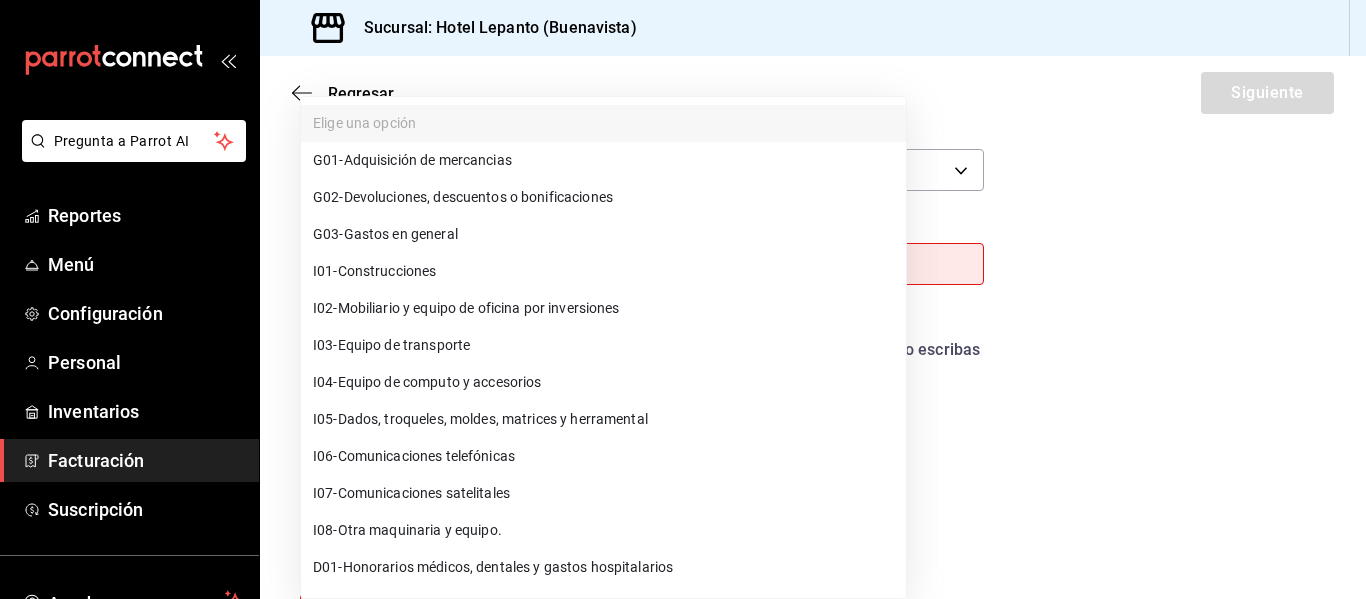 click on "G03  -  Gastos en general" at bounding box center [603, 234] 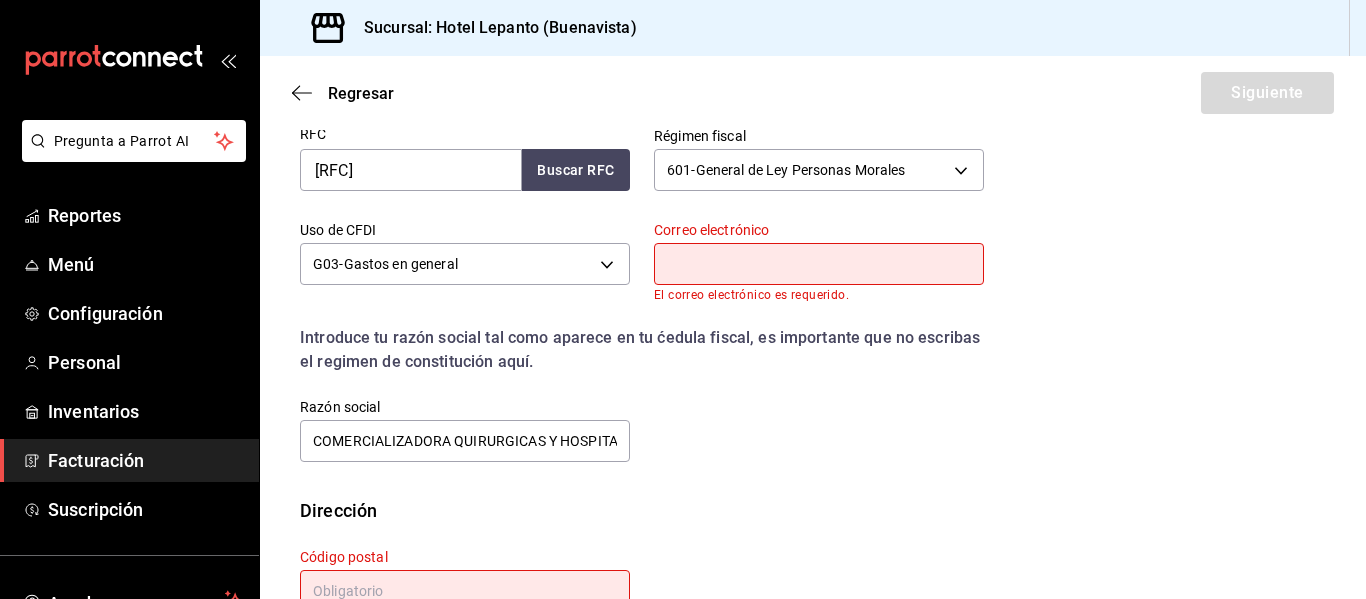 click at bounding box center [819, 264] 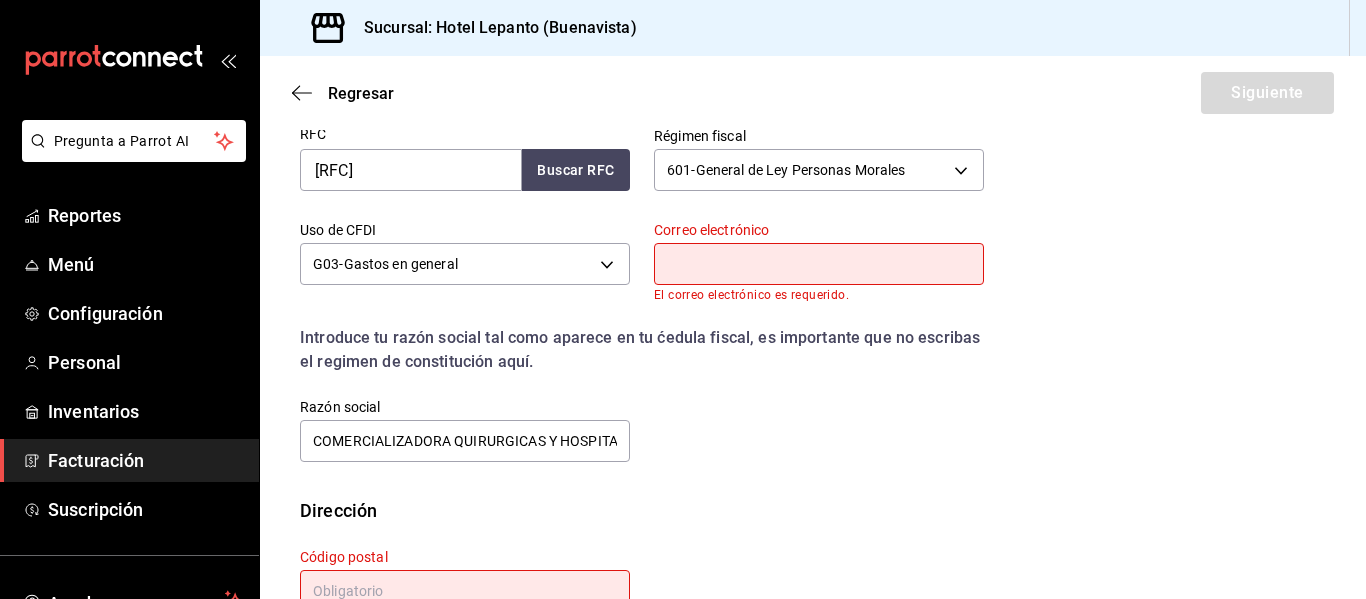 type on "[DOMAIN]" 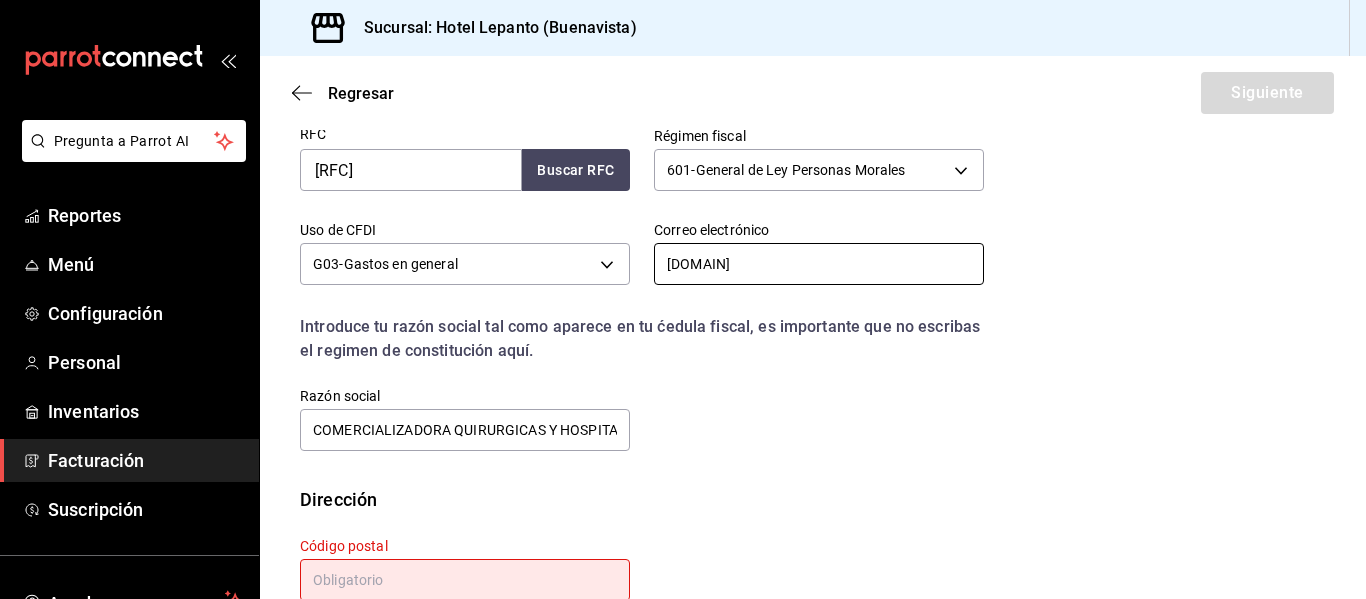 scroll, scrollTop: 451, scrollLeft: 0, axis: vertical 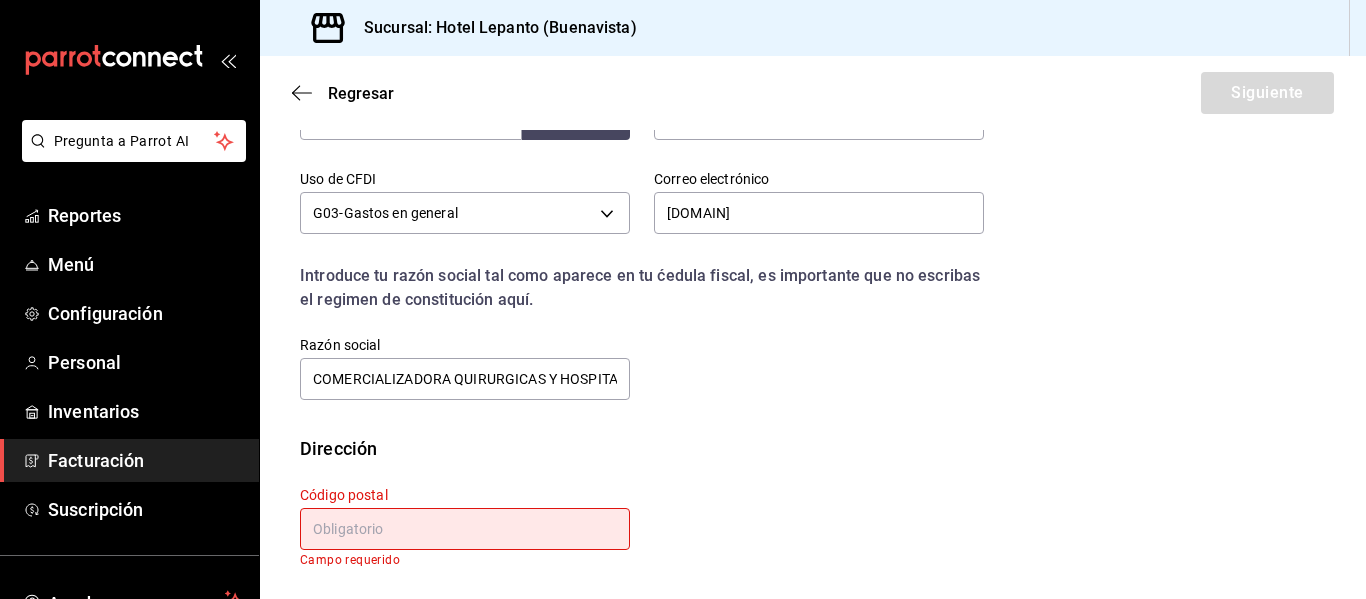 click at bounding box center [465, 529] 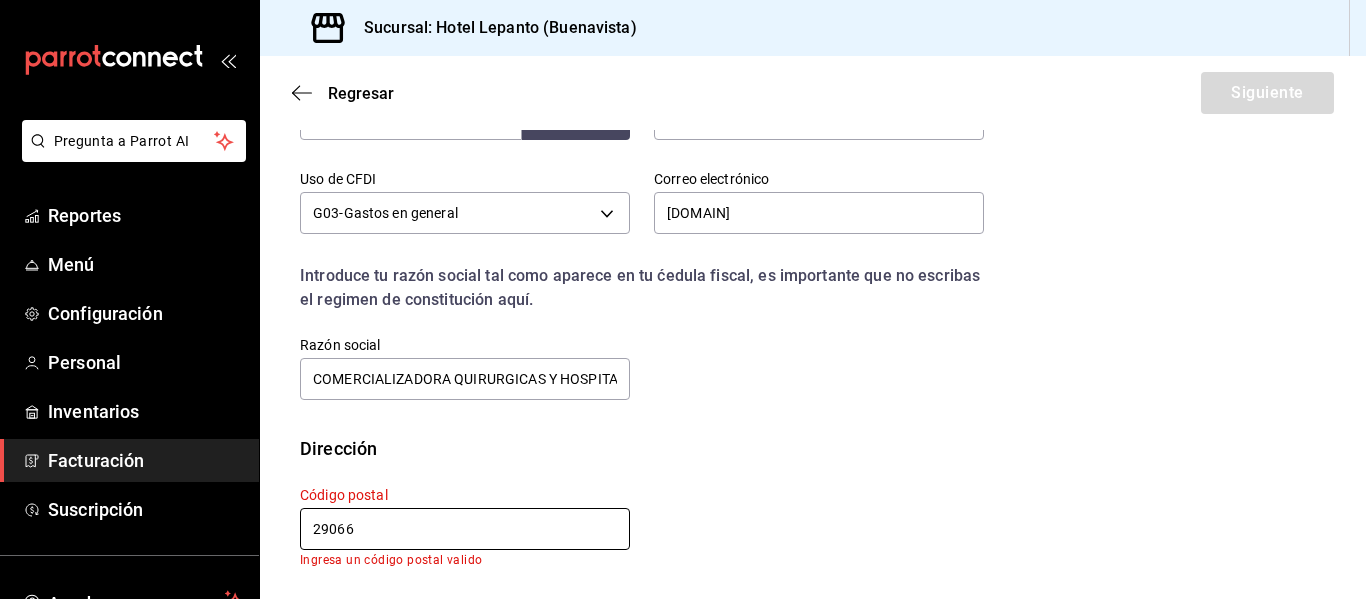 scroll, scrollTop: 437, scrollLeft: 0, axis: vertical 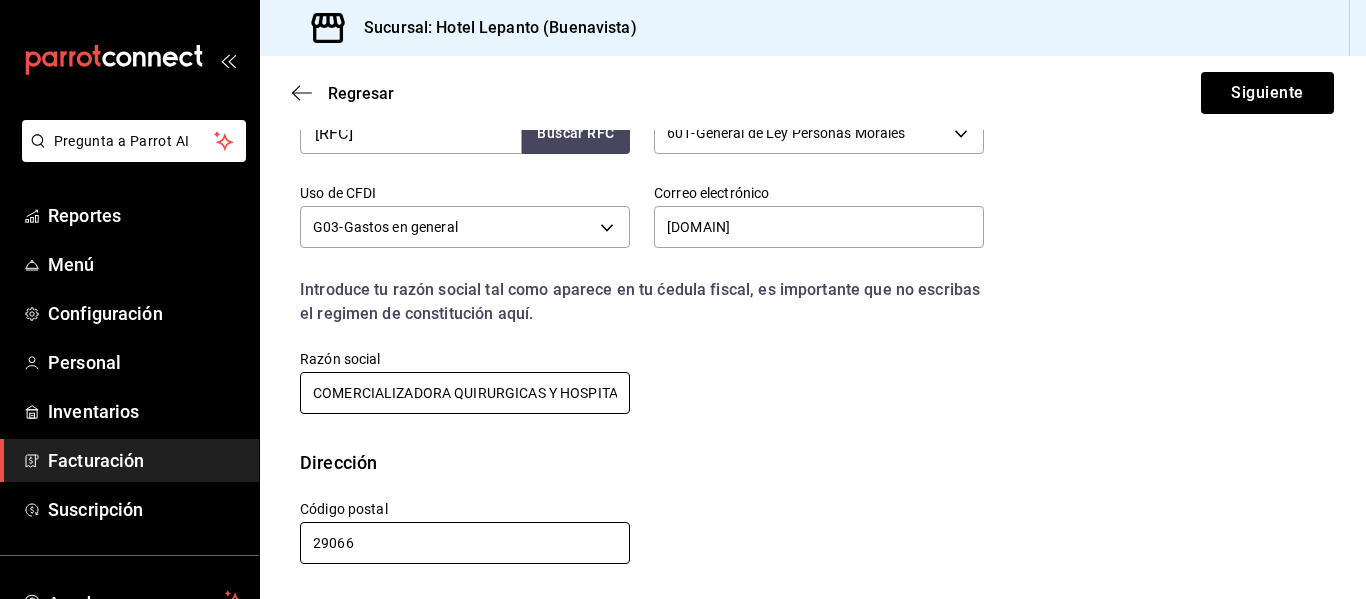 type on "29066" 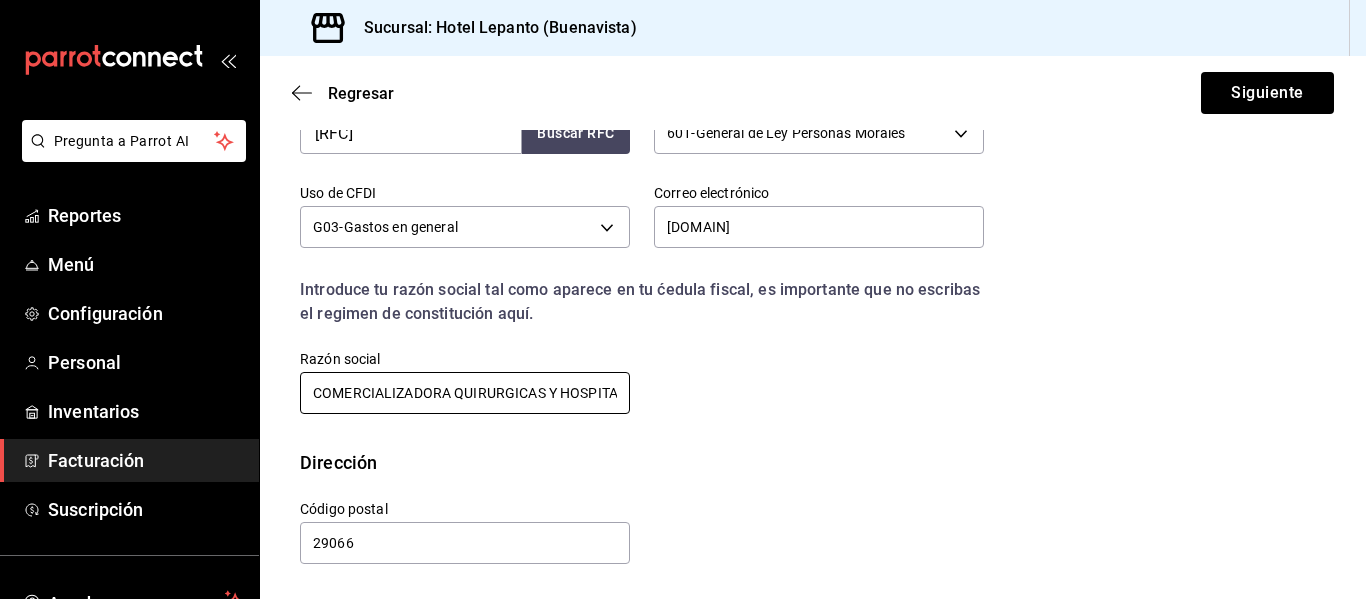click on "COMERCIALIZADORA QUIRURGICAS Y HOSPITALARIAS" at bounding box center (465, 393) 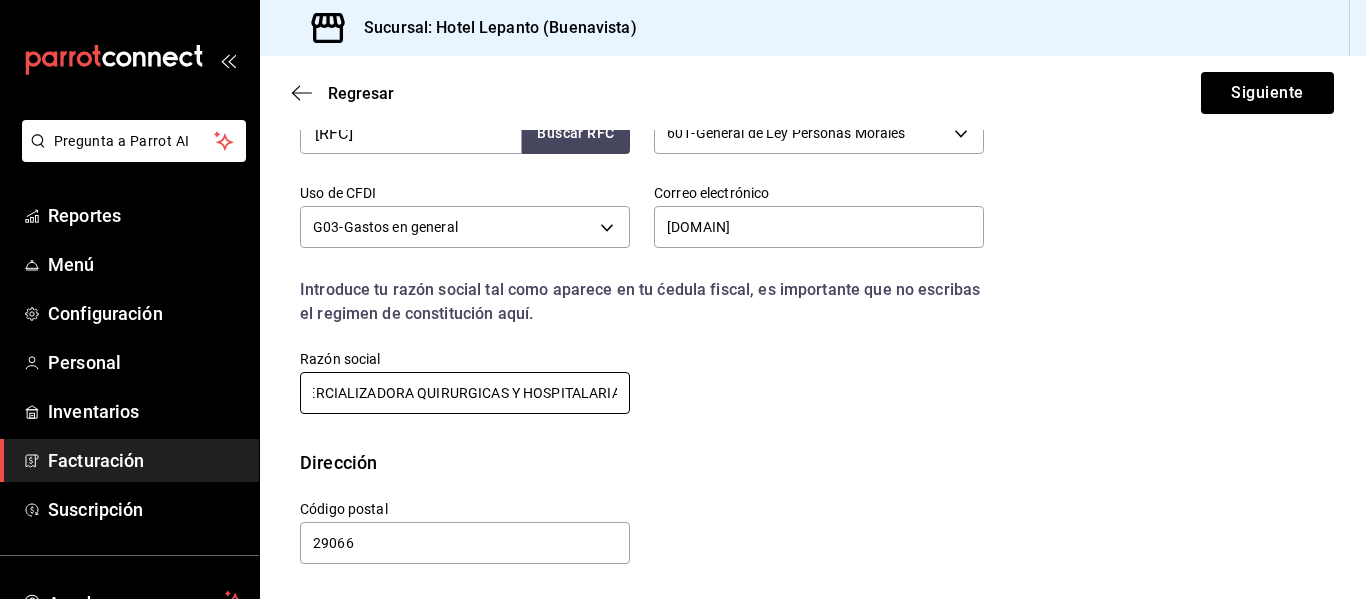 scroll, scrollTop: 0, scrollLeft: 46, axis: horizontal 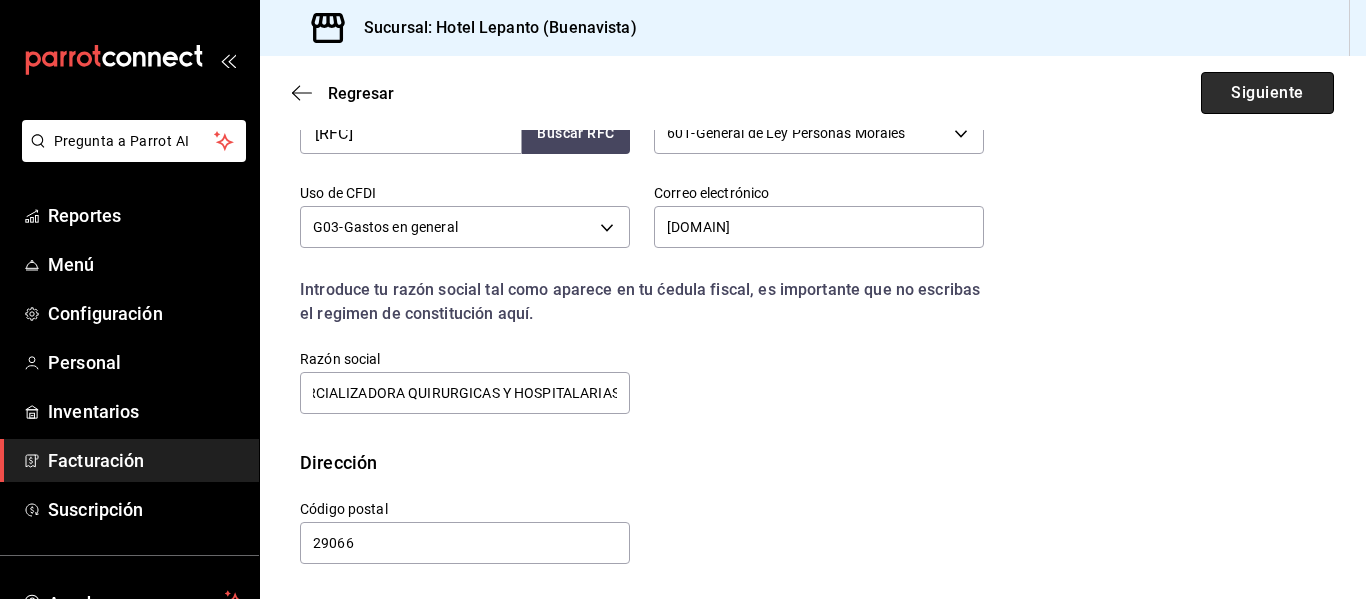 click on "Siguiente" at bounding box center [1267, 93] 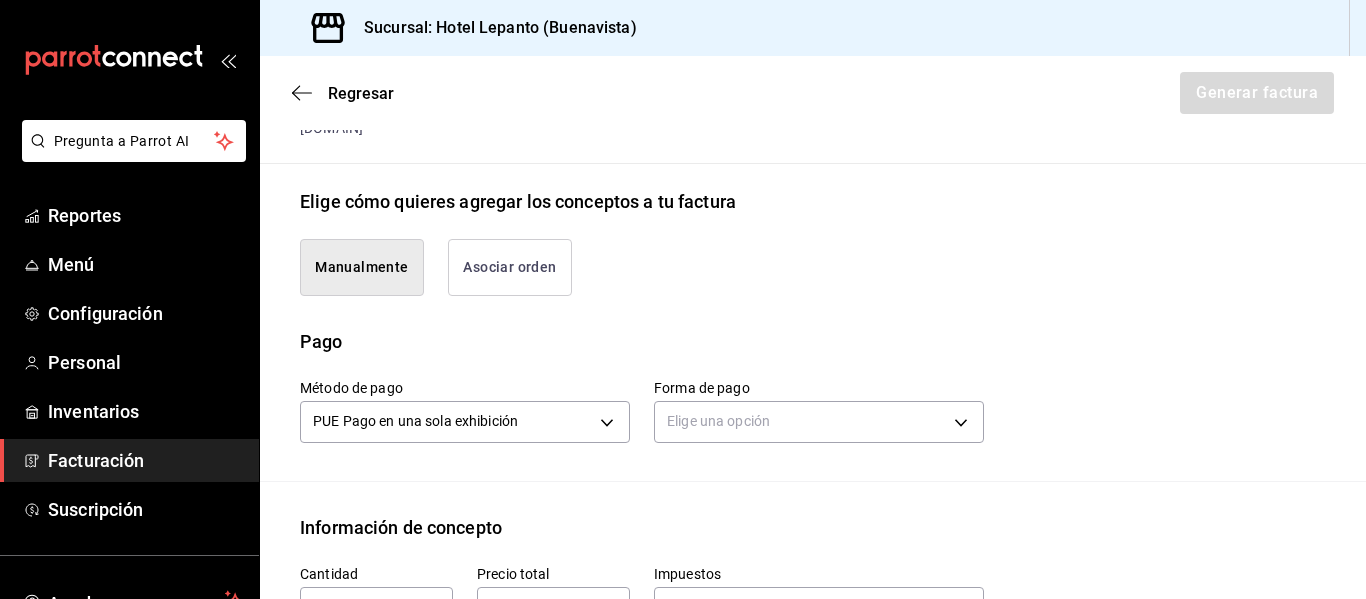 type on "90101500 - Establecimientos para comer y beber" 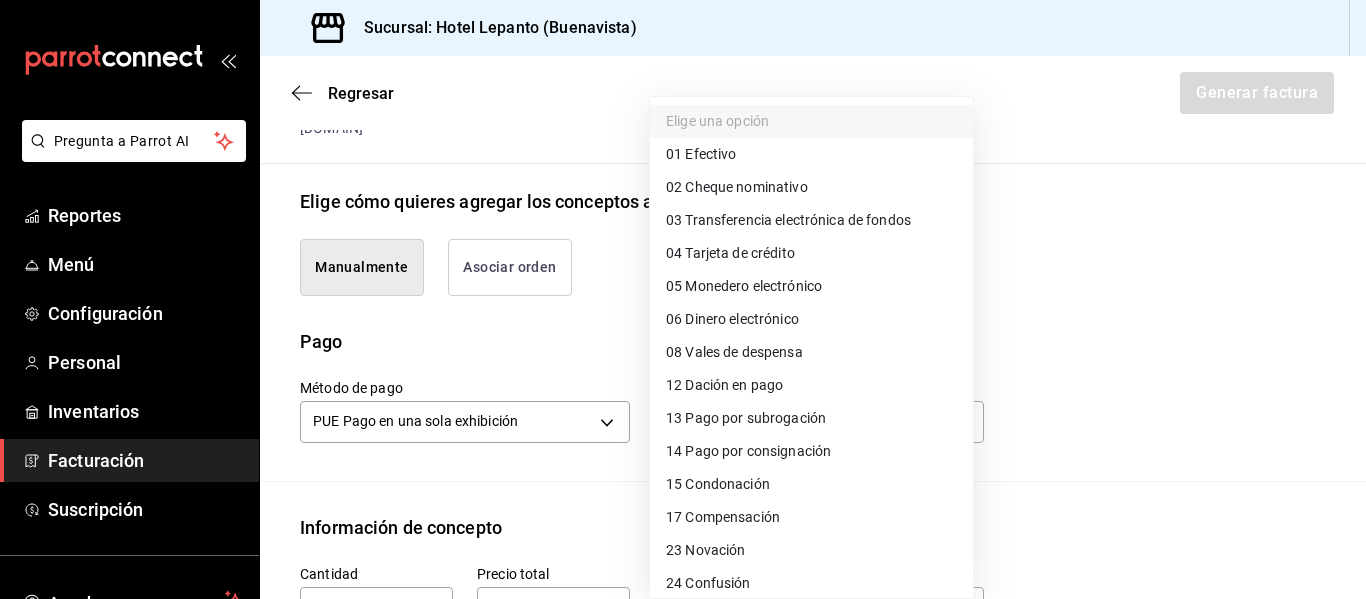 click on "Pregunta a Parrot AI Reportes   Menú   Configuración   Personal   Inventarios   Facturación   Suscripción   Ayuda Recomienda Parrot   [FIRST] [LAST]   Sugerir nueva función   Sucursal: Hotel Lepanto ([CITY]) Regresar Generar factura Emisor Perfil fiscal OMC GOURMET Tipo de comprobante Ingreso Receptor Nombre / Razón social COMERCIALIZADORA QUIRURGICAS Y HOSPITALARIAS RFC Receptor CQH100202P51 Régimen fiscal General de Ley Personas Morales Uso de CFDI G03: Gastos en general Correo electrónico [DOMAIN] Elige cómo quieres agregar los conceptos a tu factura Manualmente Asociar orden Pago Método de pago PUE   Pago en una sola exhibición PUE Forma de pago Elige una opción Información de concepto Cantidad ​ Precio total ​ Impuestos Elige una opción Clave de Producto de Servicio 90101500 - Establecimientos para comer y beber ​ Unidad E48 - Unidad de Servicio ​ Descripción Agregar IVA Total $0.00 IEPS Total $0.00 Subtotal $0.00 Total $0.00 Orden Cantidad Clave Unidad" at bounding box center [683, 299] 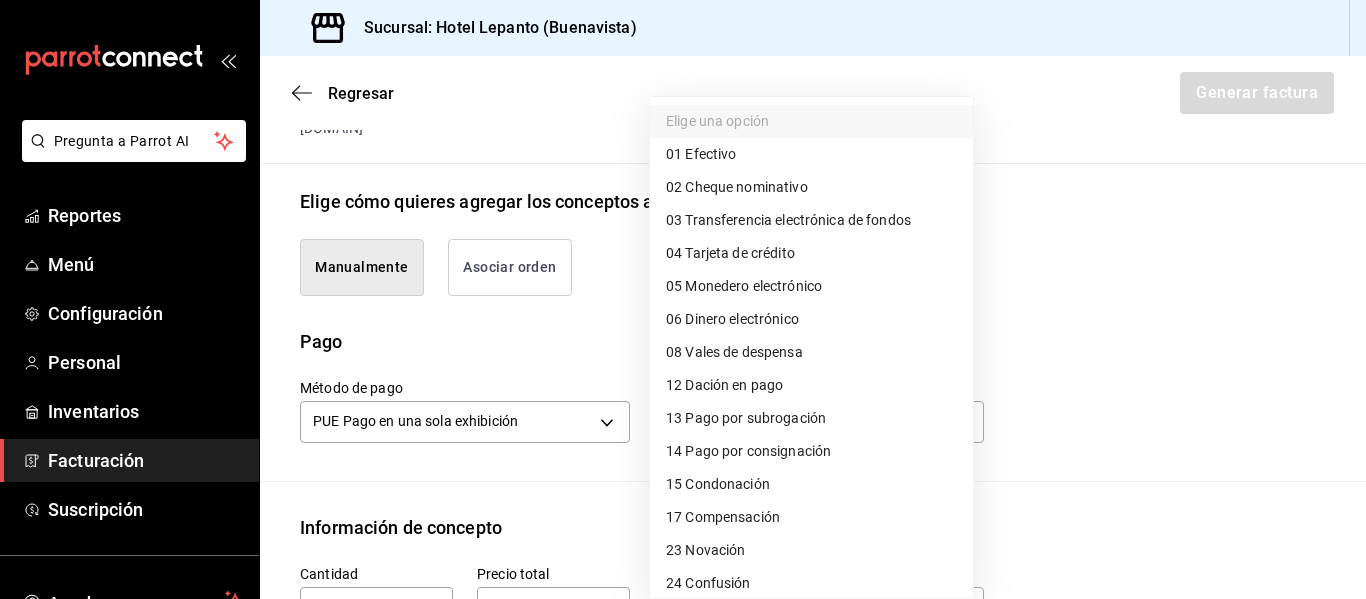 click on "01   Efectivo" at bounding box center [701, 154] 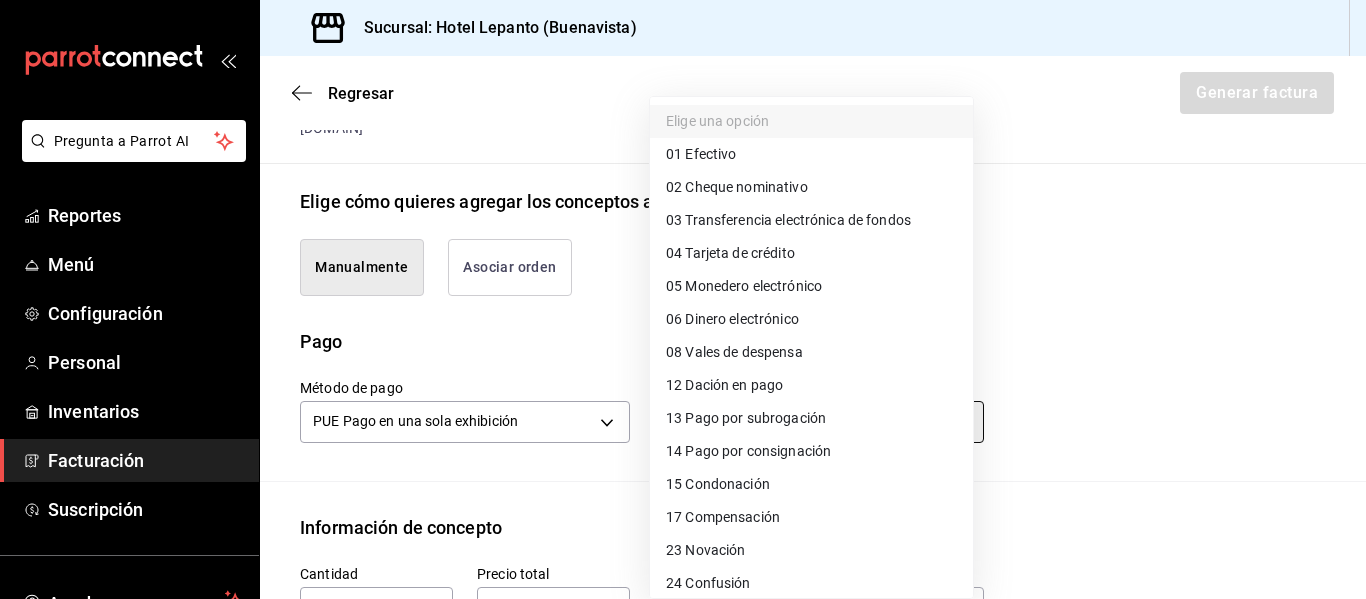 type on "01" 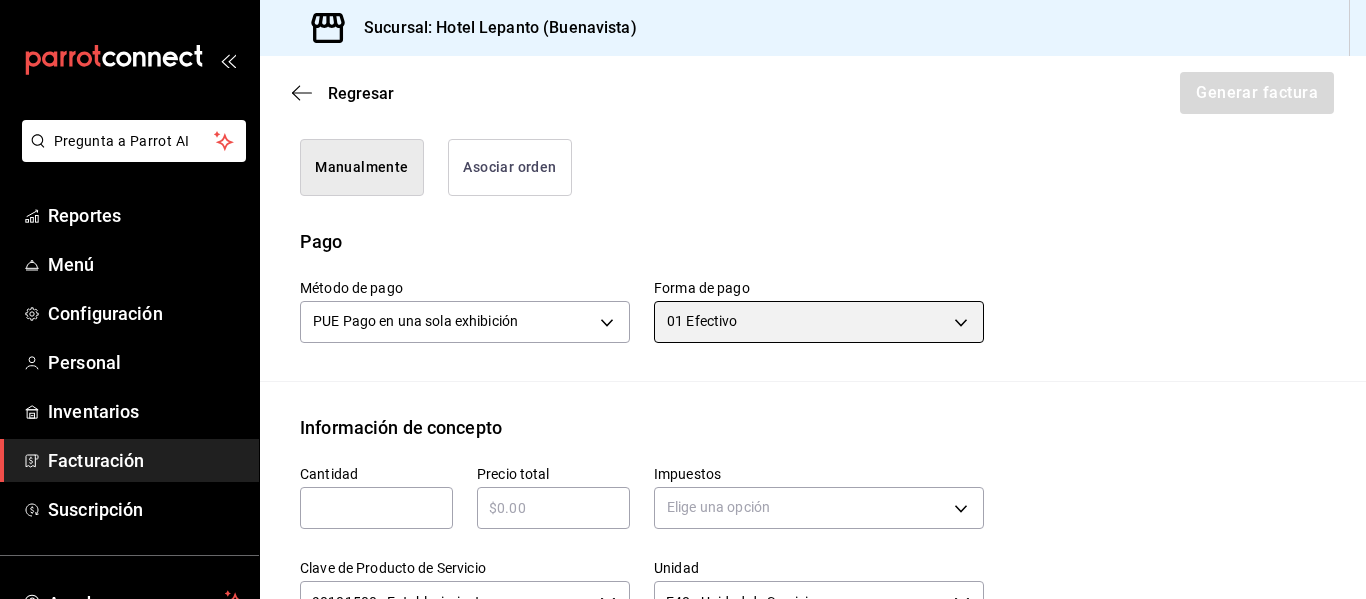 scroll, scrollTop: 637, scrollLeft: 0, axis: vertical 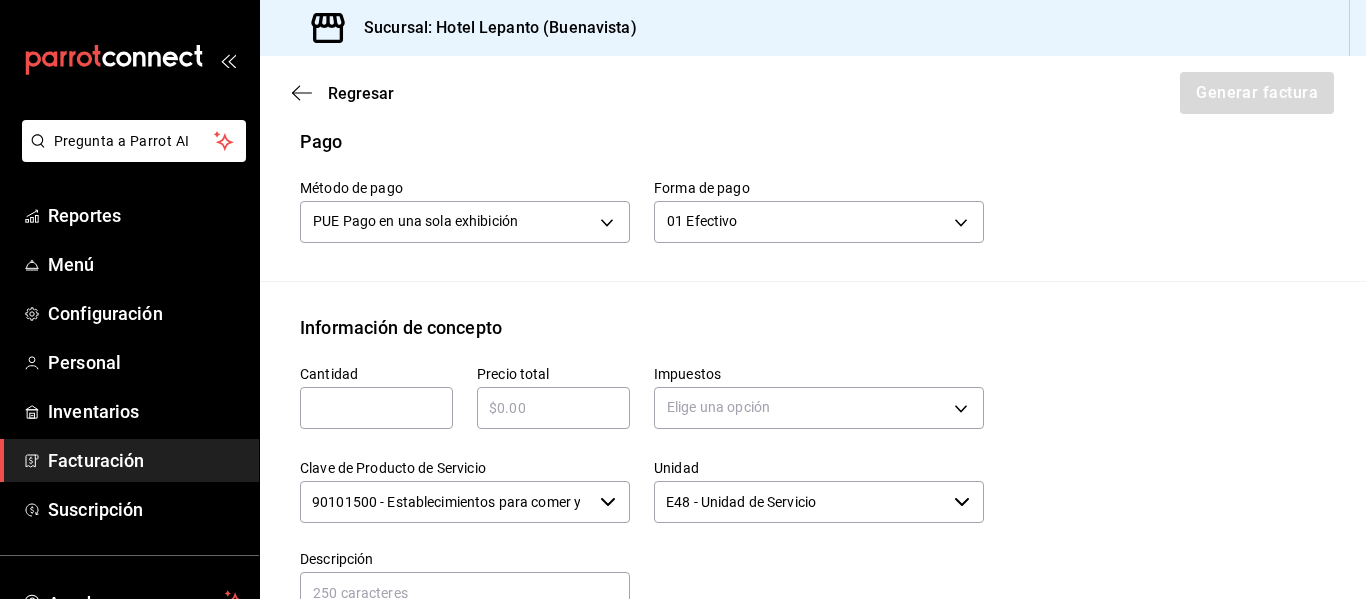 click at bounding box center (376, 408) 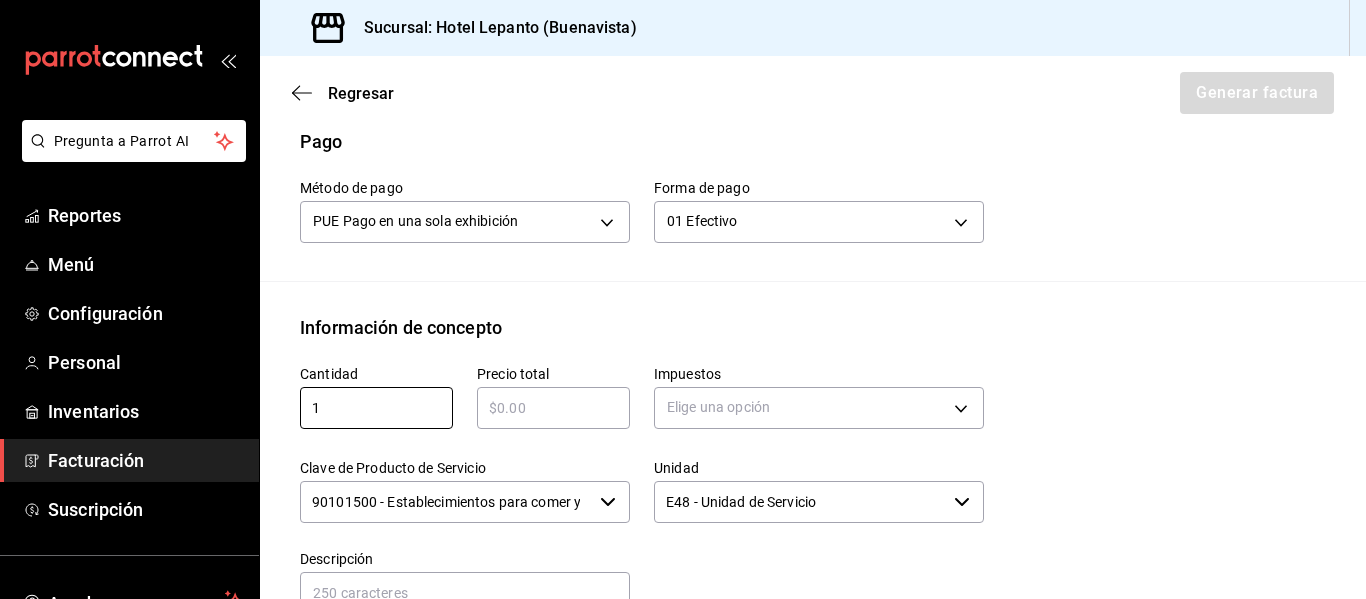 type on "1" 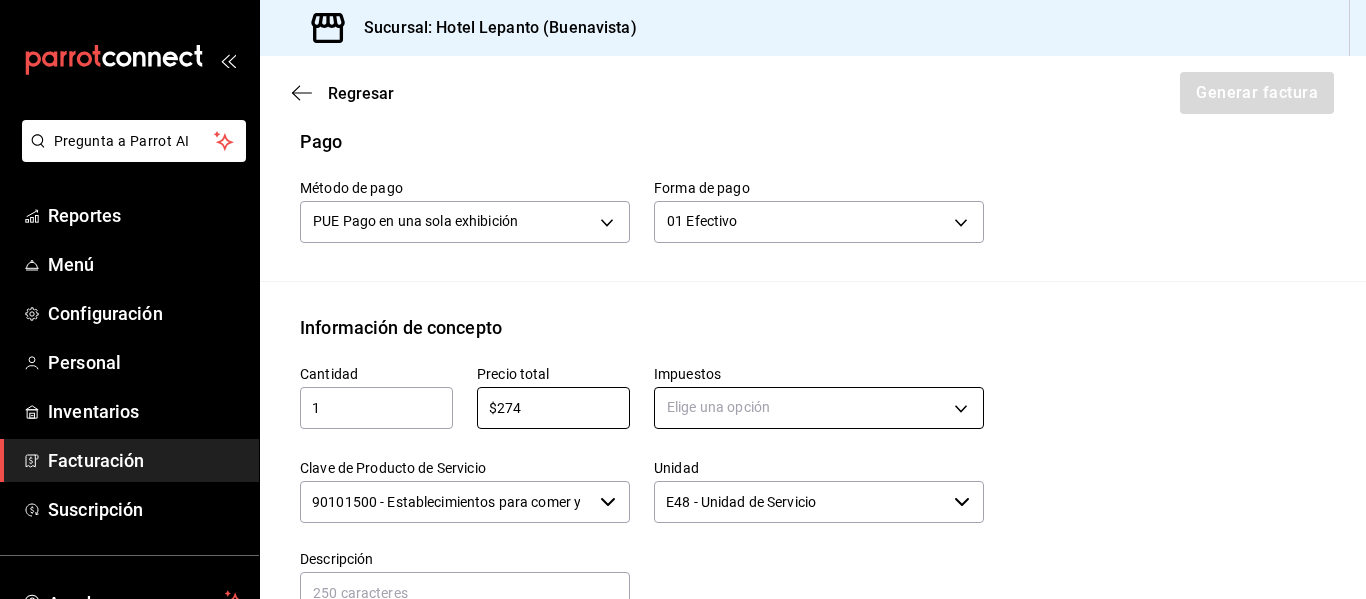 type on "$274" 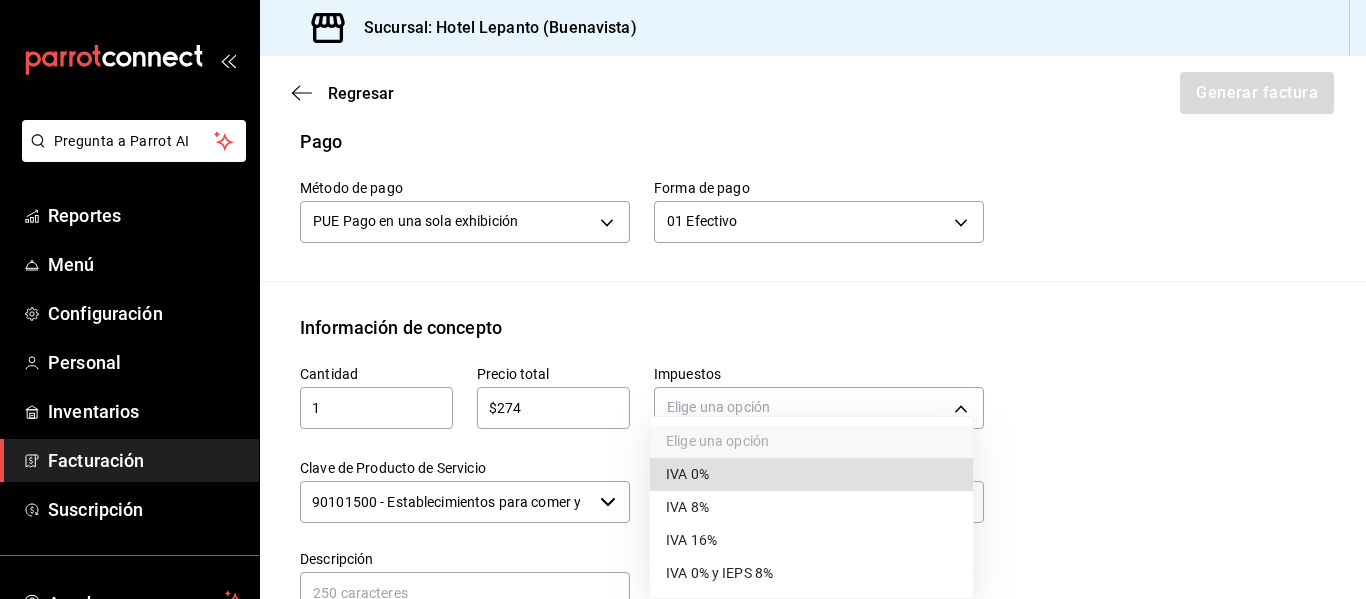 click on "IVA 0%" at bounding box center (811, 474) 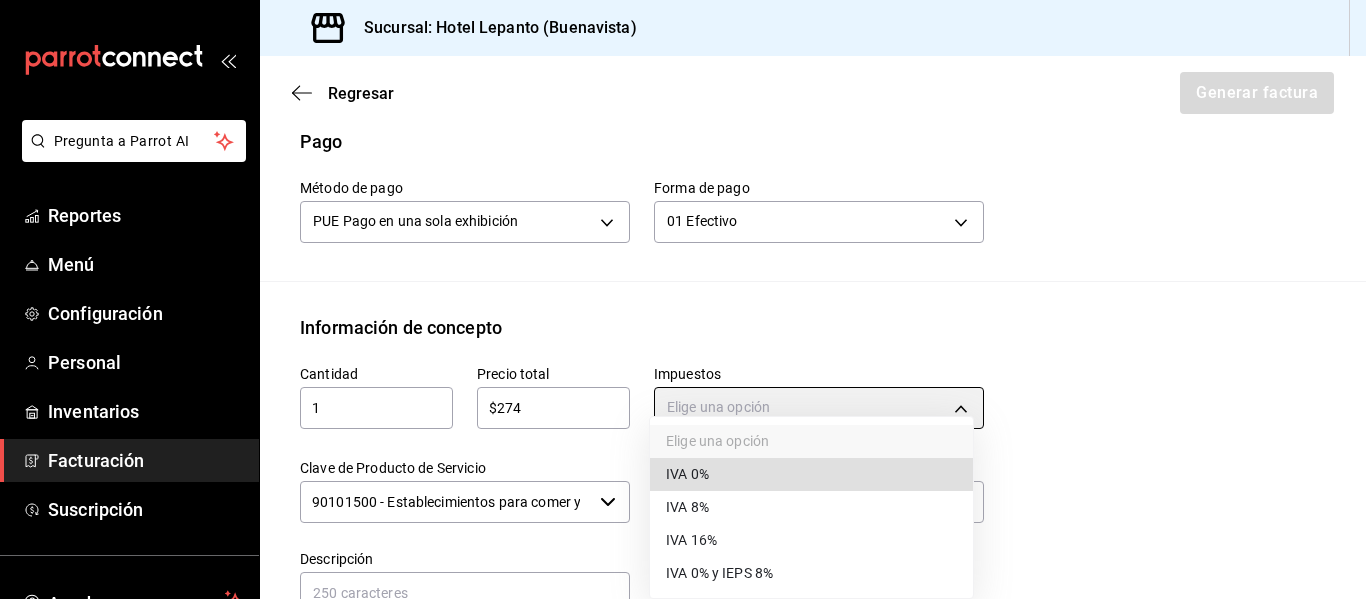 type on "IVA_0" 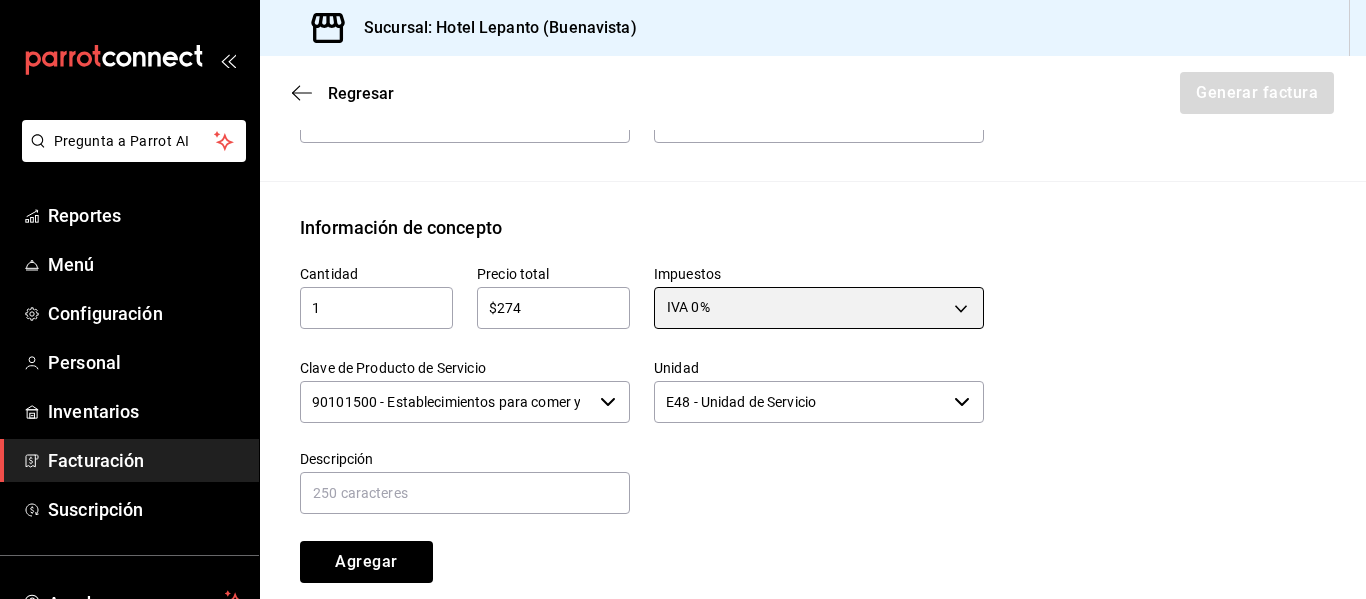 scroll, scrollTop: 837, scrollLeft: 0, axis: vertical 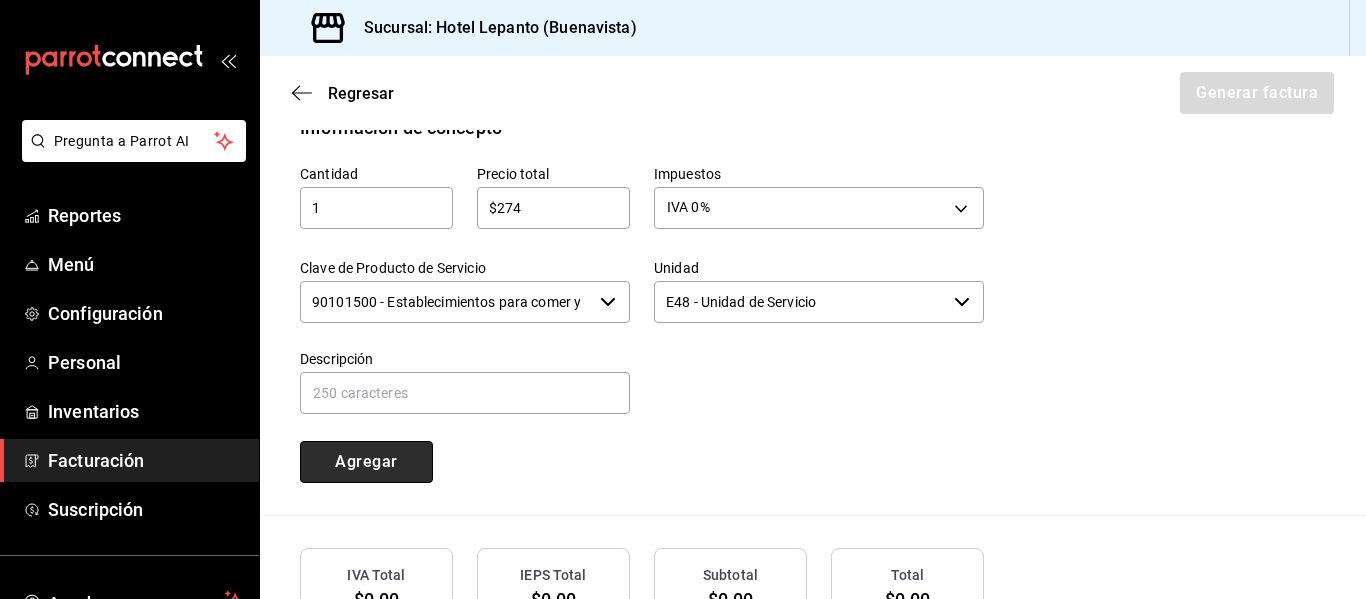 click on "Agregar" at bounding box center [366, 462] 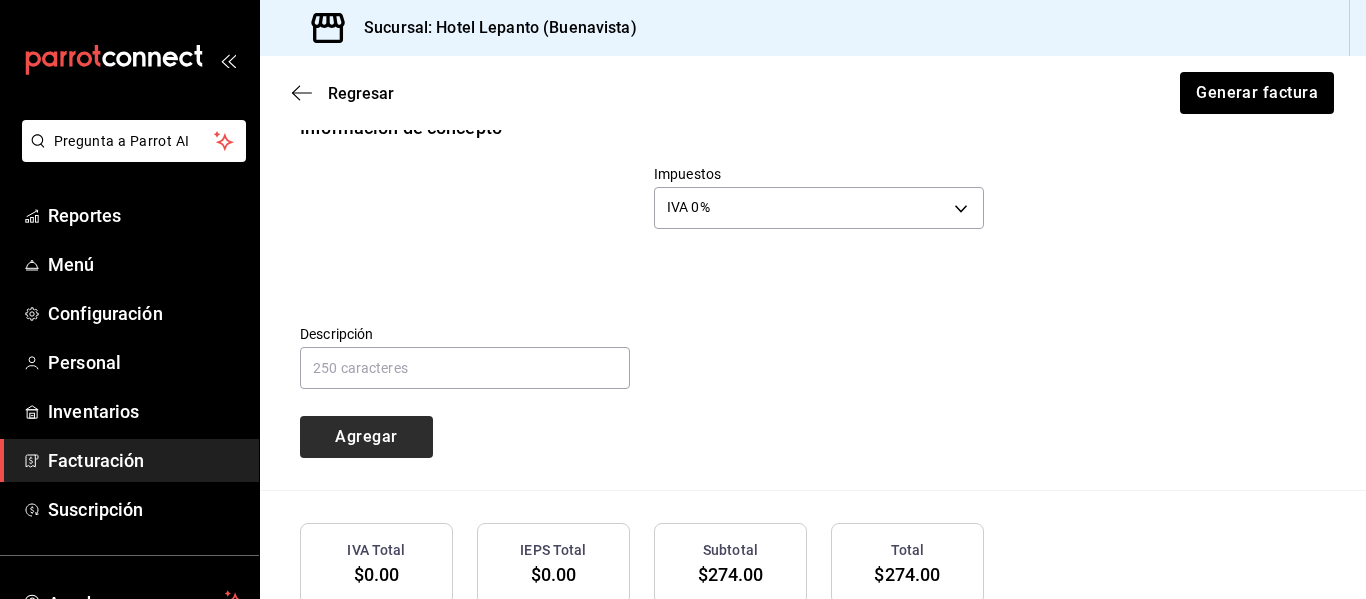 type 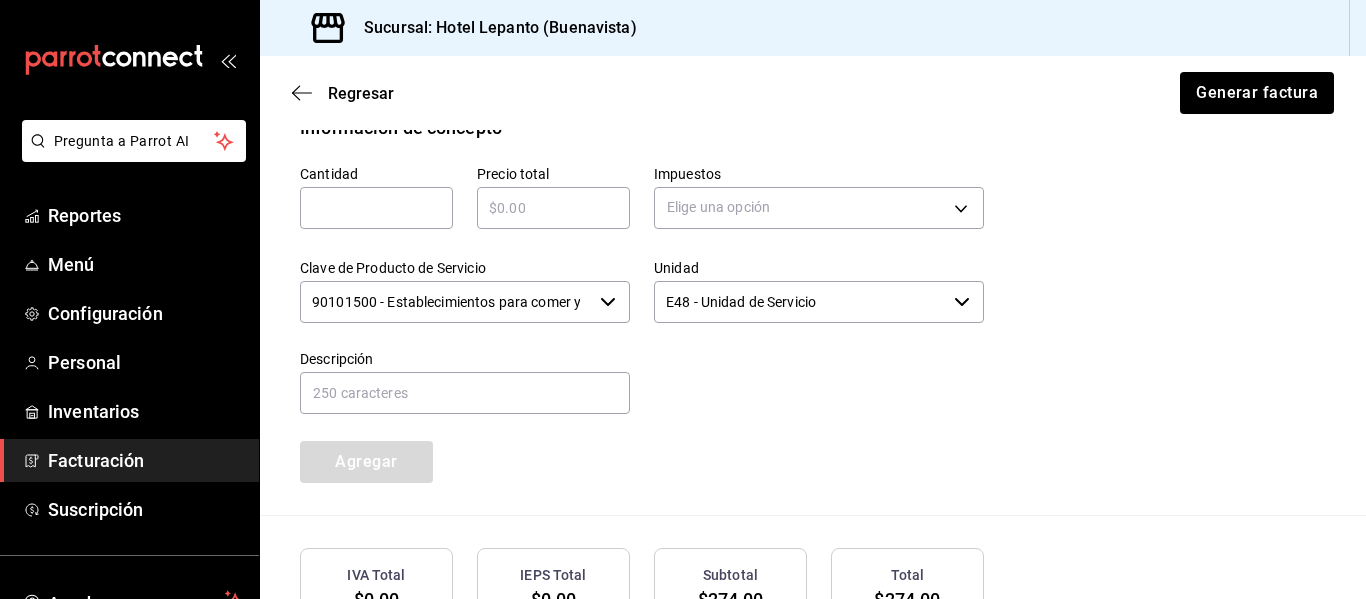 scroll, scrollTop: 1037, scrollLeft: 0, axis: vertical 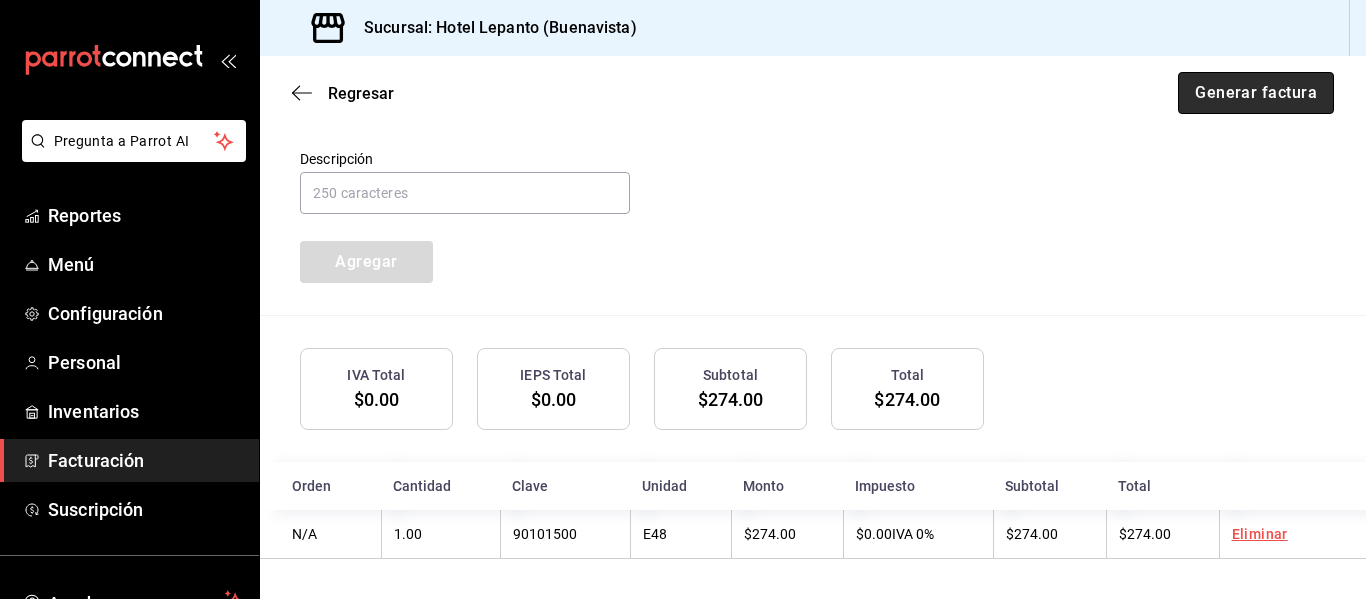 click on "Generar factura" at bounding box center [1256, 93] 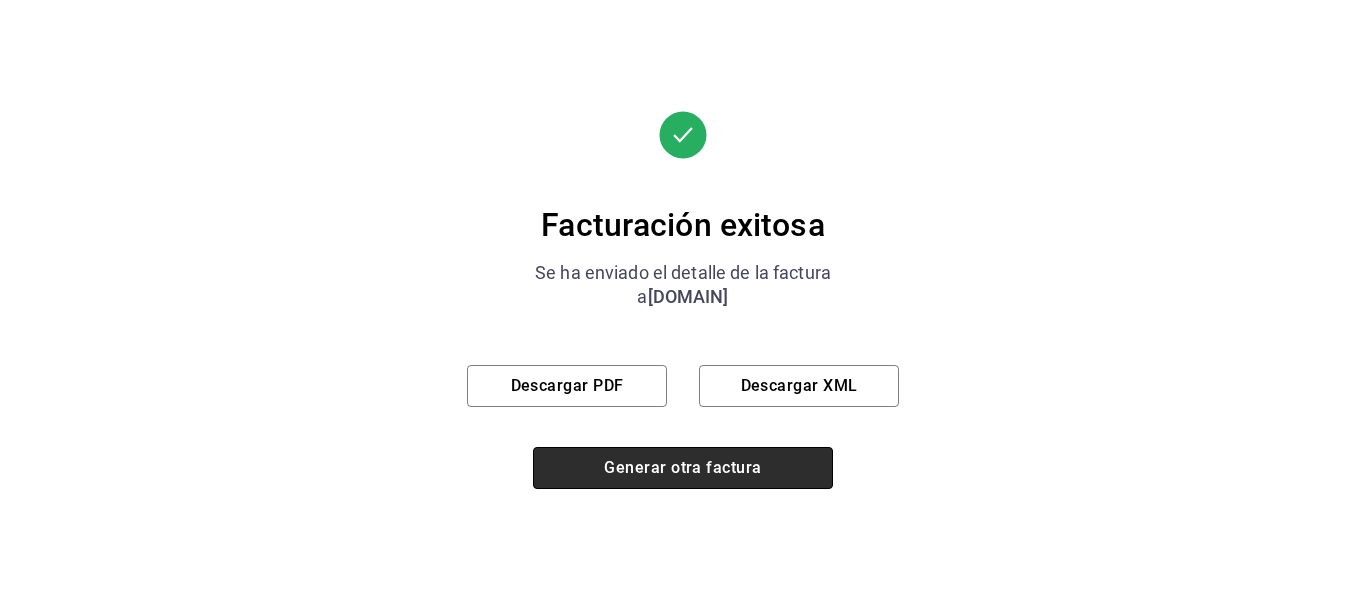 click on "Generar otra factura" at bounding box center (683, 468) 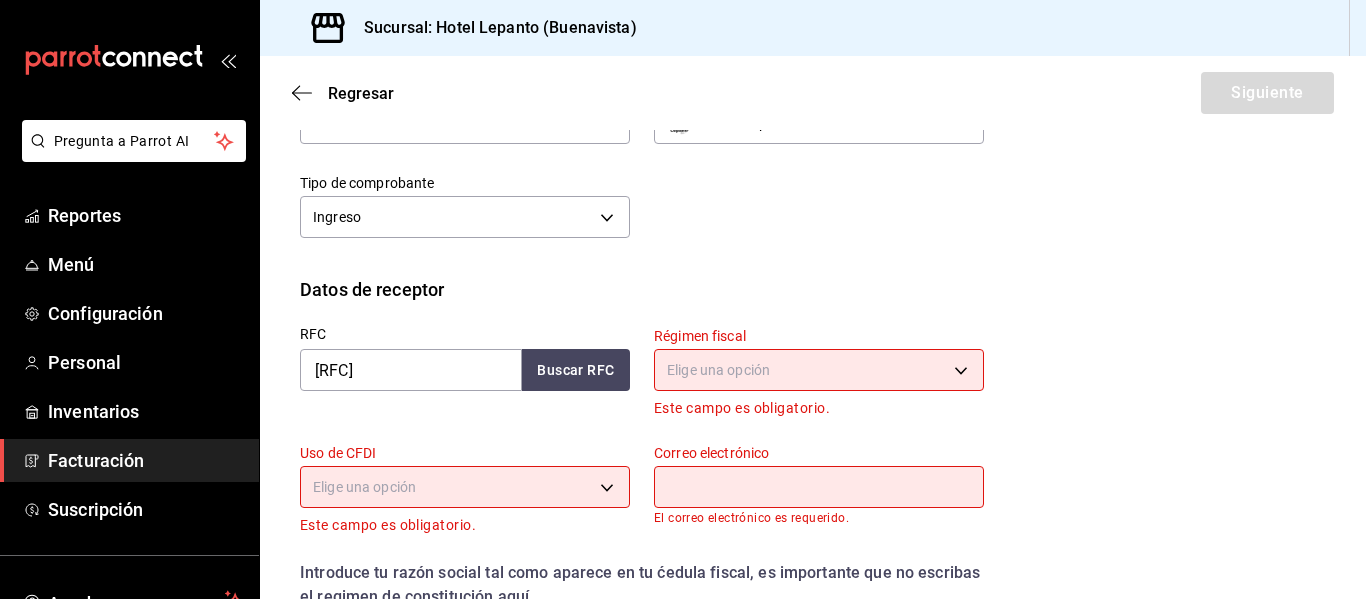 scroll, scrollTop: 400, scrollLeft: 0, axis: vertical 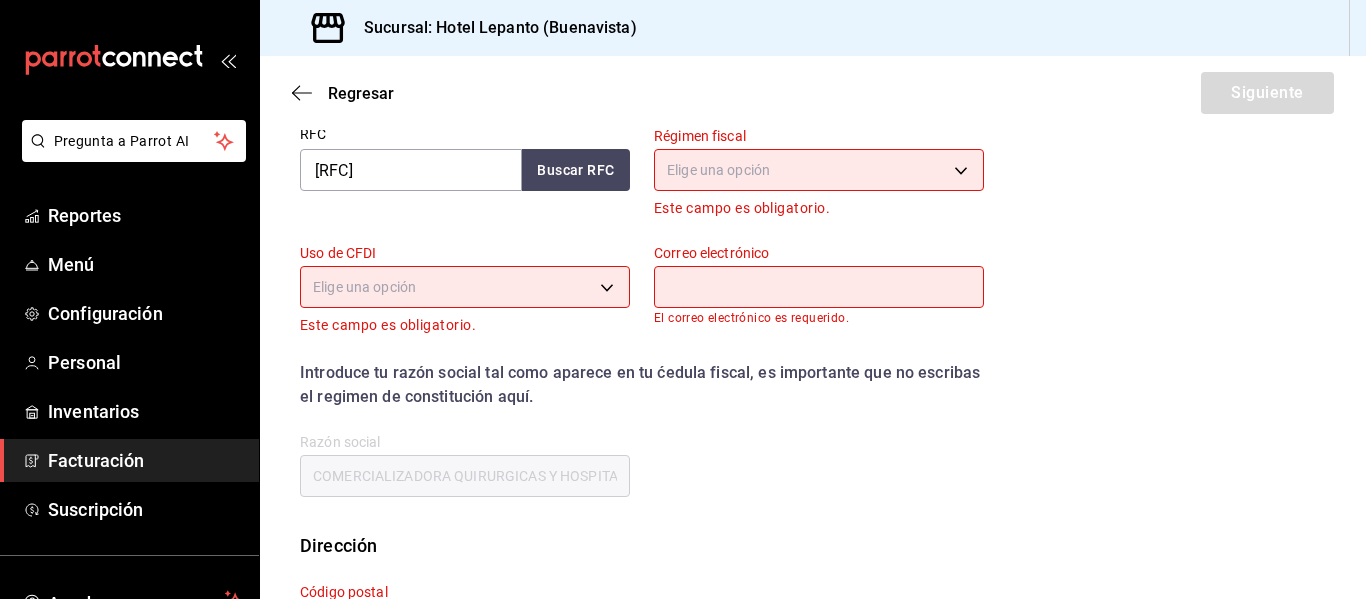 click on "Pregunta a Parrot AI Reportes   Menú   Configuración   Personal   Inventarios   Facturación   Suscripción   Ayuda Recomienda Parrot   [FIRST] [LAST]   Sugerir nueva función   Sucursal: Hotel Lepanto ([CITY]) Regresar Siguiente Factura general Realiza tus facturas con un numero de orden o un monto en especifico; También puedes realizar una factura de remplazo mediante una factura cancelada. Datos de emisor Perfil fiscal OMC GOURMET 46af66a3-9ef9-469f-9491-2c4bb9ef7882 Marca Hotel Lepanto - [CITY] 78876d7d-d969-4c97-957f-d97bcaf374a8 Tipo de comprobante Ingreso I Datos de receptor RFC CQH100202P51 Buscar RFC Régimen fiscal Elige una opción Este campo es obligatorio. Uso de CFDI Elige una opción Este campo es obligatorio. Correo electrónico El correo electrónico es requerido. Introduce tu razón social tal como aparece en tu ćedula fiscal, es importante que no escribas el regimen de constitución aquí. company Razón social COMERCIALIZADORA QUIRURGICAS Y HOSPITALARIAS Dirección Calle [STATE]" at bounding box center [683, 299] 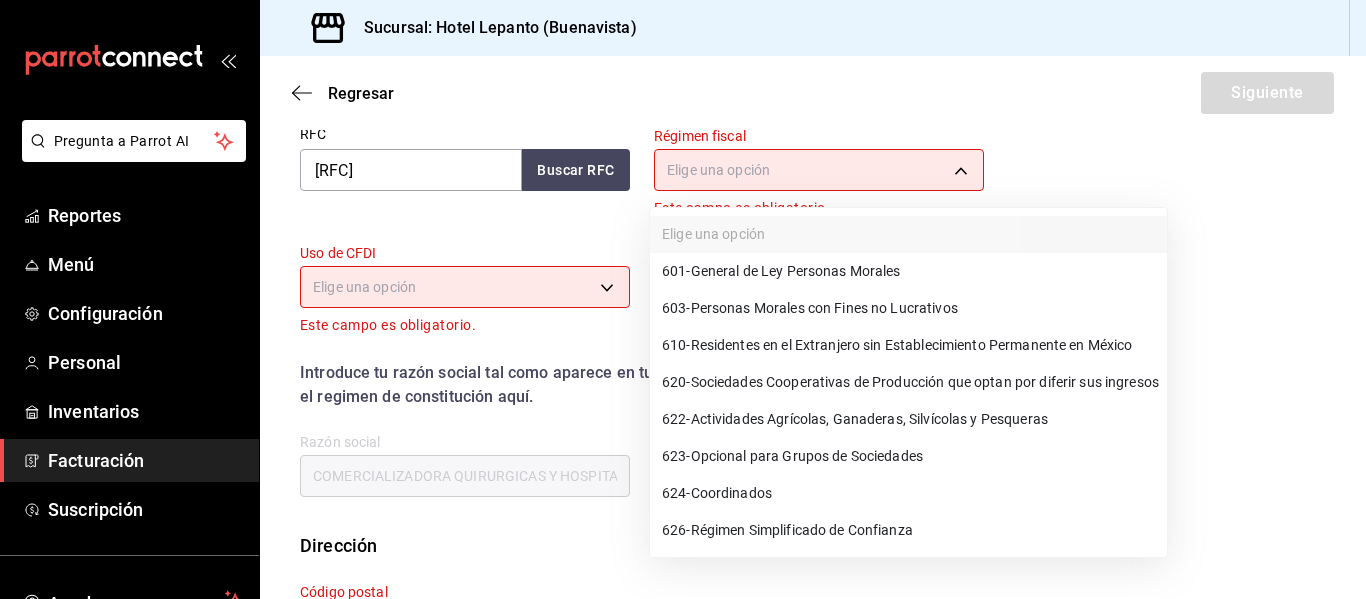 click on "601  -  General de Ley Personas Morales" at bounding box center (781, 271) 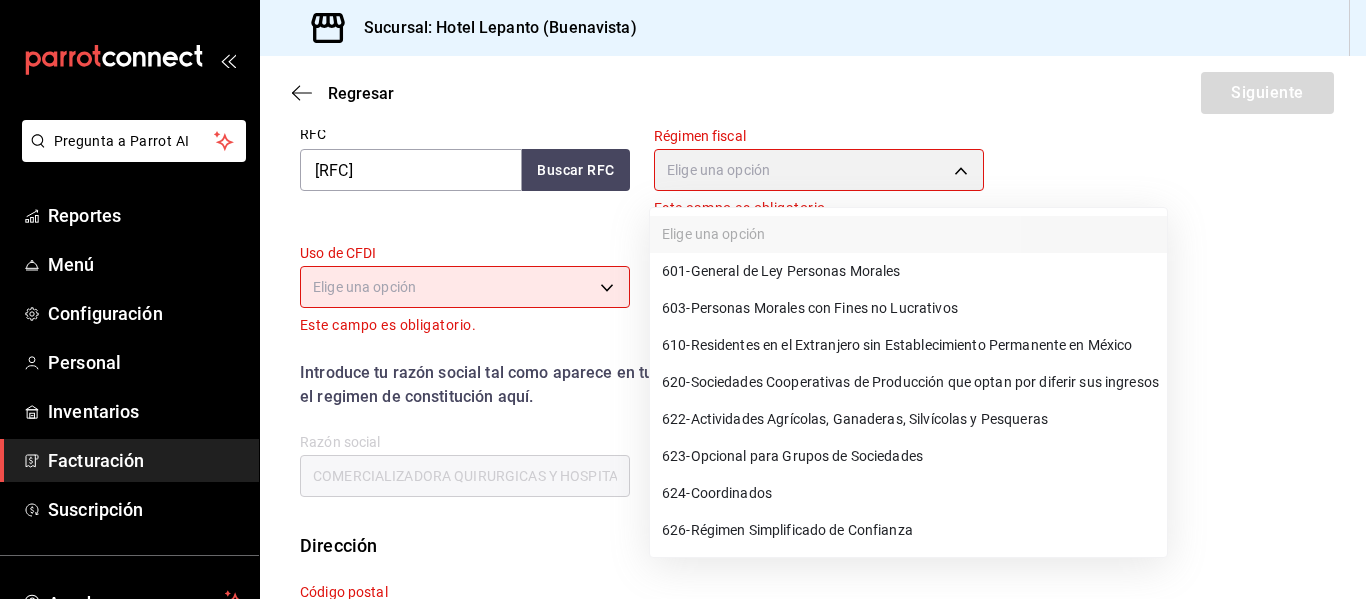 type on "601" 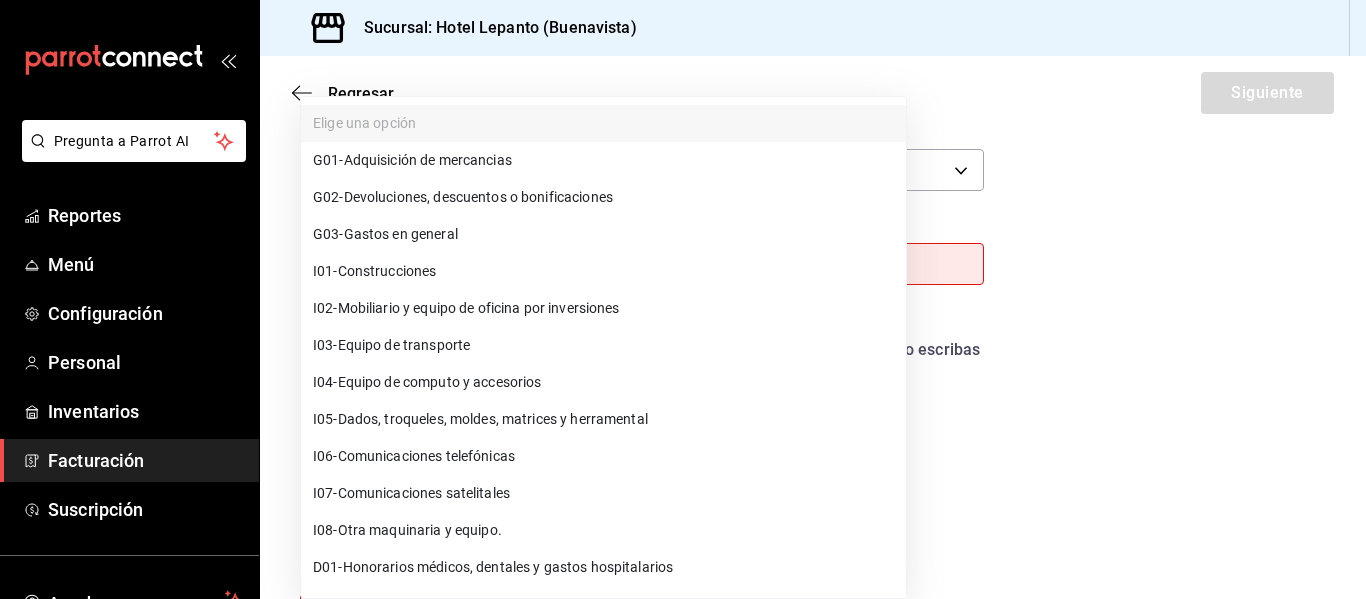 click on "Pregunta a Parrot AI Reportes   Menú   Configuración   Personal   Inventarios   Facturación   Suscripción   Ayuda Recomienda Parrot   [FIRST] [LAST]   Sugerir nueva función   Sucursal: Hotel Lepanto ([CITY]) Regresar Siguiente Factura general Realiza tus facturas con un numero de orden o un monto en especifico; También puedes realizar una factura de remplazo mediante una factura cancelada. Datos de emisor Perfil fiscal OMC GOURMET [UUID] Marca Hotel Lepanto - Buenavista [UUID] Tipo de comprobante Ingreso I Datos de receptor RFC CQH100202P51 Buscar RFC Régimen fiscal 601  -  General de Ley Personas Morales 601 Uso de CFDI Elige una opción Este campo es obligatorio. Correo electrónico El correo electrónico es requerido. Introduce tu razón social tal como aparece en tu ćedula fiscal, es importante que no escribas el regimen de constitución aquí. company Razón social COMERCIALIZADORA QUIRURGICAS Y HOSPITALARIAS Dirección Calle ​" at bounding box center (683, 299) 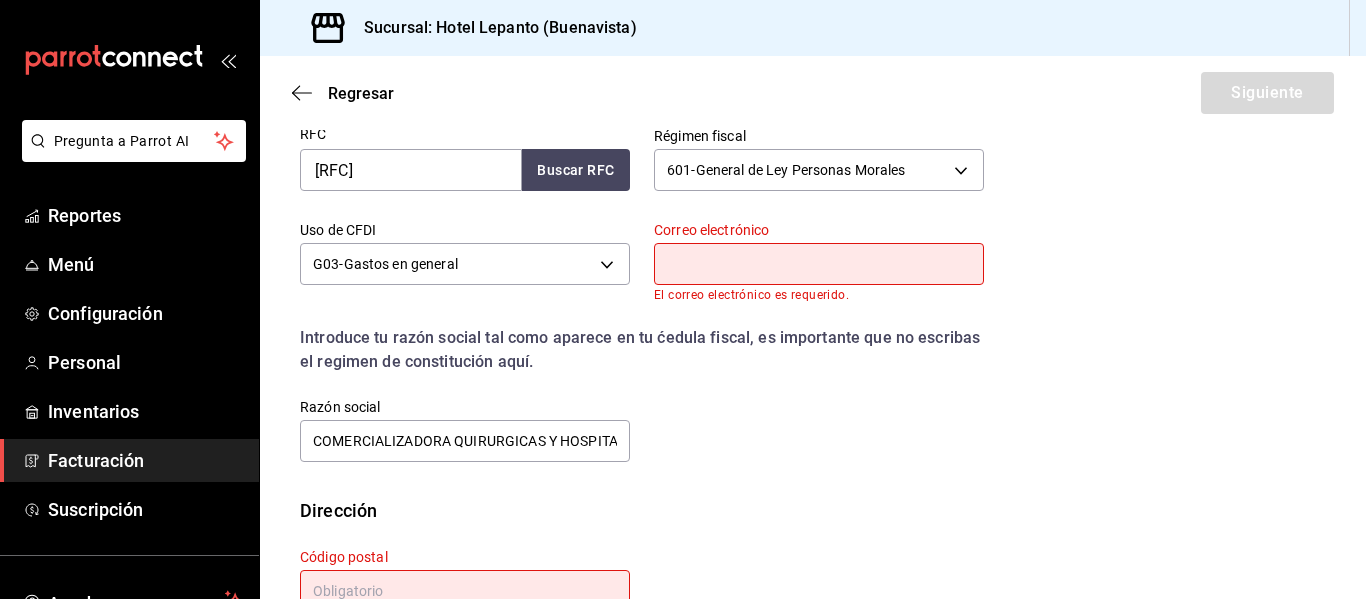 click at bounding box center (819, 264) 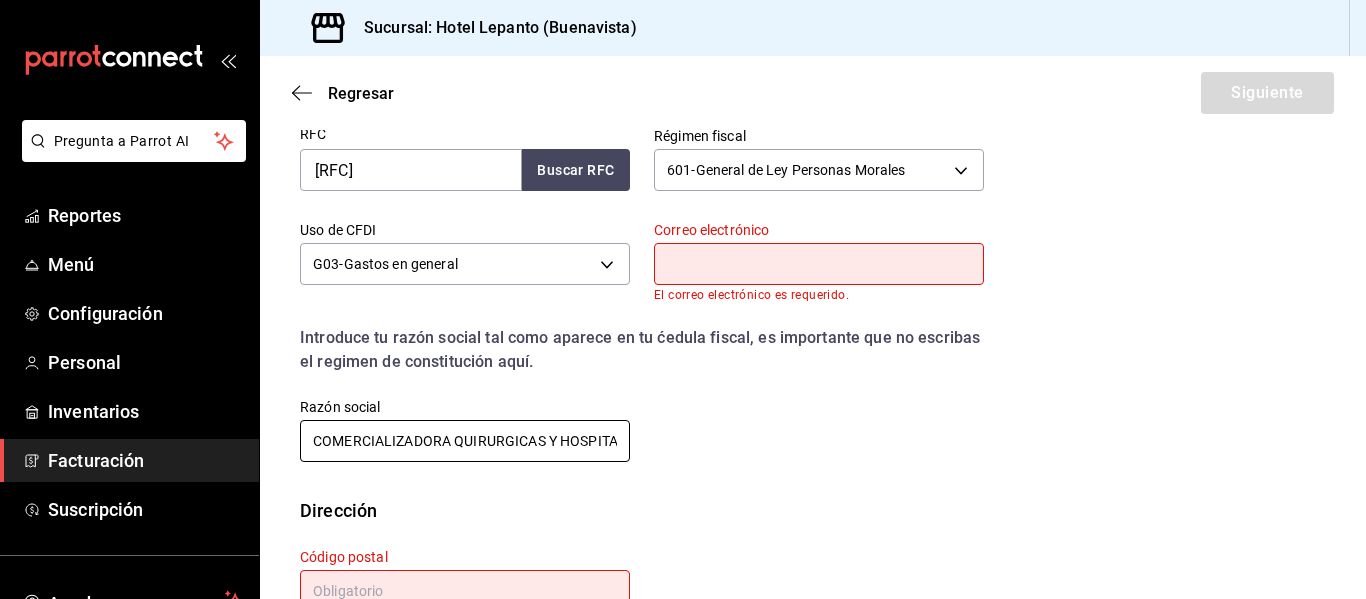 scroll, scrollTop: 463, scrollLeft: 0, axis: vertical 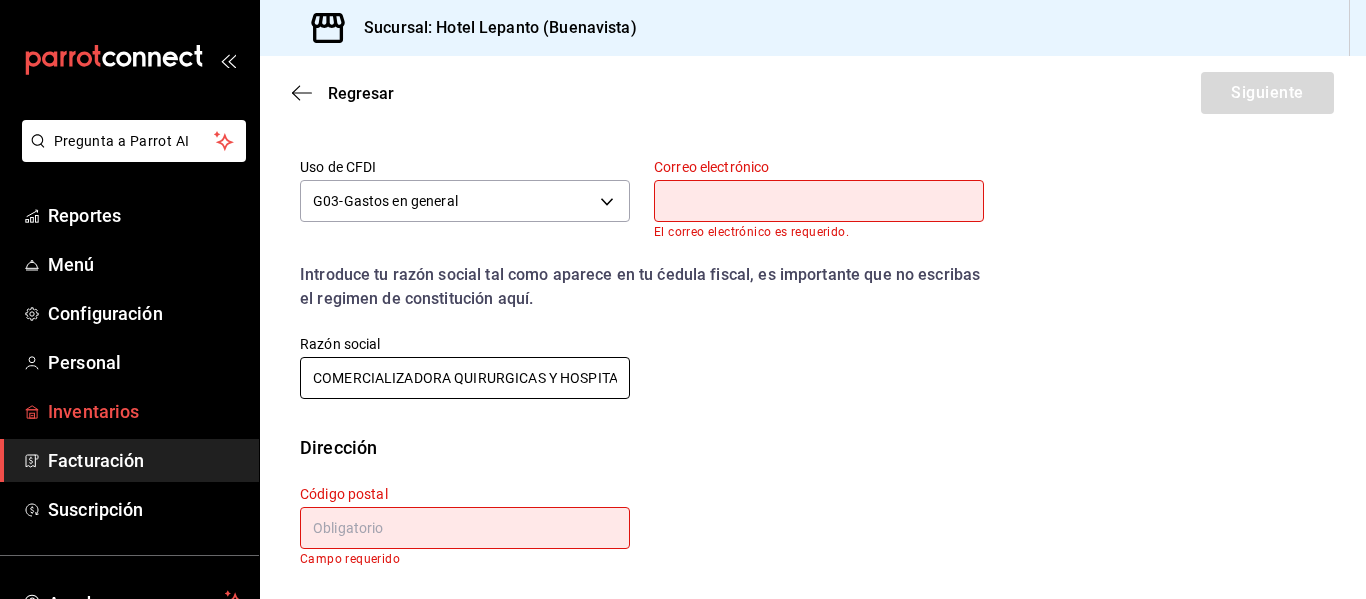 drag, startPoint x: 602, startPoint y: 383, endPoint x: 182, endPoint y: 399, distance: 420.30466 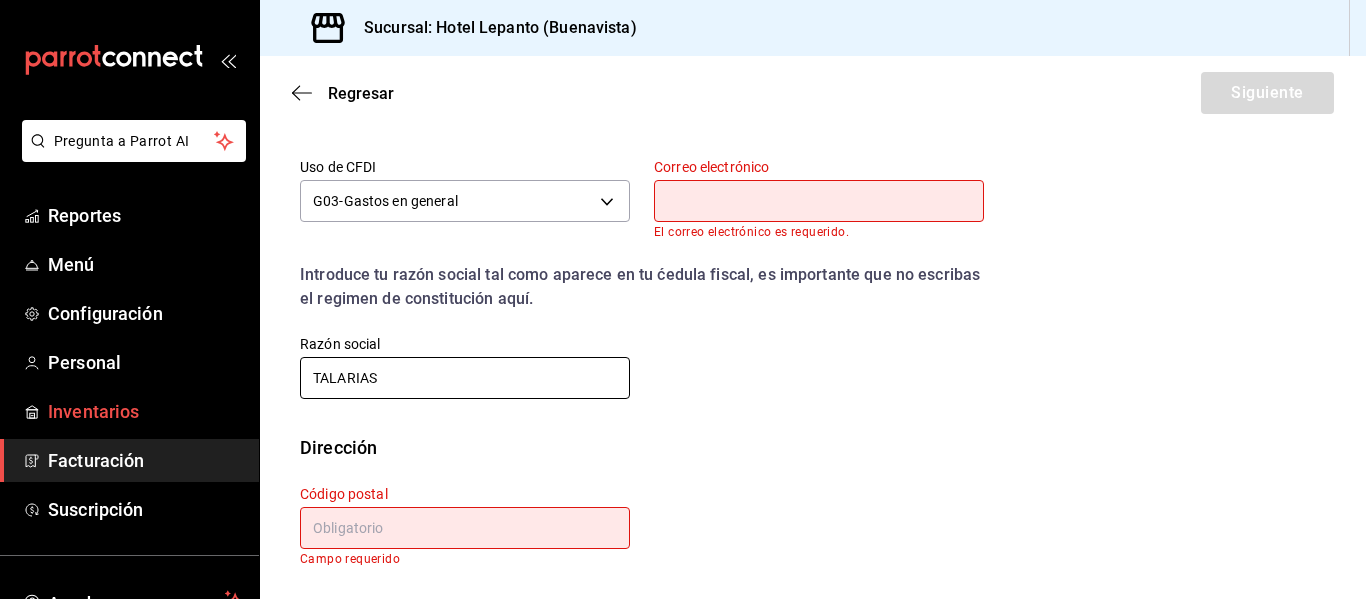 drag, startPoint x: 428, startPoint y: 386, endPoint x: 231, endPoint y: 391, distance: 197.06345 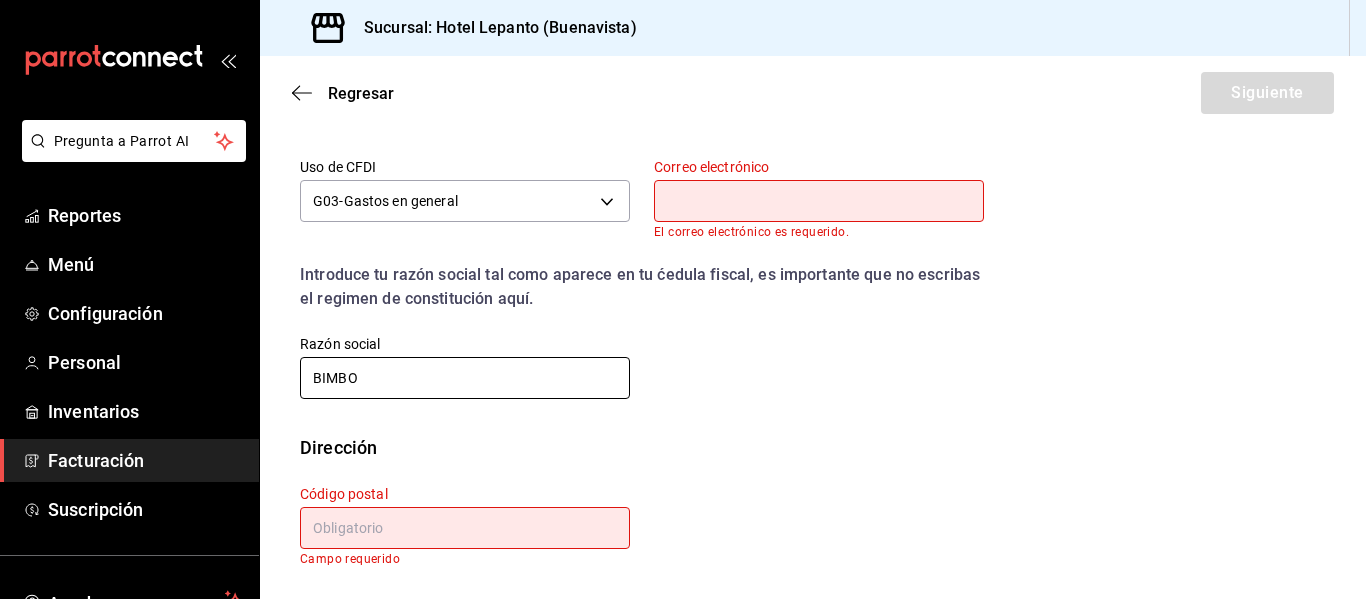 type on "BIMBO" 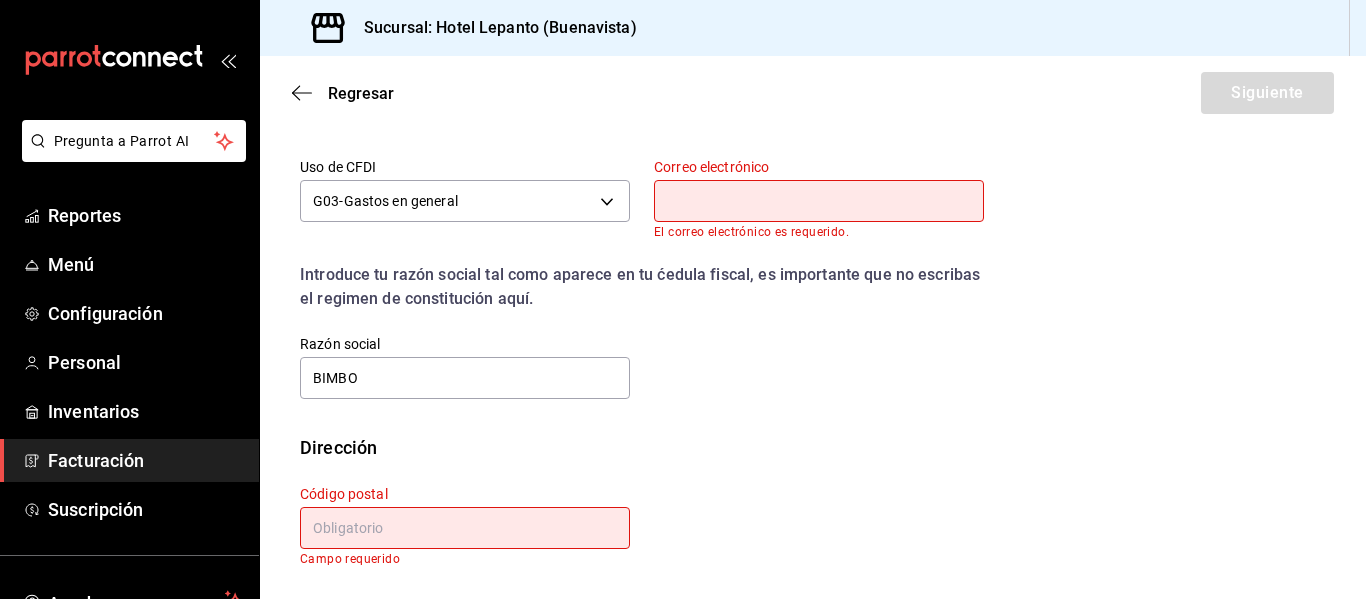 click at bounding box center (465, 528) 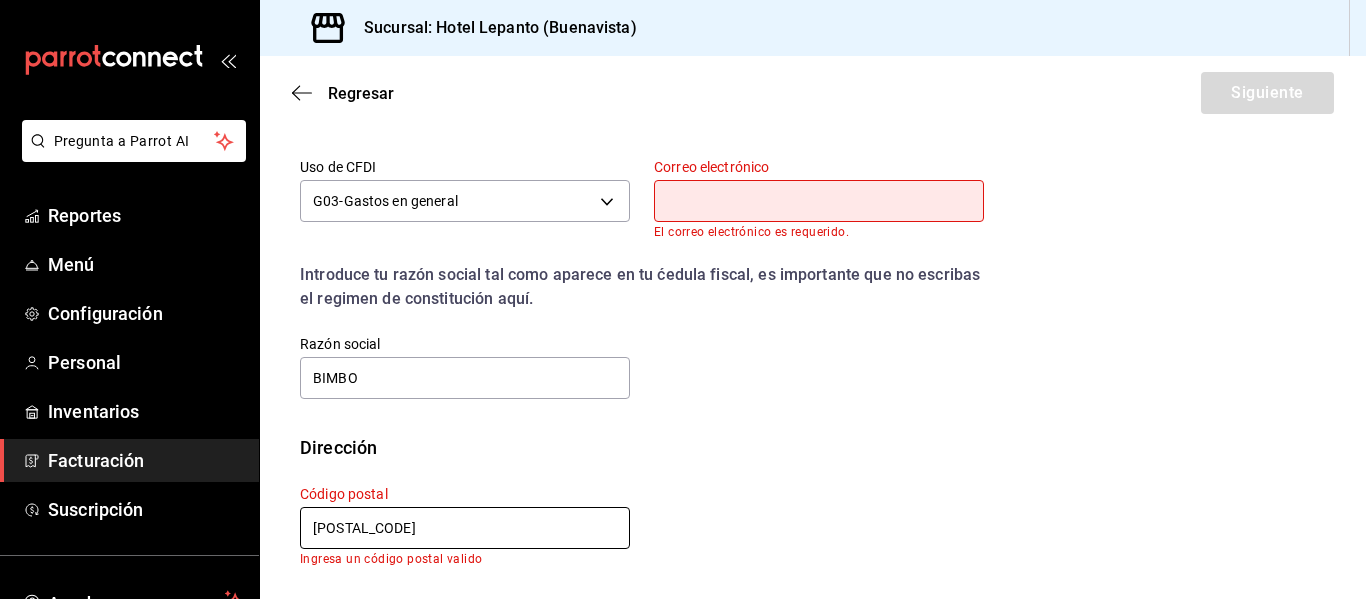 scroll, scrollTop: 448, scrollLeft: 0, axis: vertical 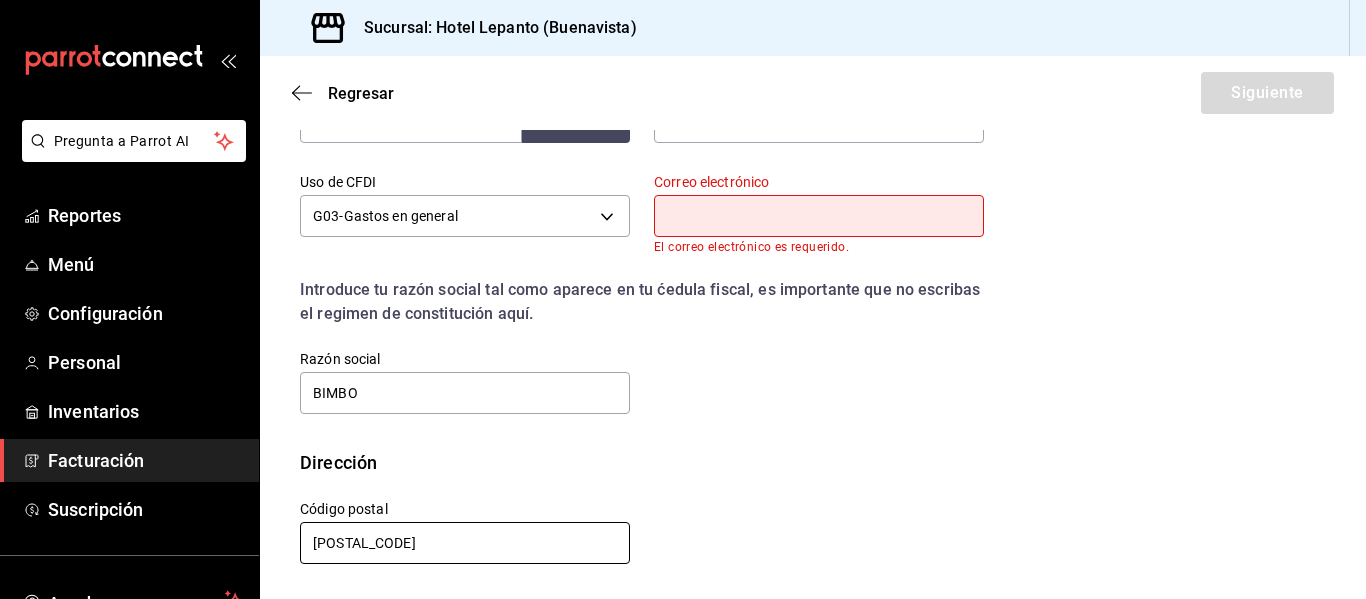 type on "[POSTAL_CODE]" 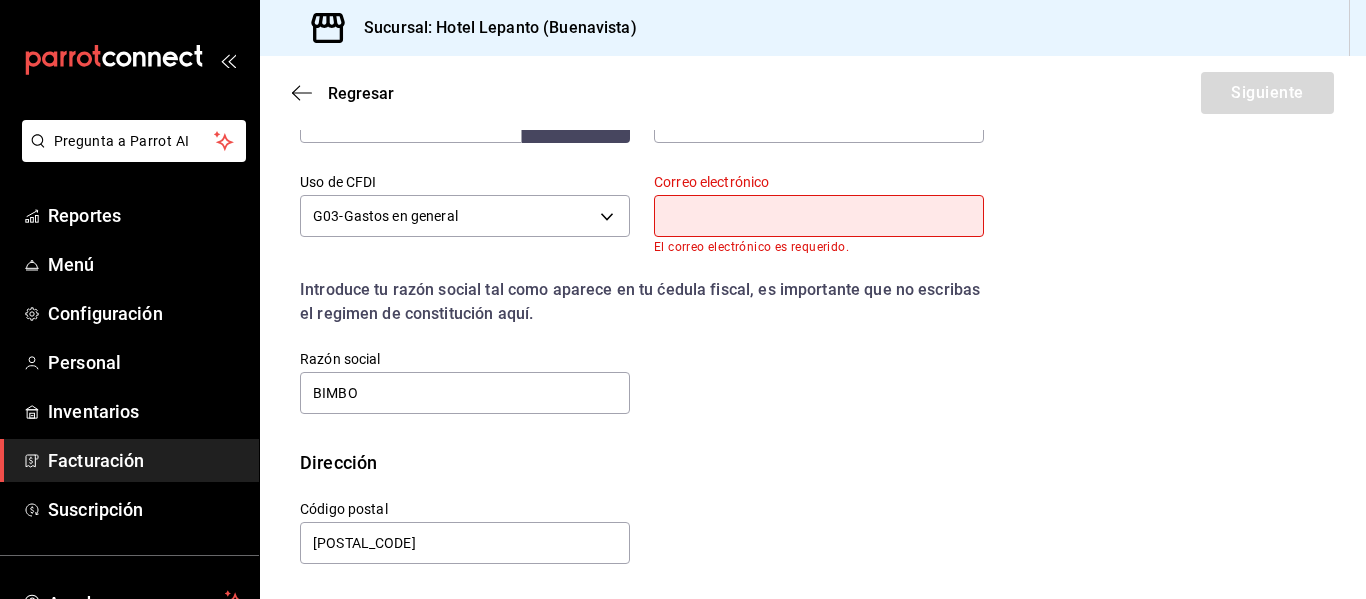 click at bounding box center (819, 216) 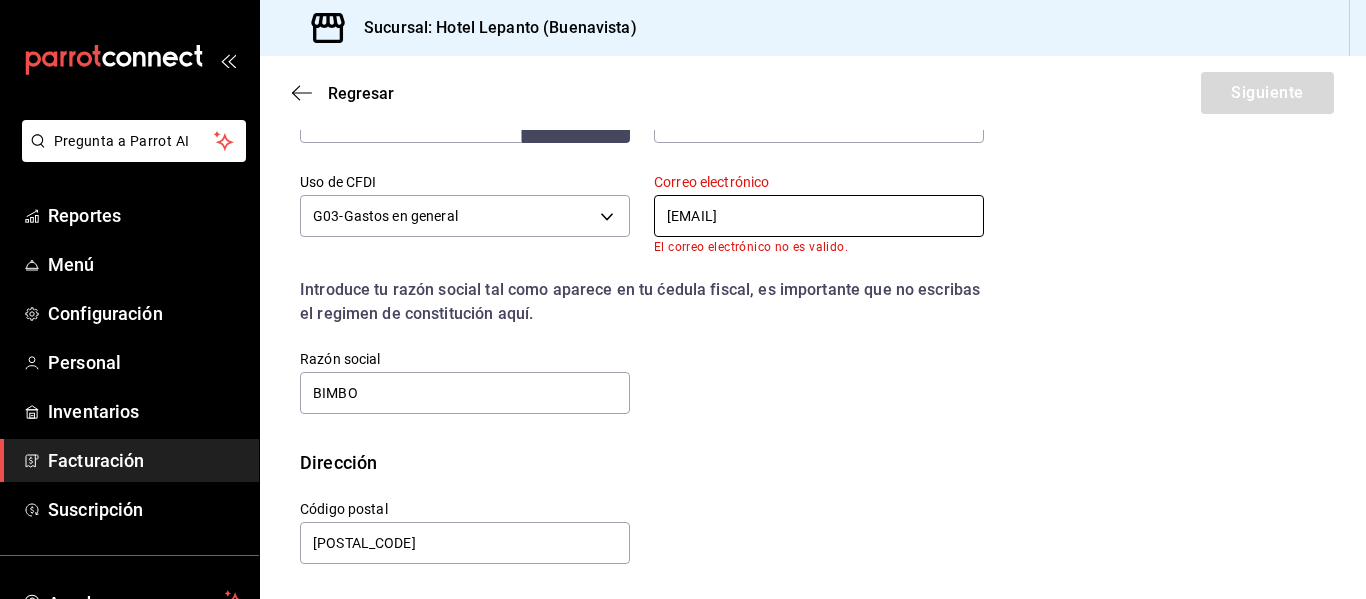 scroll, scrollTop: 437, scrollLeft: 0, axis: vertical 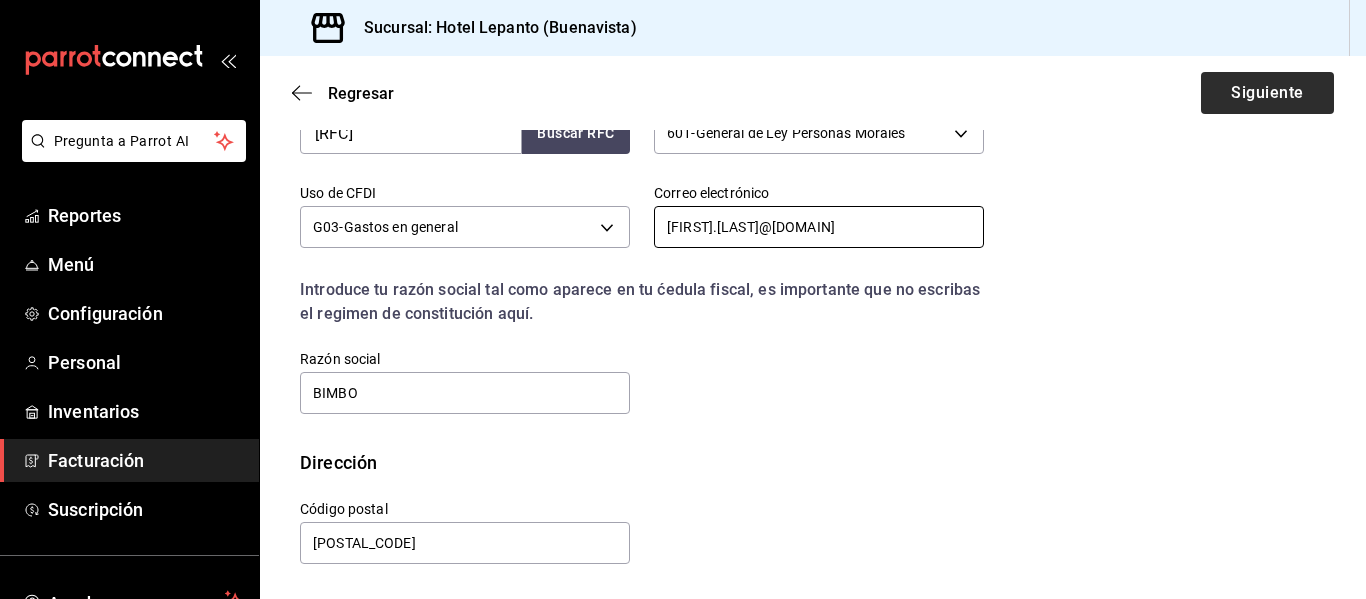 type on "[FIRST].[LAST]@[DOMAIN]" 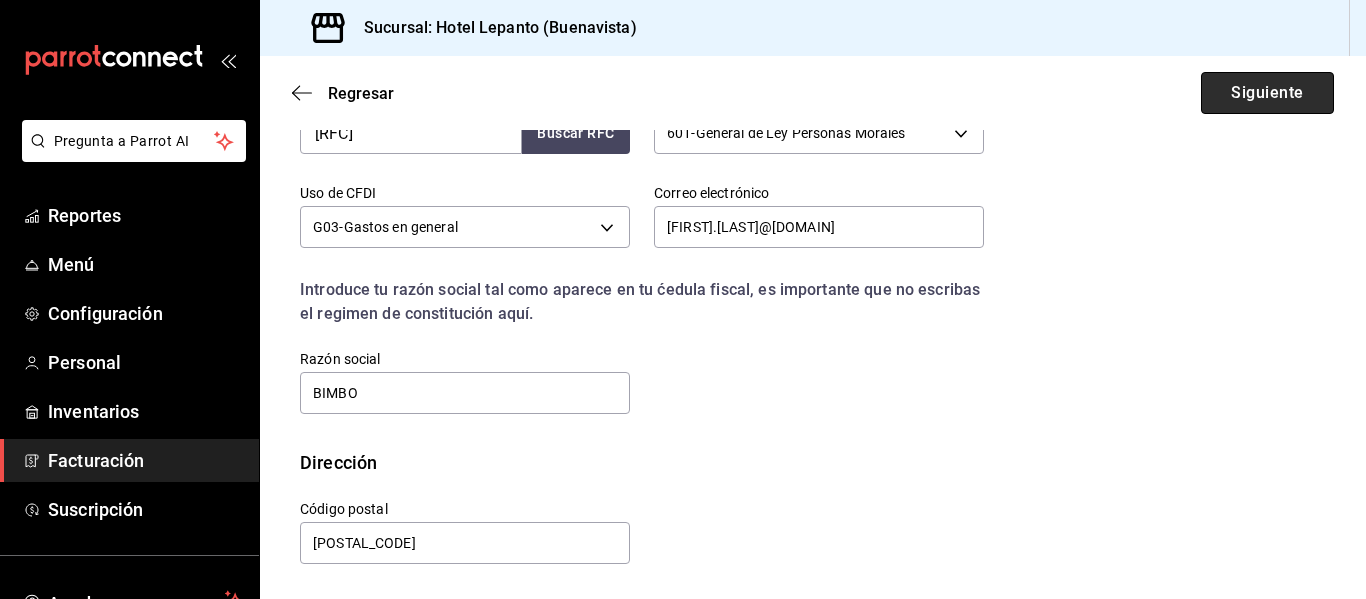 click on "Siguiente" at bounding box center (1267, 93) 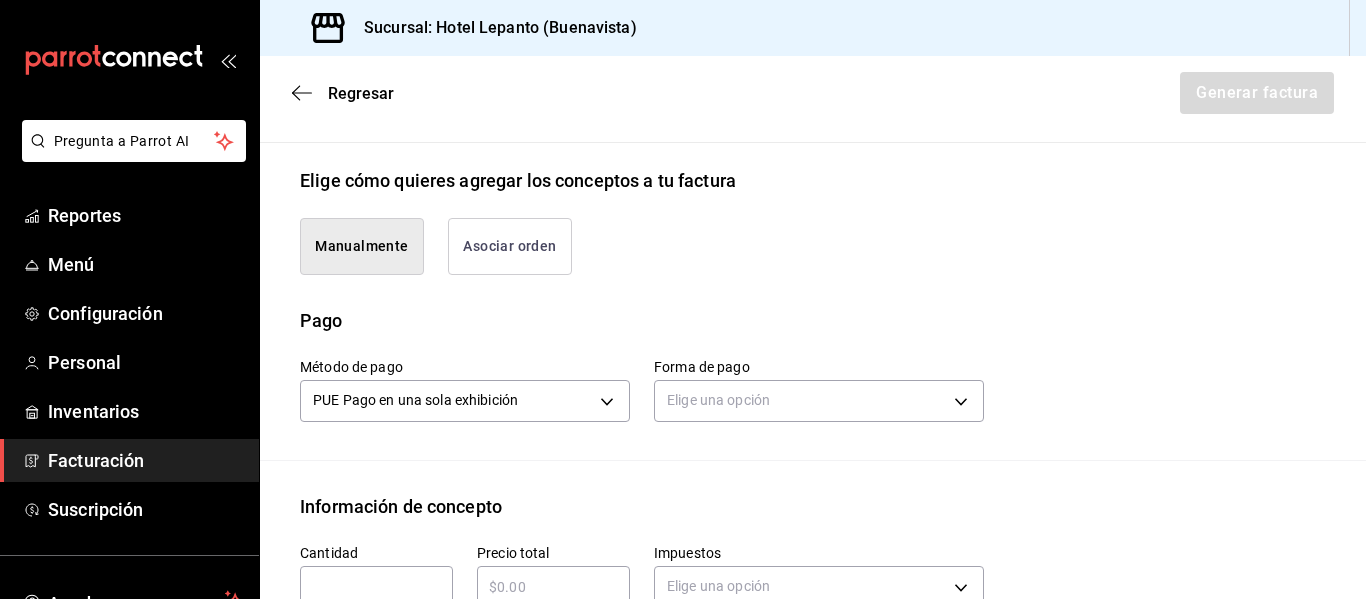 type on "90101500 - Establecimientos para comer y beber" 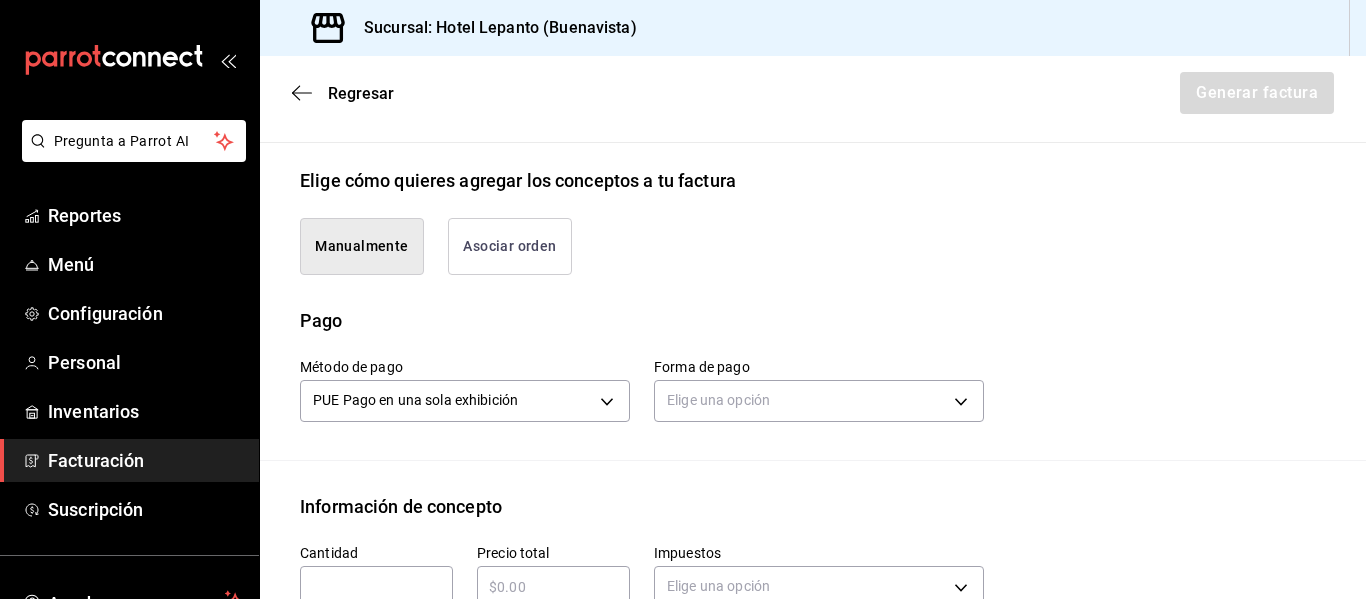 click on "Elige una opción" at bounding box center (819, 398) 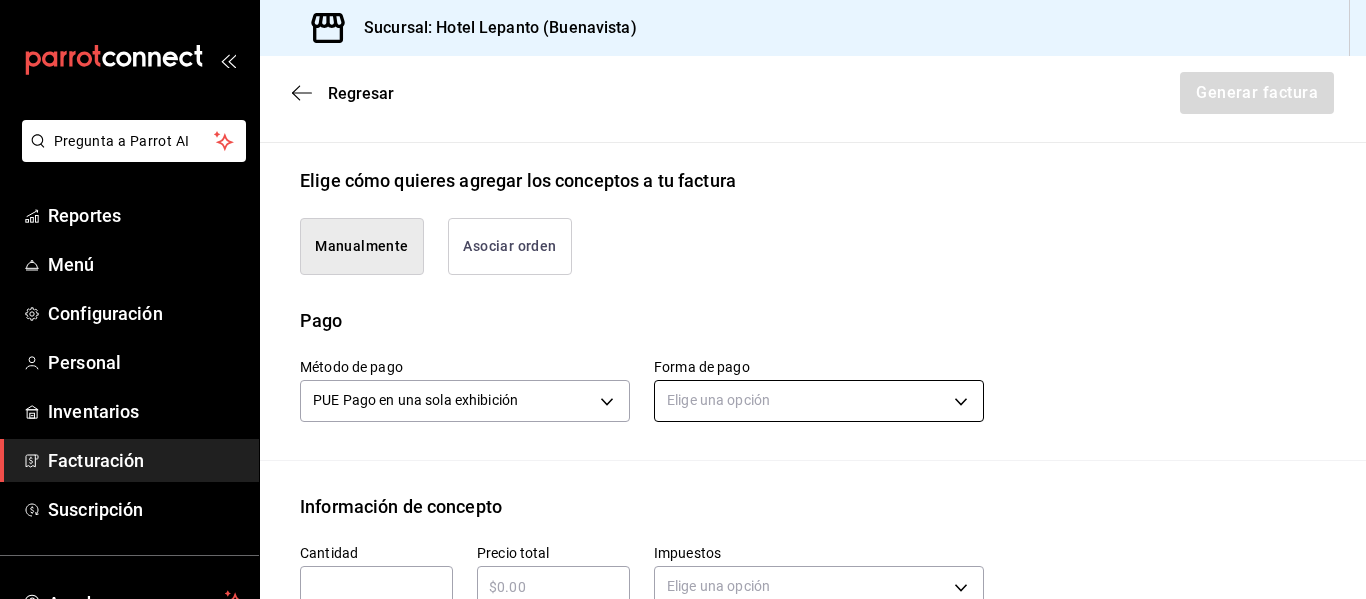 click on "Pregunta a Parrot AI Reportes   Menú   Configuración   Personal   Inventarios   Facturación   Suscripción   Ayuda Recomienda Parrot   [FIRST] [LAST]   Sugerir nueva función   Sucursal: Hotel Lepanto ([CITY]) Regresar Generar factura Emisor Perfil fiscal OMC GOURMET Tipo de comprobante Ingreso Receptor Nombre / Razón social BIMBO RFC Receptor CQH100202P51 Régimen fiscal General de Ley Personas Morales Uso de CFDI G03: Gastos en general Correo electrónico [EMAIL] Elige cómo quieres agregar los conceptos a tu factura Manualmente Asociar orden Pago Método de pago PUE   Pago en una sola exhibición PUE Forma de pago Elige una opción Información de concepto Cantidad ​ Precio total ​ Impuestos Elige una opción Clave de Producto de Servicio 90101500 - Establecimientos para comer y beber ​ Unidad E48 - Unidad de Servicio ​ Descripción Agregar IVA Total $0.00 IEPS Total $0.00 Subtotal $0.00 Total $0.00 Orden Cantidad Clave Unidad Monto Impuesto Subtotal Total Reportes" at bounding box center [683, 299] 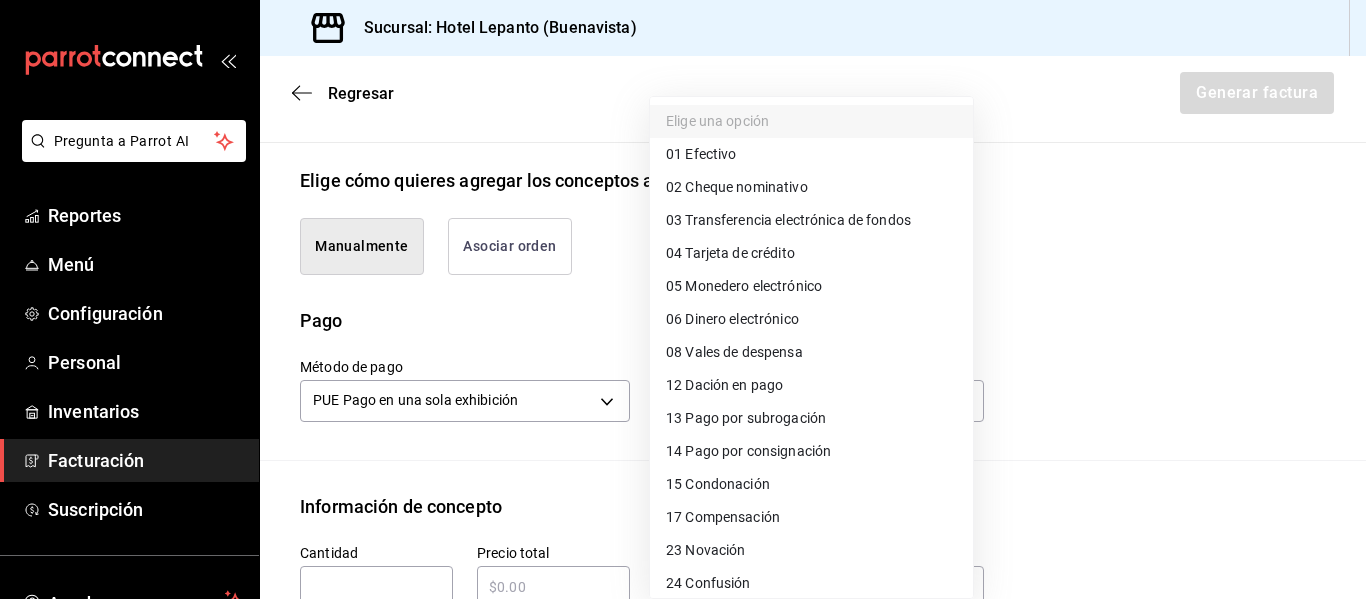 click on "01   Efectivo" at bounding box center [811, 154] 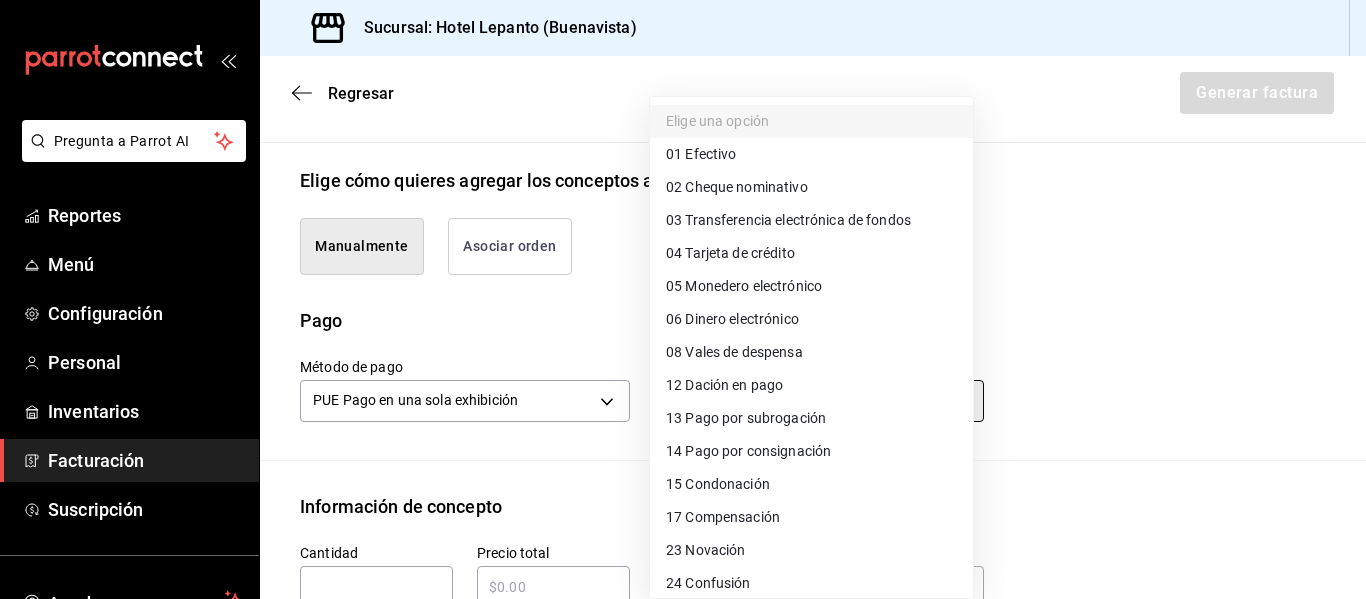 type on "01" 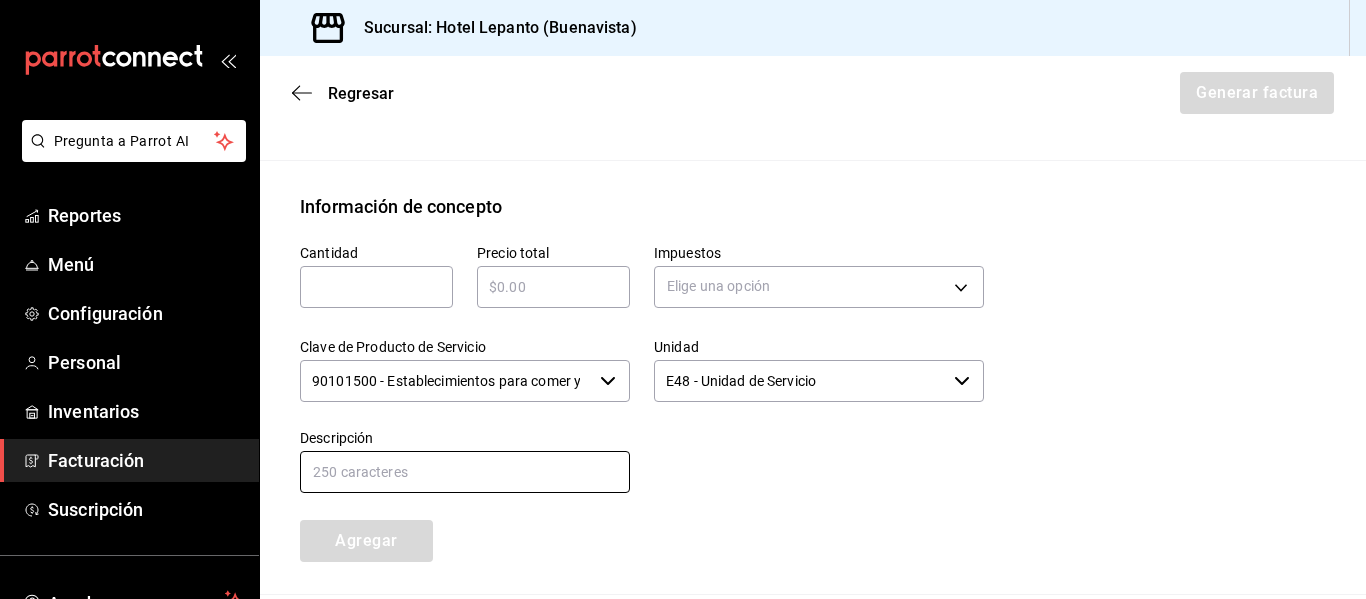 scroll, scrollTop: 837, scrollLeft: 0, axis: vertical 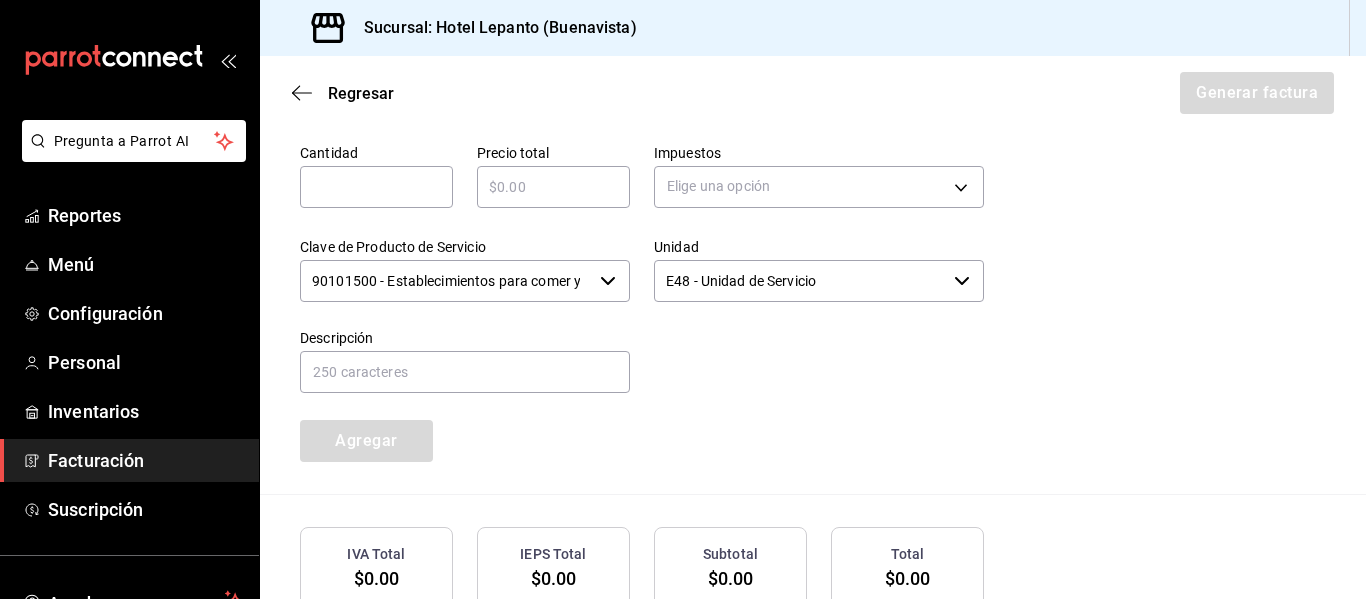 click at bounding box center [376, 187] 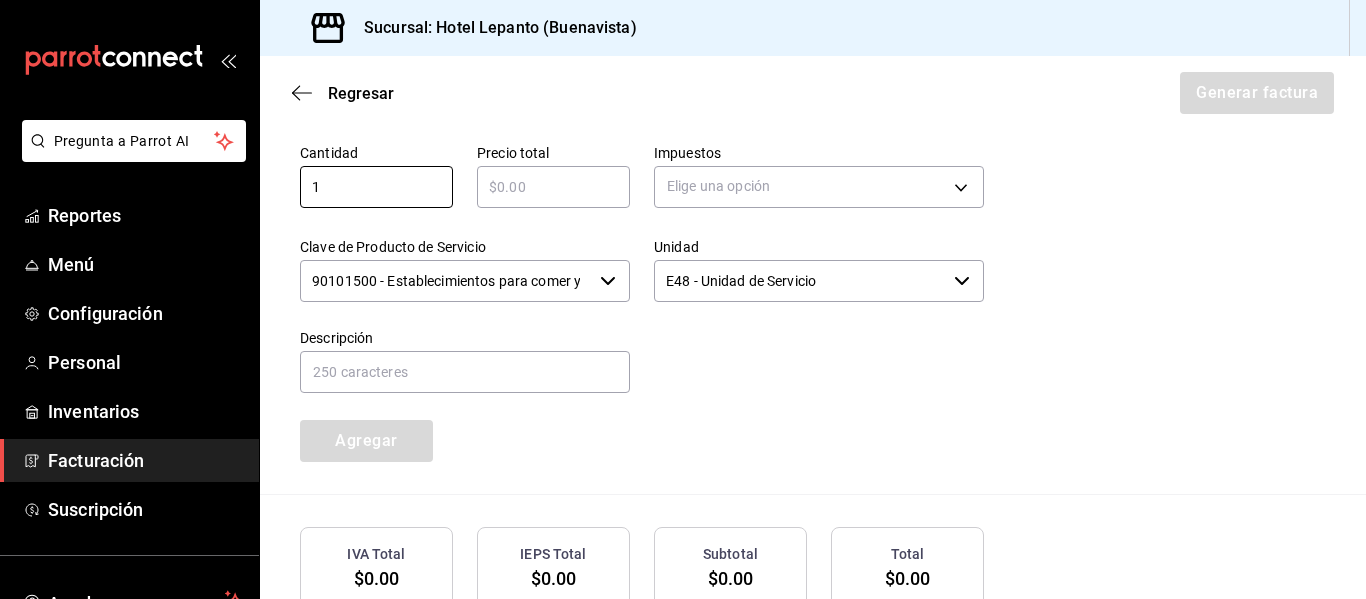 type on "1" 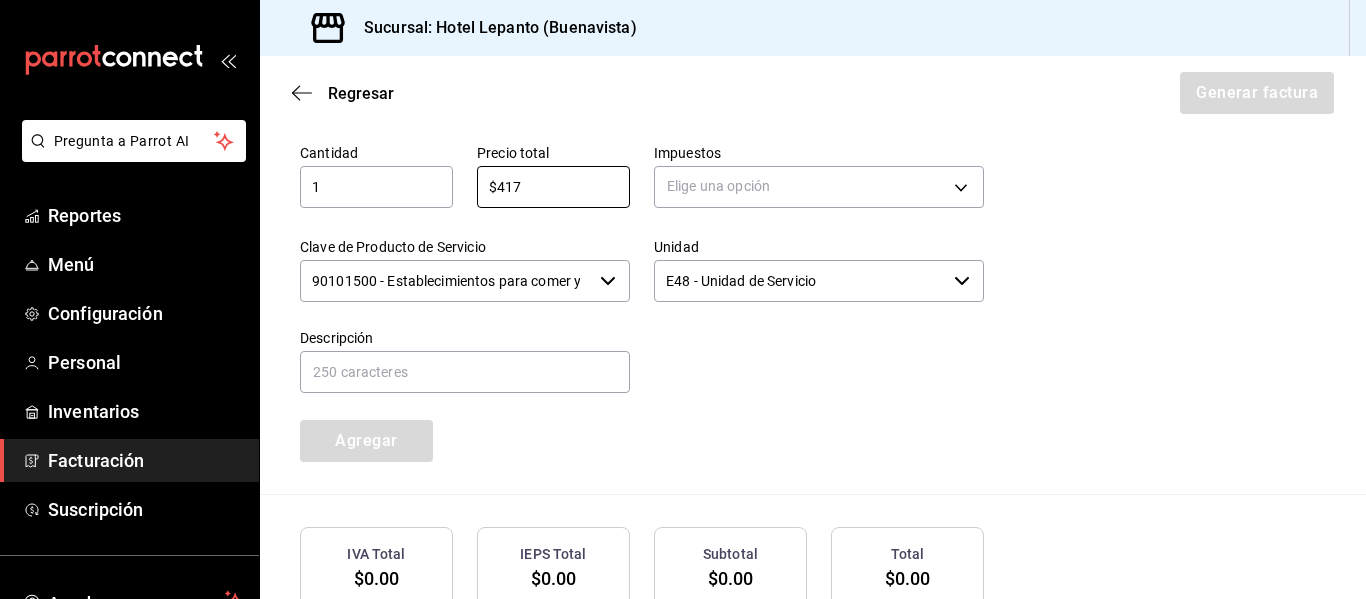 type on "$417" 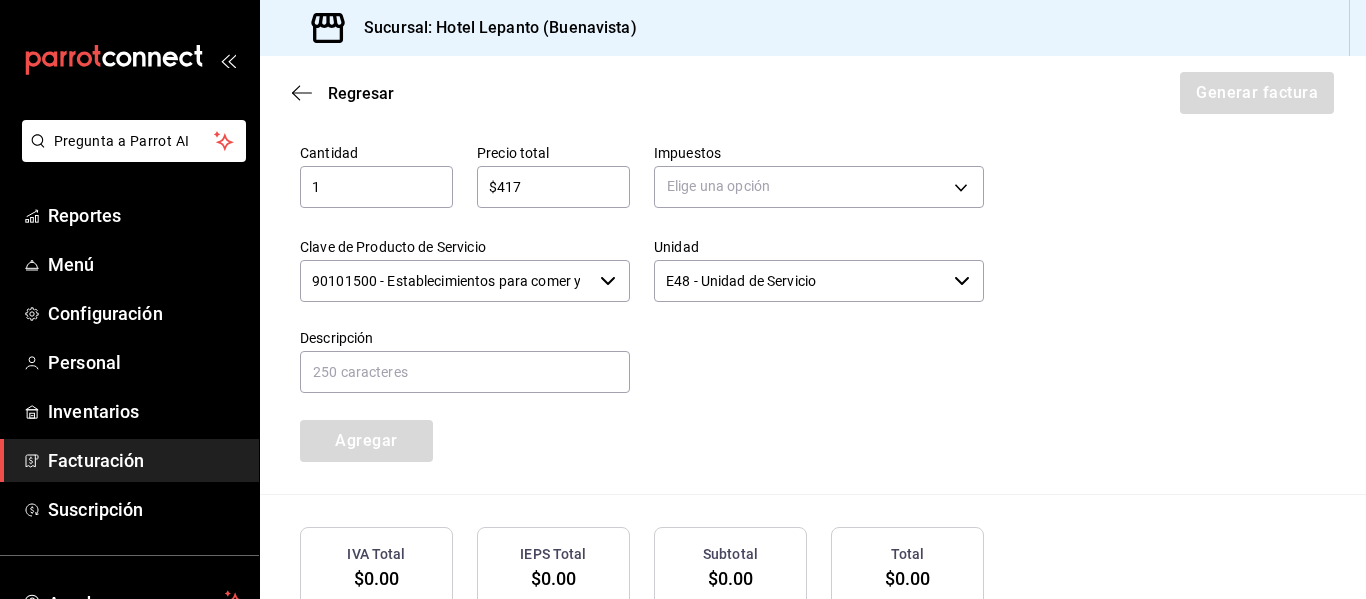 click on "Impuestos Elige una opción" at bounding box center (807, 167) 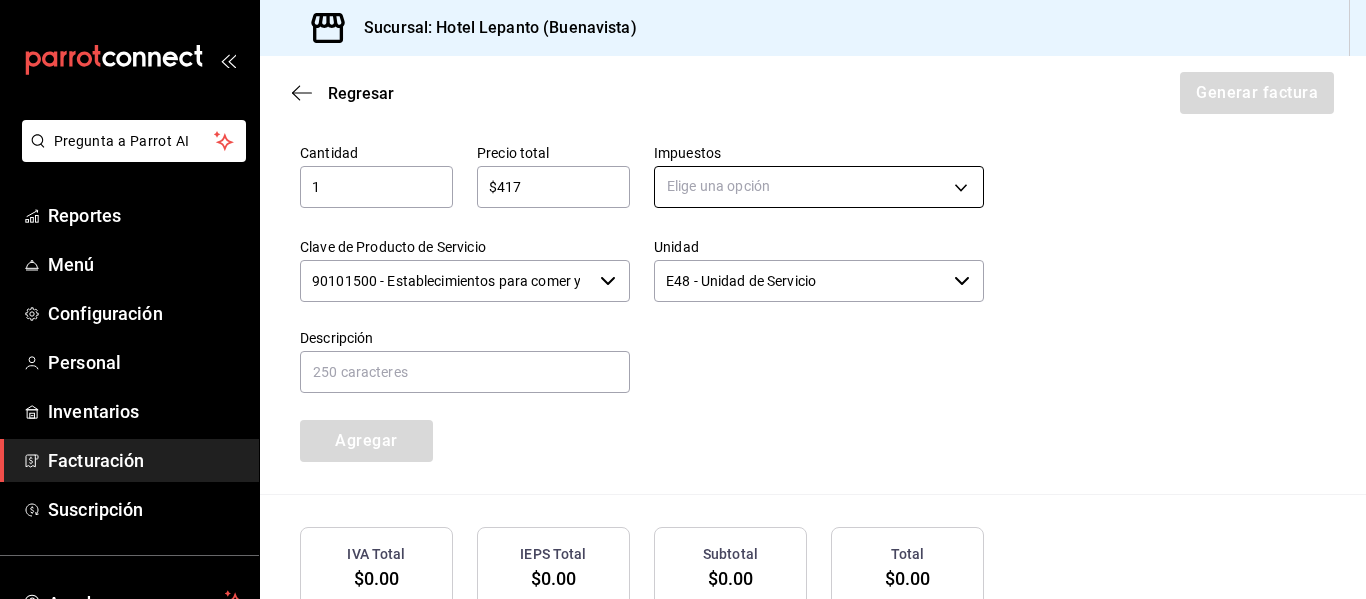 click on "Pregunta a Parrot AI Reportes   Menú   Configuración   Personal   Inventarios   Facturación   Suscripción   Ayuda Recomienda Parrot   [FIRST] [LAST]   Sugerir nueva función   Sucursal: Hotel Lepanto ([CITY]) Regresar Generar factura Emisor Perfil fiscal OMC GOURMET Tipo de comprobante Ingreso Receptor Nombre / Razón social BIMBO RFC Receptor [RFC] Régimen fiscal General de Ley Personas Morales Uso de CFDI G03: Gastos en general Correo electrónico [FIRST].[LAST]@[DOMAIN] Elige cómo quieres agregar los conceptos a tu factura Manualmente Asociar orden Pago Método de pago PUE   Pago en una sola exhibición PUE Forma de pago 01   Efectivo 01 Información de concepto Cantidad 1 ​ Precio total $417 ​ Impuestos Elige una opción Clave de Producto de Servicio 90101500 - Establecimientos para comer y beber ​ Unidad E48 - Unidad de Servicio ​ Descripción Agregar IVA Total $0.00 IEPS Total $0.00 Subtotal $0.00 Total $0.00 Orden Cantidad Clave Unidad Monto Impuesto Subtotal Total" at bounding box center [683, 299] 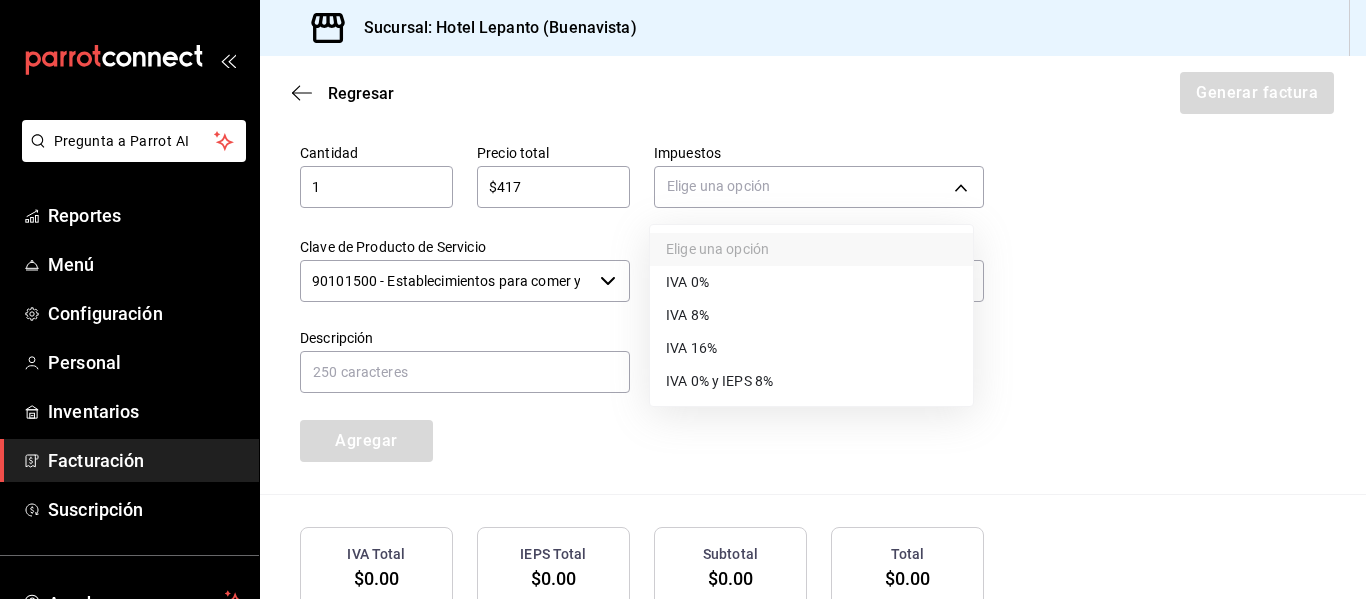 click on "IVA 0%" at bounding box center (811, 282) 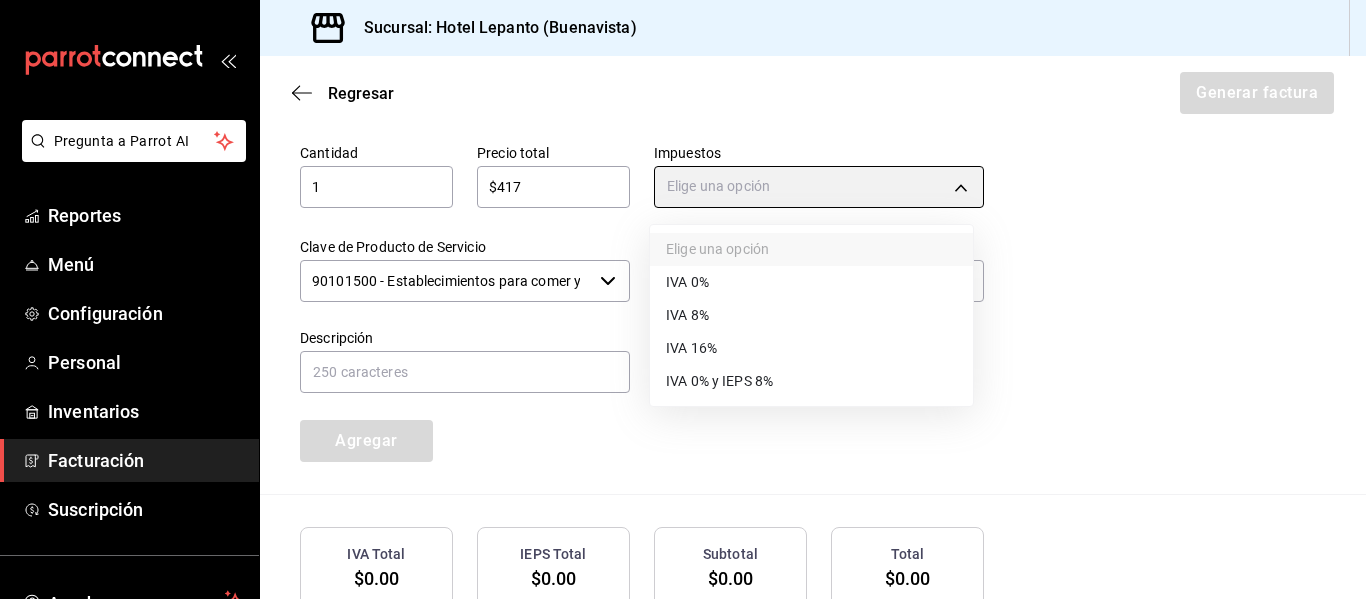 type on "IVA_0" 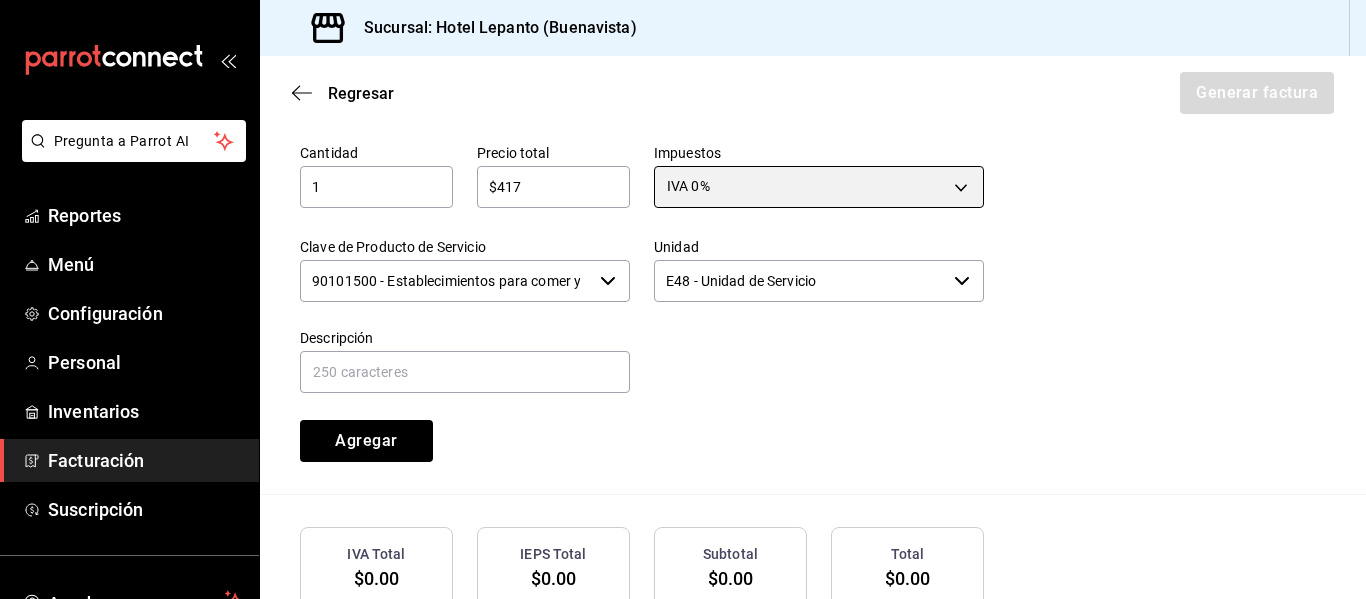 scroll, scrollTop: 967, scrollLeft: 0, axis: vertical 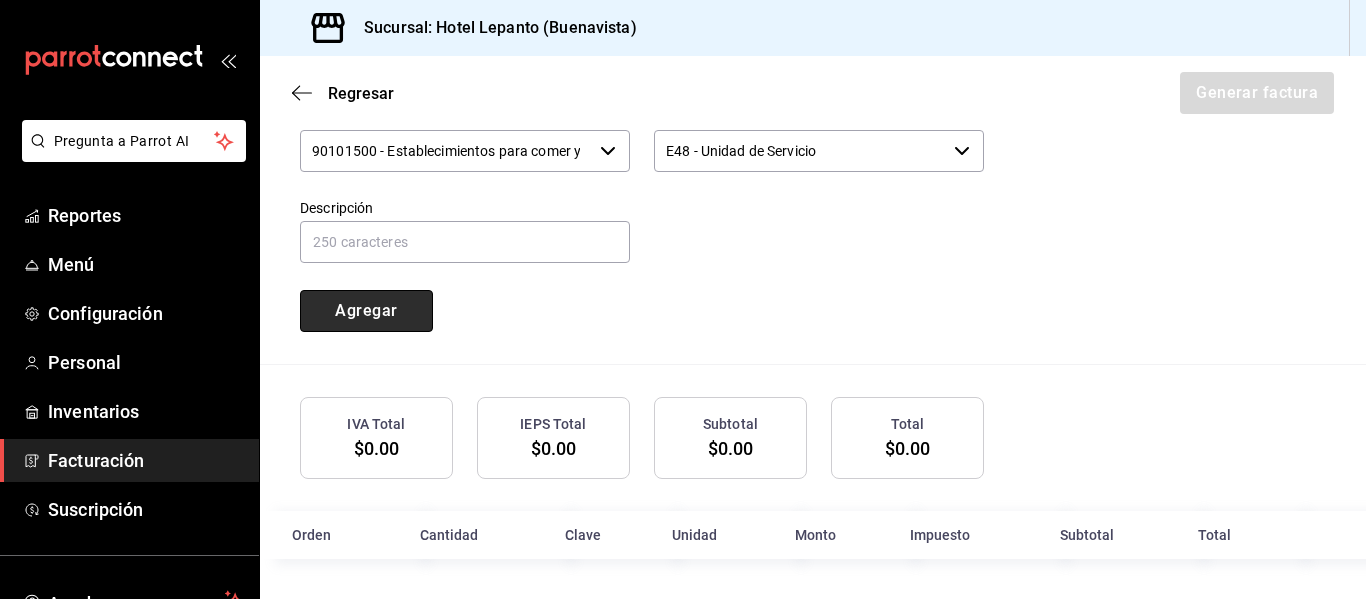 click on "Agregar" at bounding box center [366, 311] 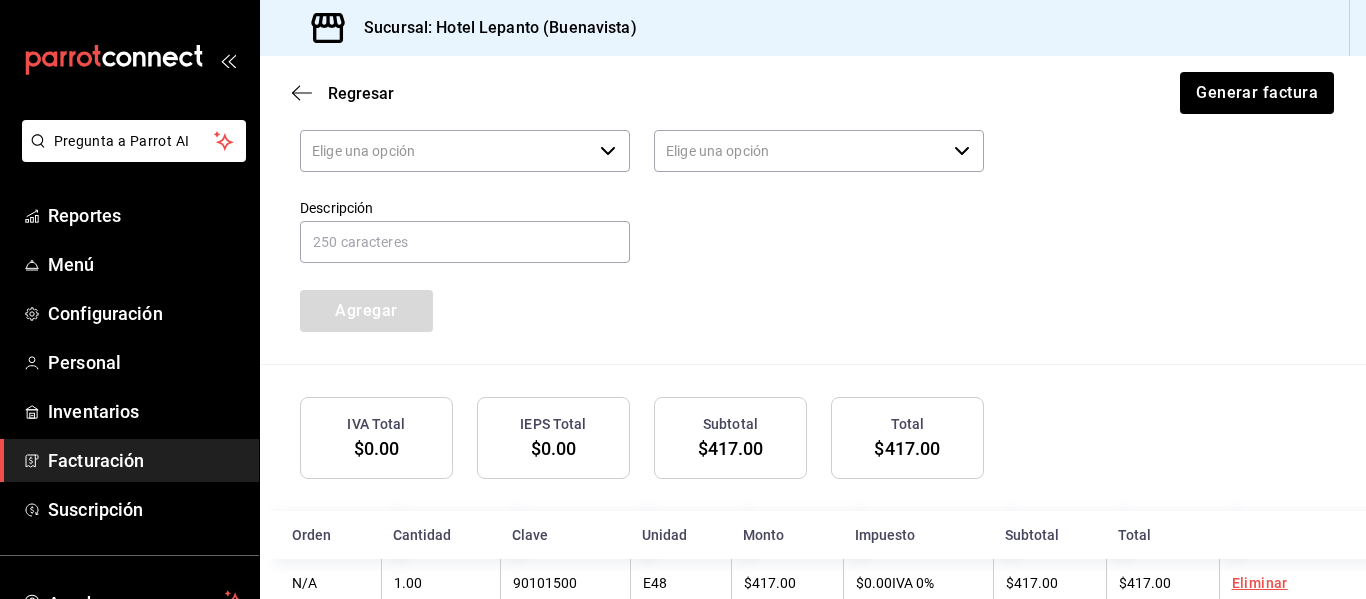type 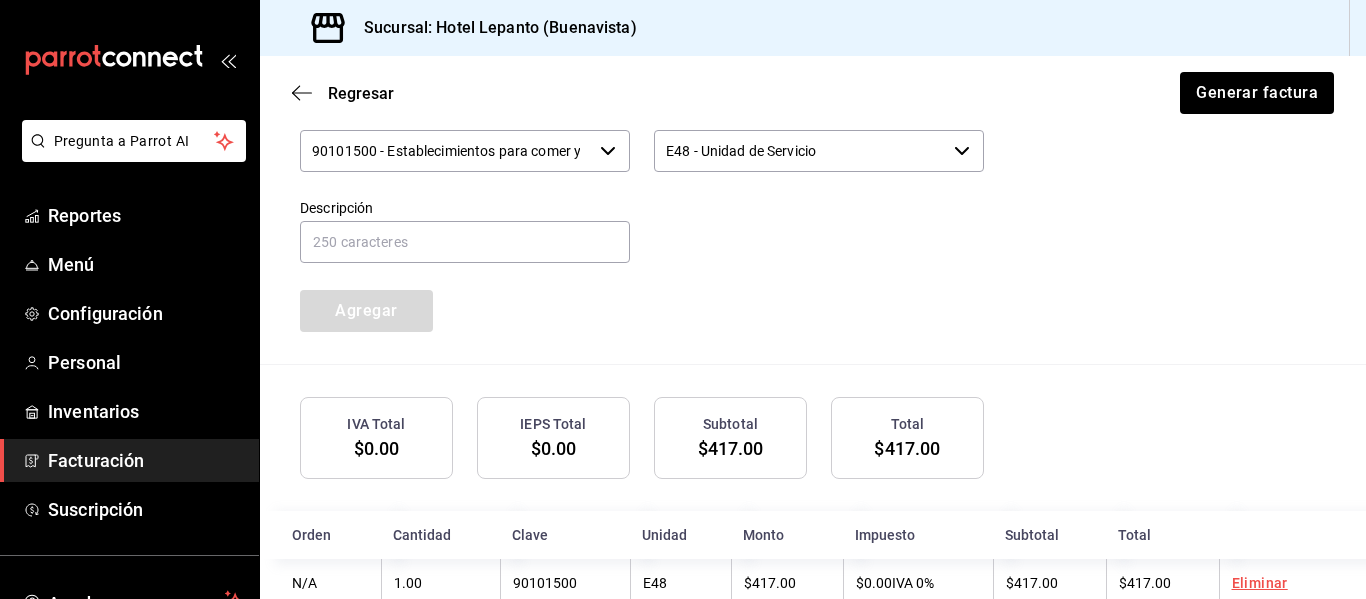 scroll, scrollTop: 1016, scrollLeft: 0, axis: vertical 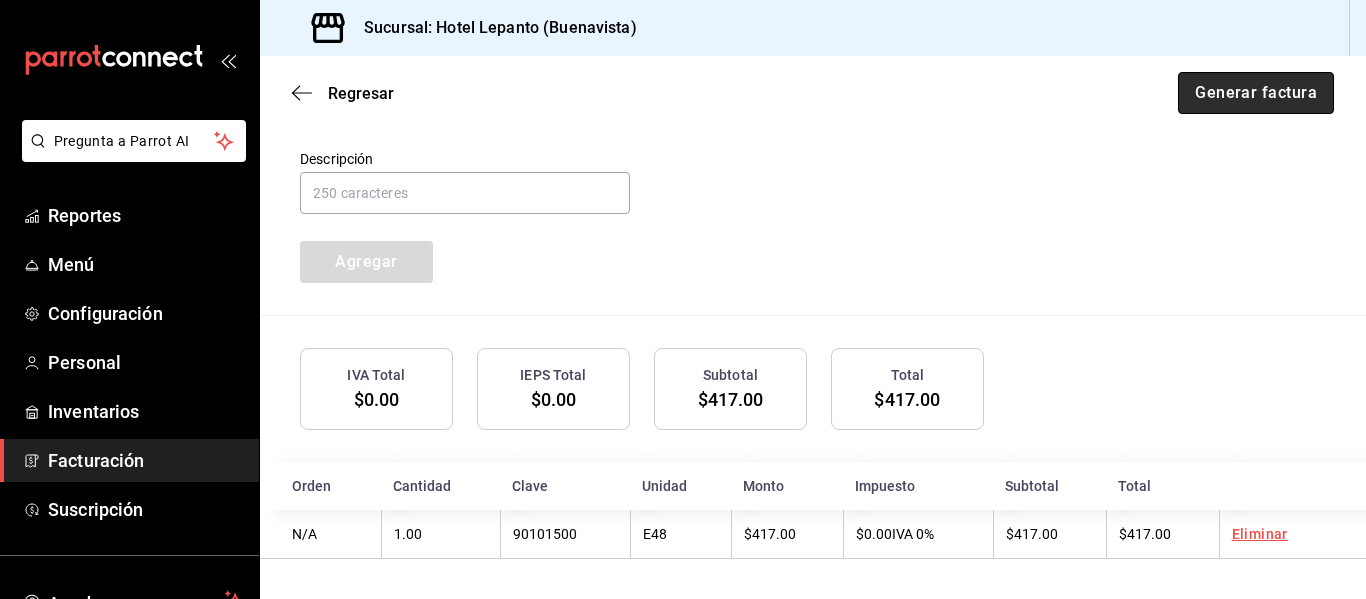click on "Generar factura" at bounding box center (1256, 93) 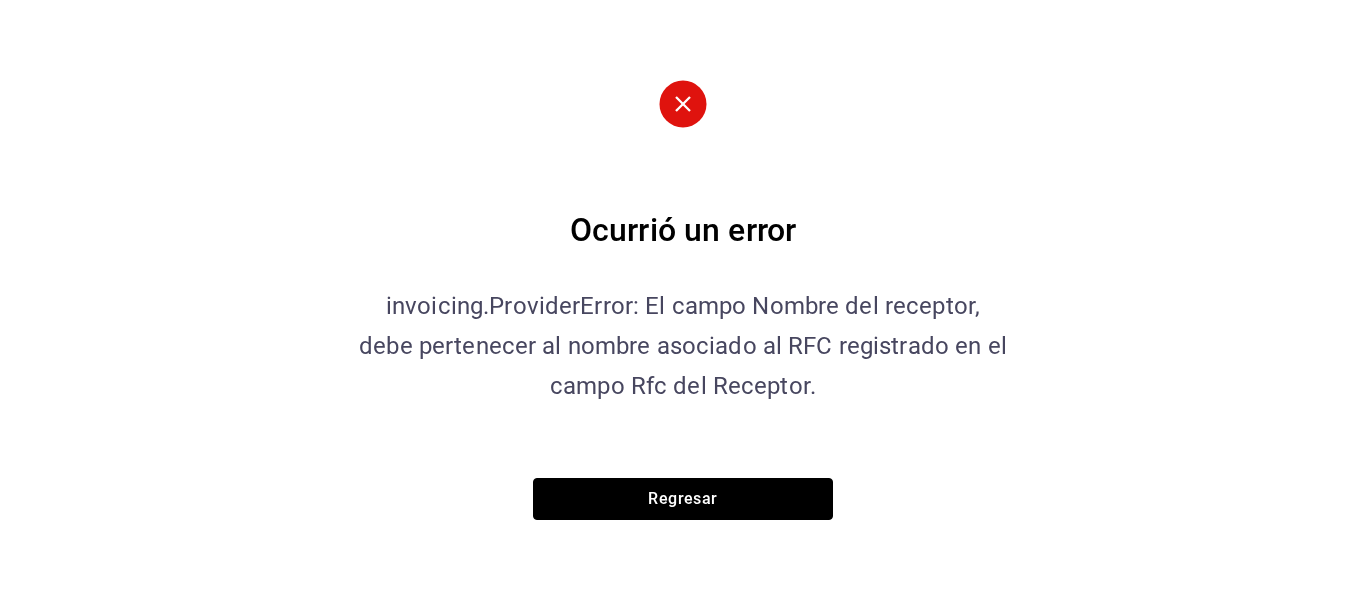 click on "Regresar" at bounding box center (683, 499) 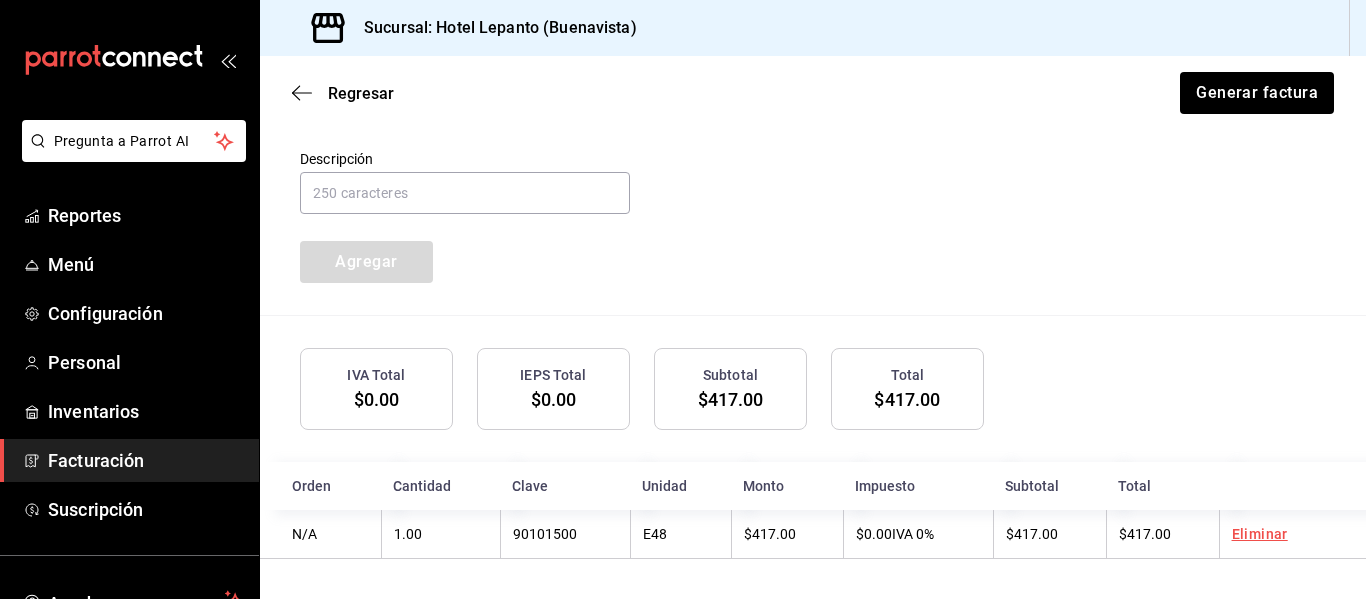 click on "Regresar Generar factura" at bounding box center [813, 93] 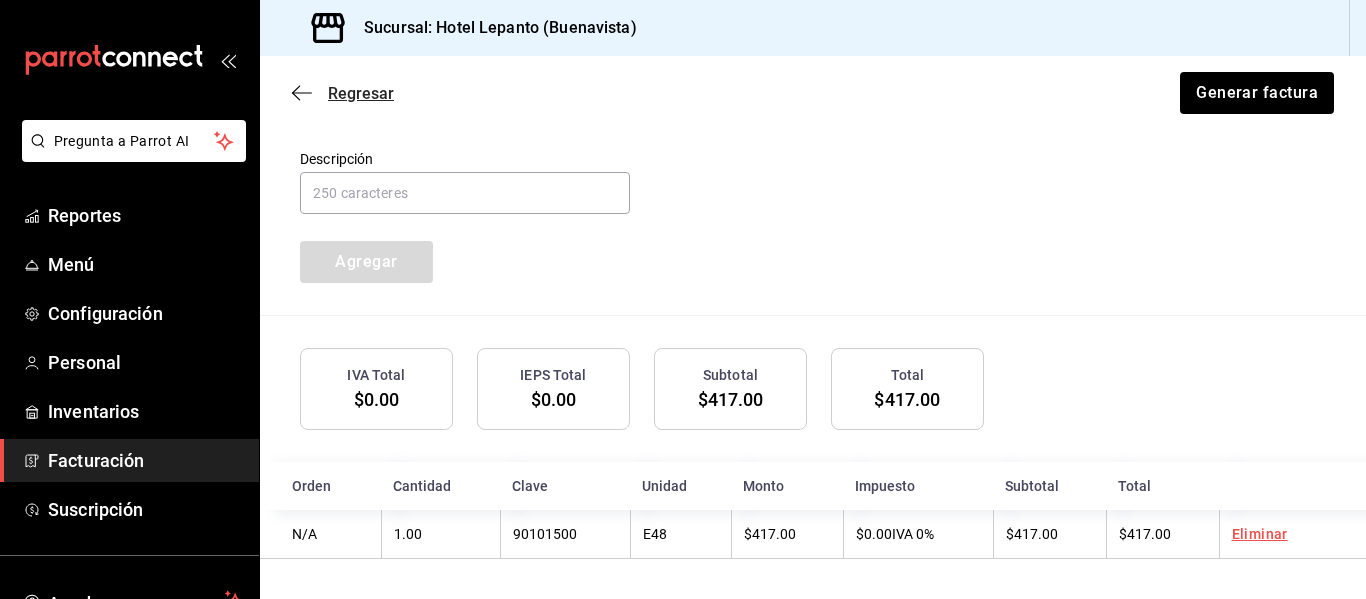 click 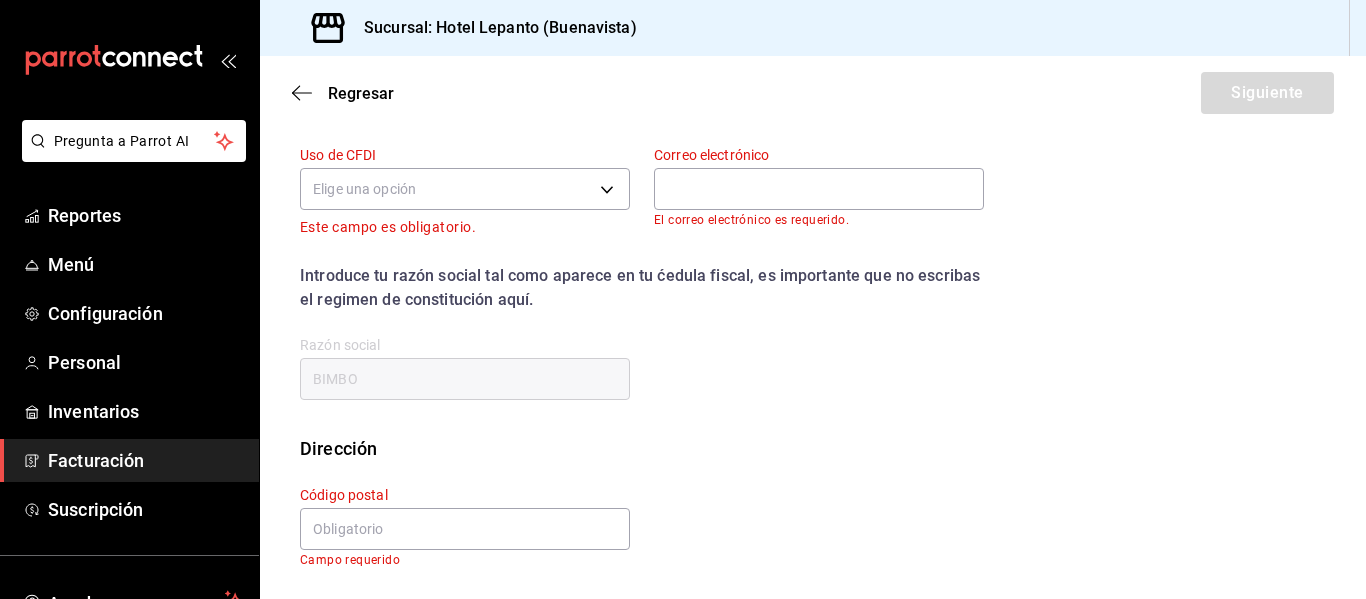 scroll, scrollTop: 274, scrollLeft: 0, axis: vertical 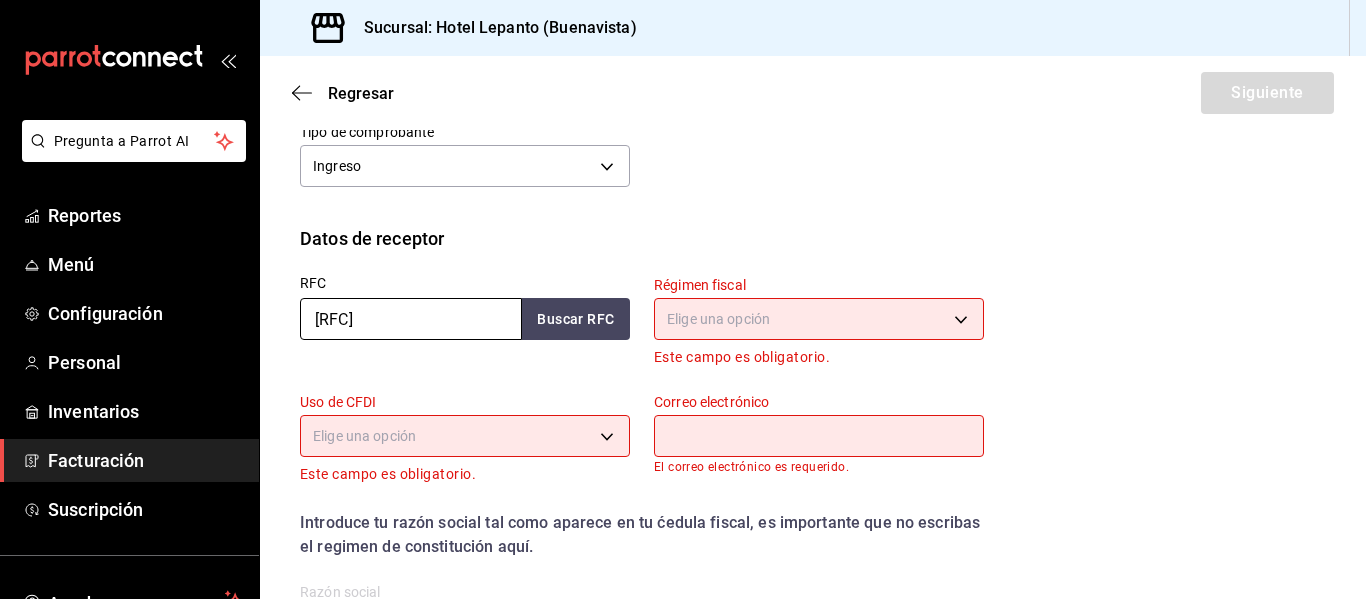 drag, startPoint x: 454, startPoint y: 324, endPoint x: 259, endPoint y: 315, distance: 195.20758 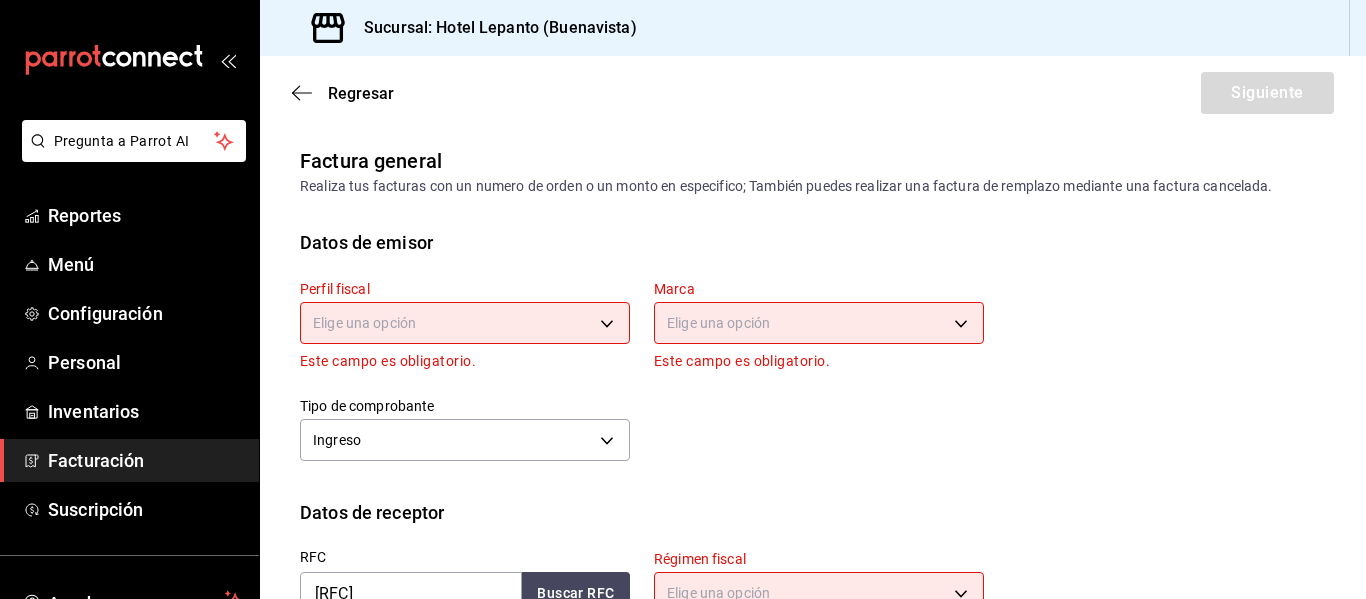 click on "Pregunta a Parrot AI Reportes   Menú   Configuración   Personal   Inventarios   Facturación   Suscripción   Ayuda Recomienda Parrot   [FIRST] [LAST]   Sugerir nueva función   Sucursal: Hotel Lepanto ([CITY]) Regresar Siguiente Factura general Realiza tus facturas con un numero de orden o un monto en especifico; También puedes realizar una factura de remplazo mediante una factura cancelada. Datos de emisor Perfil fiscal Elige una opción Este campo es obligatorio. Marca Elige una opción Este campo es obligatorio. Tipo de comprobante Ingreso I Datos de receptor RFC CQH100202P51 Buscar RFC Régimen fiscal Elige una opción Este campo es obligatorio. Uso de CFDI Elige una opción Este campo es obligatorio. Correo electrónico El correo electrónico es requerido. Introduce tu razón social tal como aparece en tu ćedula fiscal, es importante que no escribas el regimen de constitución aquí. company Razón social BIMBO Dirección Calle # exterior # interior Código postal Campo requerido Estado ​" at bounding box center (683, 299) 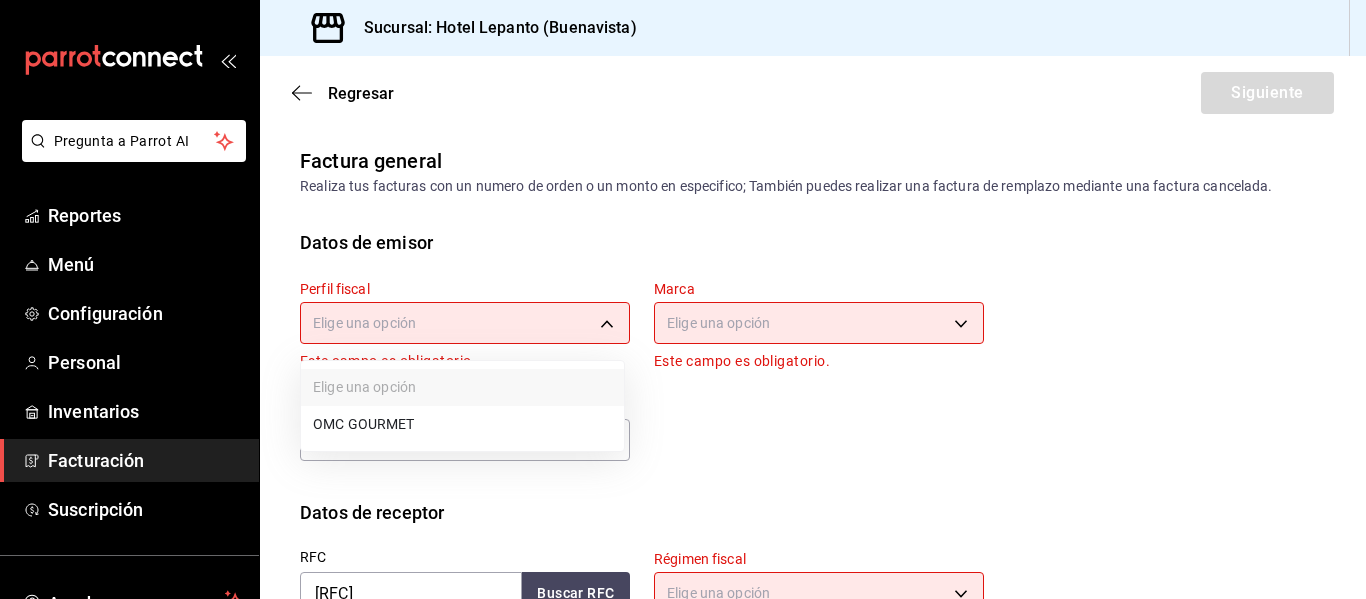 drag, startPoint x: 429, startPoint y: 415, endPoint x: 463, endPoint y: 419, distance: 34.234486 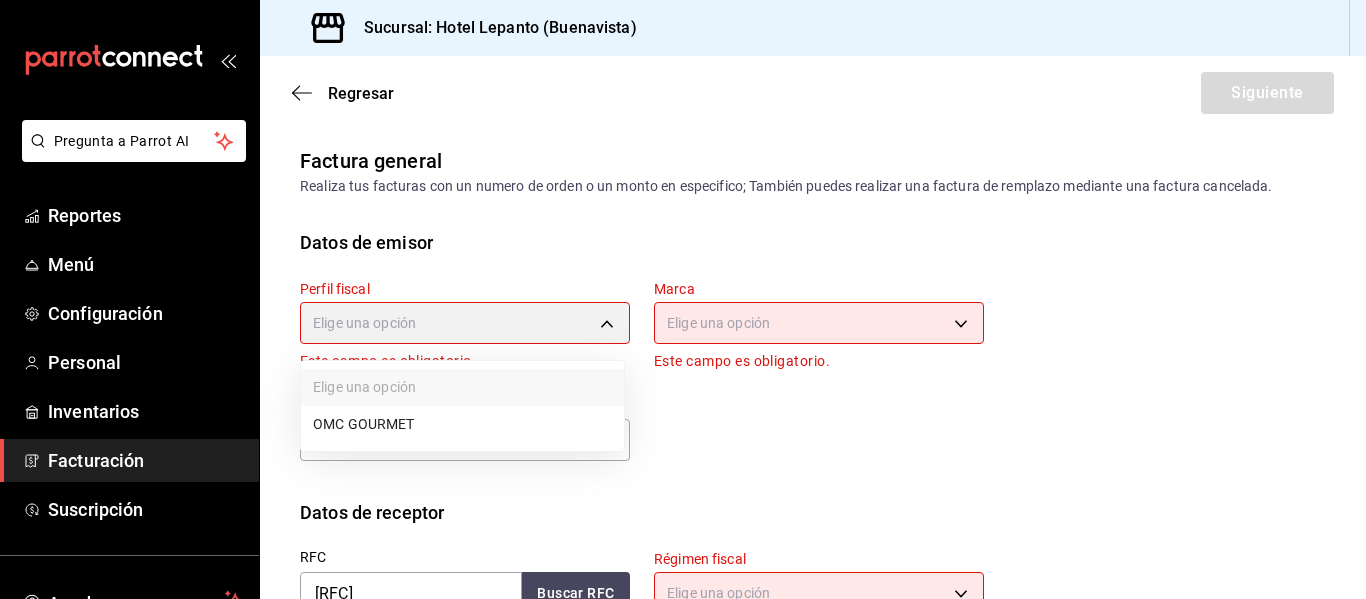 type on "[UUID]" 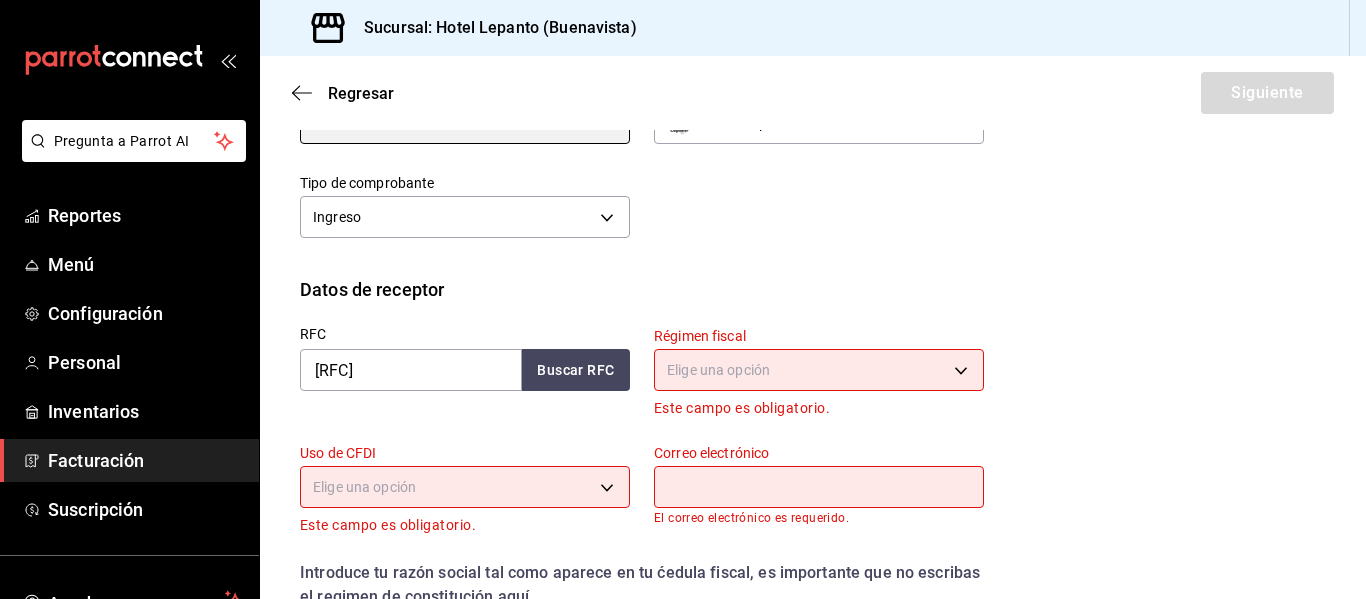 scroll, scrollTop: 300, scrollLeft: 0, axis: vertical 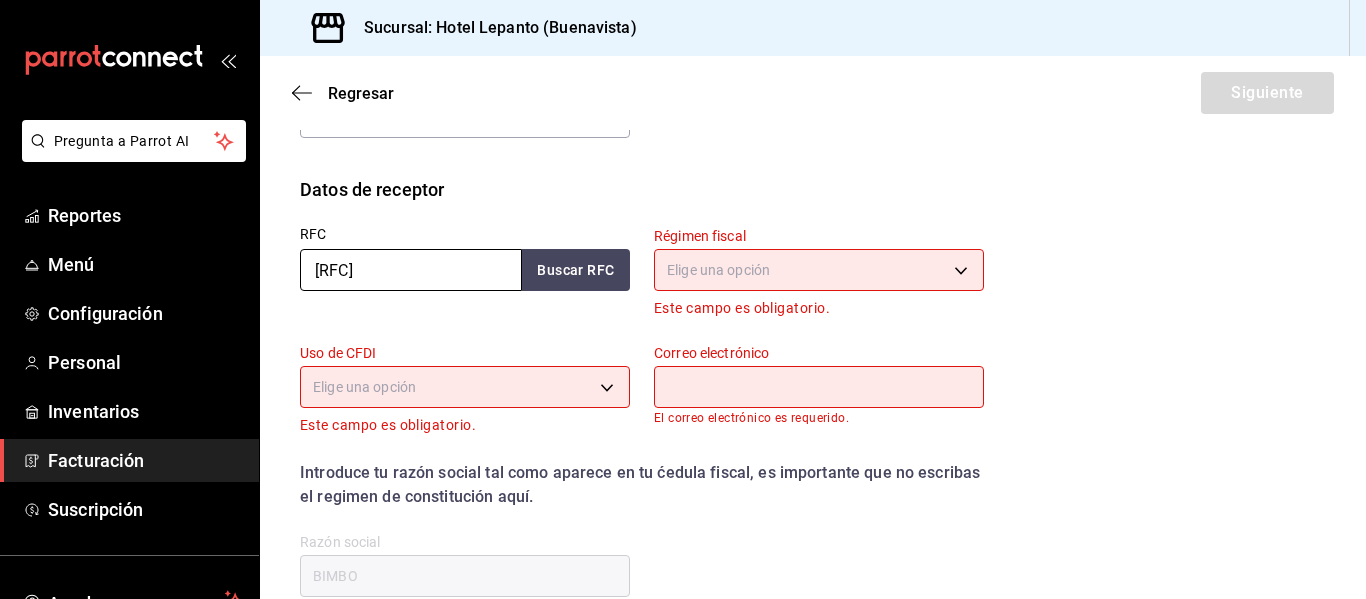 type on "[RFC]" 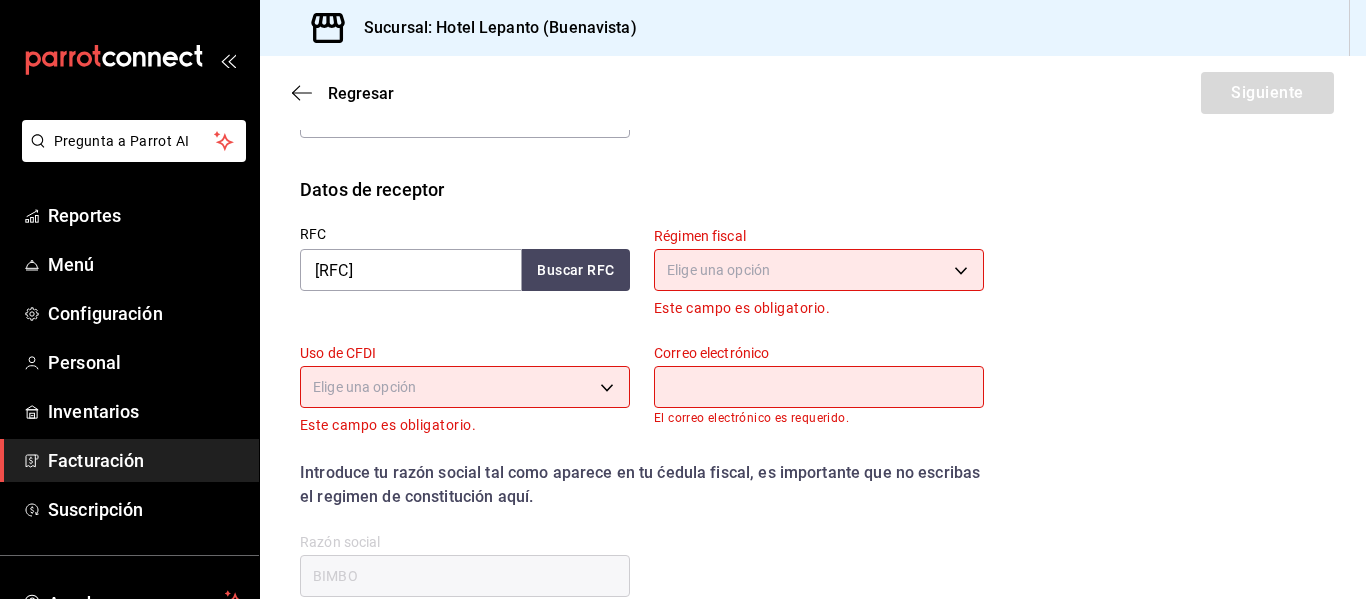 click on "Pregunta a Parrot AI Reportes   Menú   Configuración   Personal   Inventarios   Facturación   Suscripción   Ayuda Recomienda Parrot   [FIRST] [LAST]   Sugerir nueva función   Sucursal: Hotel Lepanto ([CITY]) Regresar Siguiente Factura general Realiza tus facturas con un numero de orden o un monto en especifico; También puedes realizar una factura de remplazo mediante una factura cancelada. Datos de emisor Perfil fiscal OMC GOURMET 46af66a3-9ef9-469f-9491-2c4bb9ef7882 Marca Hotel Lepanto - [CITY] 78876d7d-d969-4c97-957f-d97bcaf374a8 Tipo de comprobante Ingreso I Datos de receptor RFC [RFC] Buscar RFC Régimen fiscal Elige una opción Este campo es obligatorio. Uso de CFDI Elige una opción Este campo es obligatorio. Correo electrónico El correo electrónico es requerido. Introduce tu razón social tal como aparece en tu ćedula fiscal, es importante que no escribas el regimen de constitución aquí. company Razón social BIMBO Dirección Calle # exterior # interior Código postal [POSTAL_CODE] [STATE]" at bounding box center (683, 299) 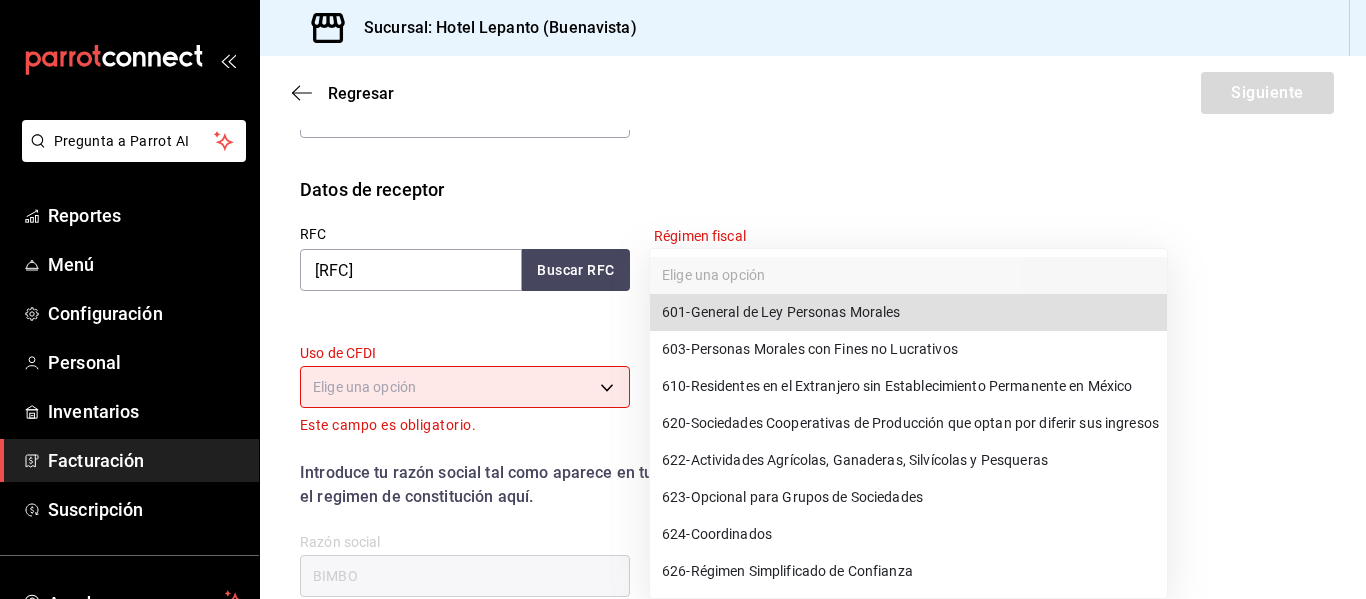 click on "601  -  General de Ley Personas Morales" at bounding box center (781, 312) 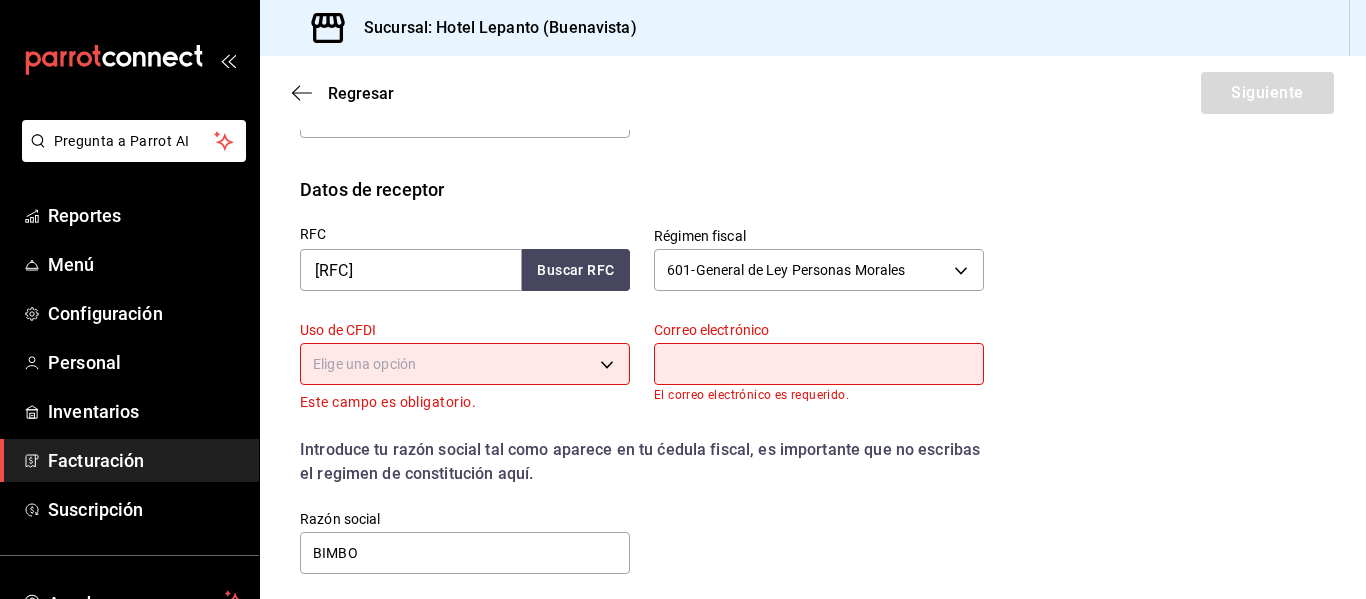 click on "Pregunta a Parrot AI Reportes   Menú   Configuración   Personal   Inventarios   Facturación   Suscripción   Ayuda Recomienda Parrot   [FIRST] [LAST]   Sugerir nueva función   Sucursal: Hotel Lepanto (Buenavista) Regresar Siguiente Factura general Realiza tus facturas con un numero de orden o un monto en especifico; También puedes realizar una factura de remplazo mediante una factura cancelada. Datos de emisor Perfil fiscal OMC GOURMET [UUID] Marca Hotel Lepanto - Buenavista [UUID] Tipo de comprobante Ingreso I Datos de receptor RFC [RFC] Buscar RFC Régimen fiscal 601  -  General de Ley Personas Morales 601 Uso de CFDI Elige una opción Este campo es obligatorio. Correo electrónico El correo electrónico es requerido. Introduce tu razón social tal como aparece en tu ćedula fiscal, es importante que no escribas el regimen de constitución aquí. company Razón social BIMBO Dirección Calle # exterior # interior Código postal Estado" at bounding box center (683, 299) 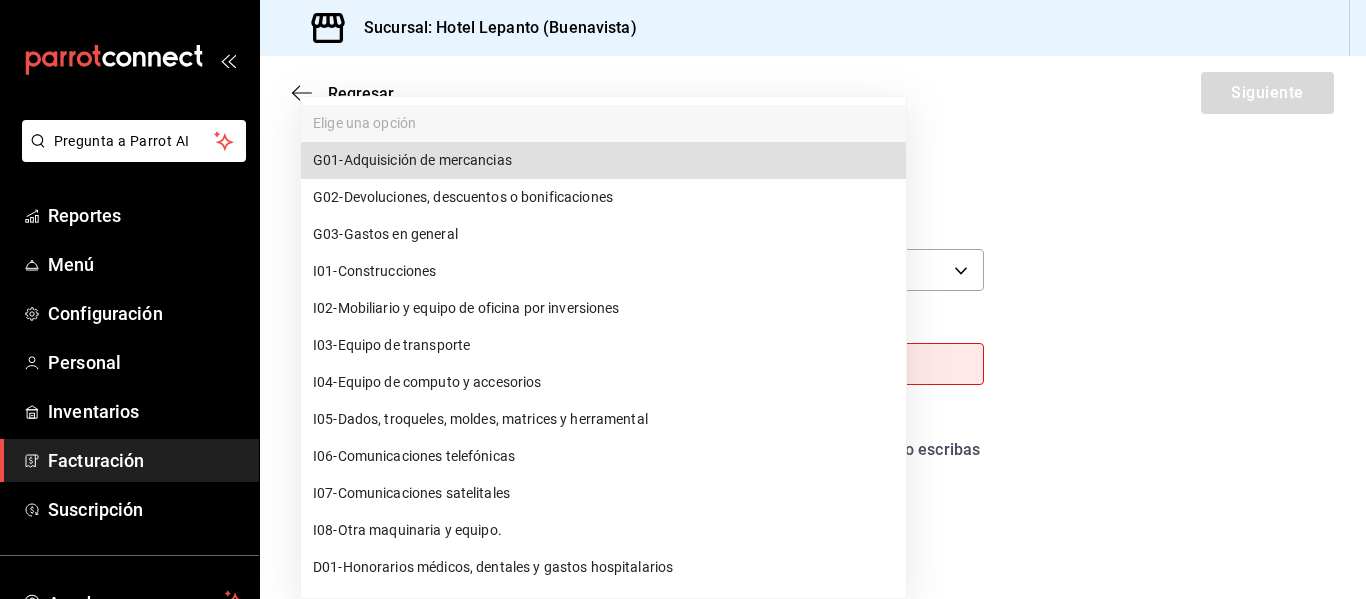 click on "G03  -  Gastos en general" at bounding box center [385, 234] 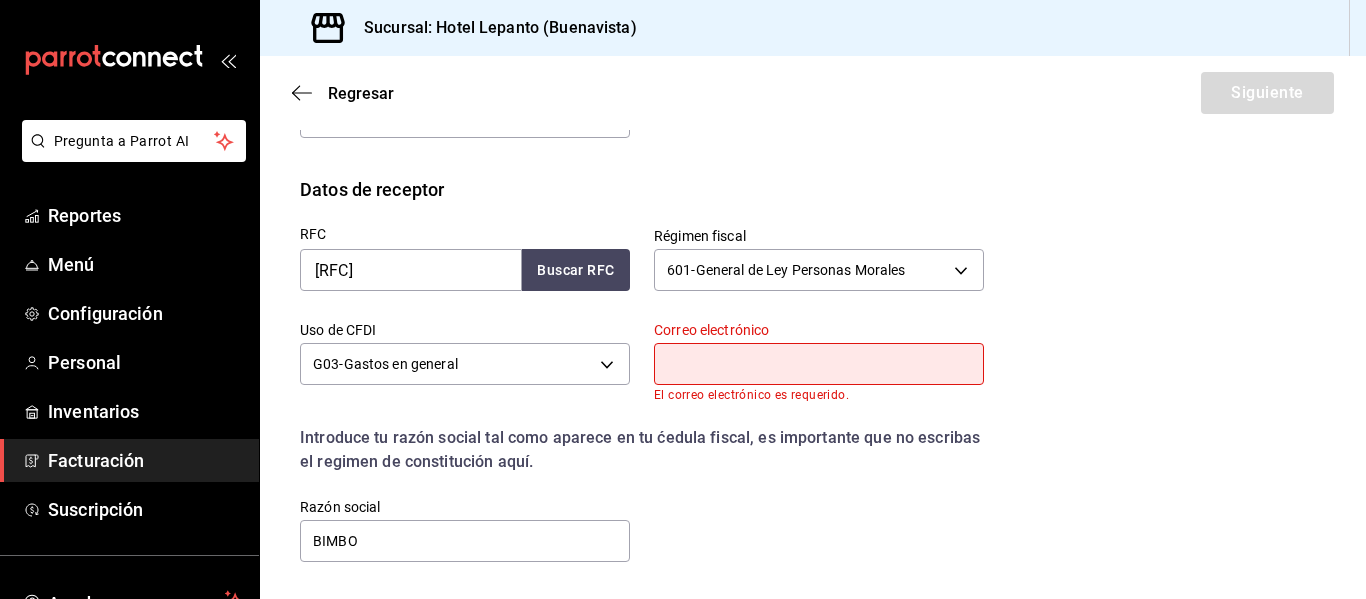 click at bounding box center (819, 364) 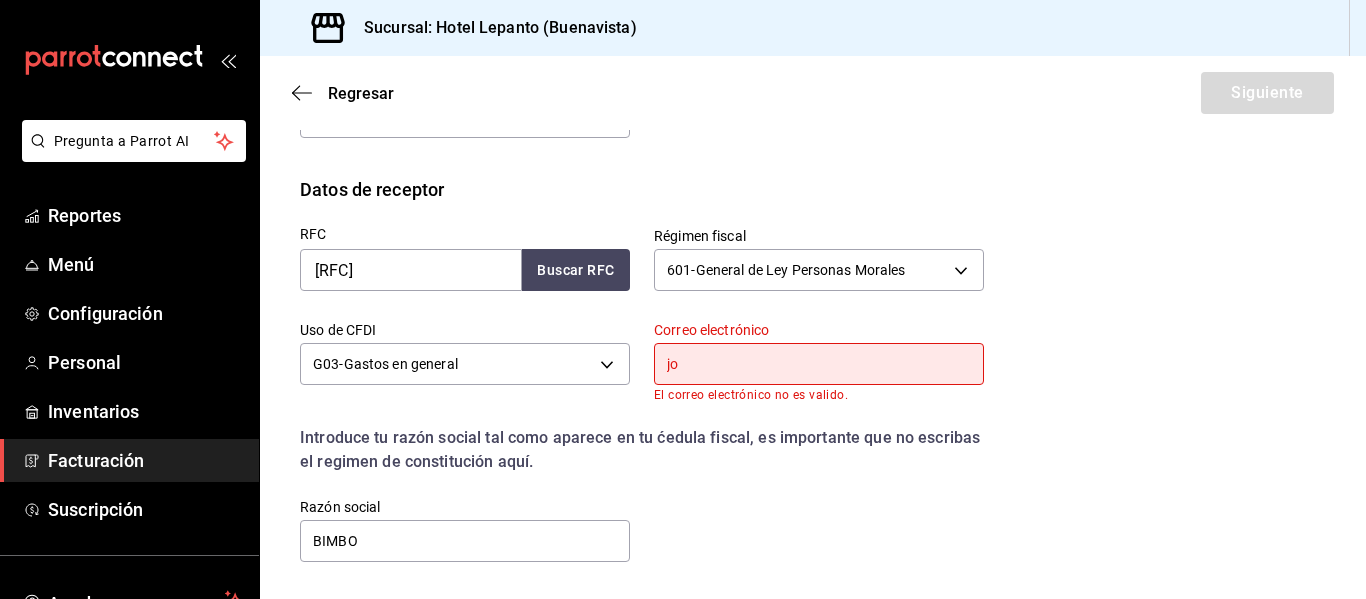 type on "[FIRST].[LAST]@[DOMAIN]" 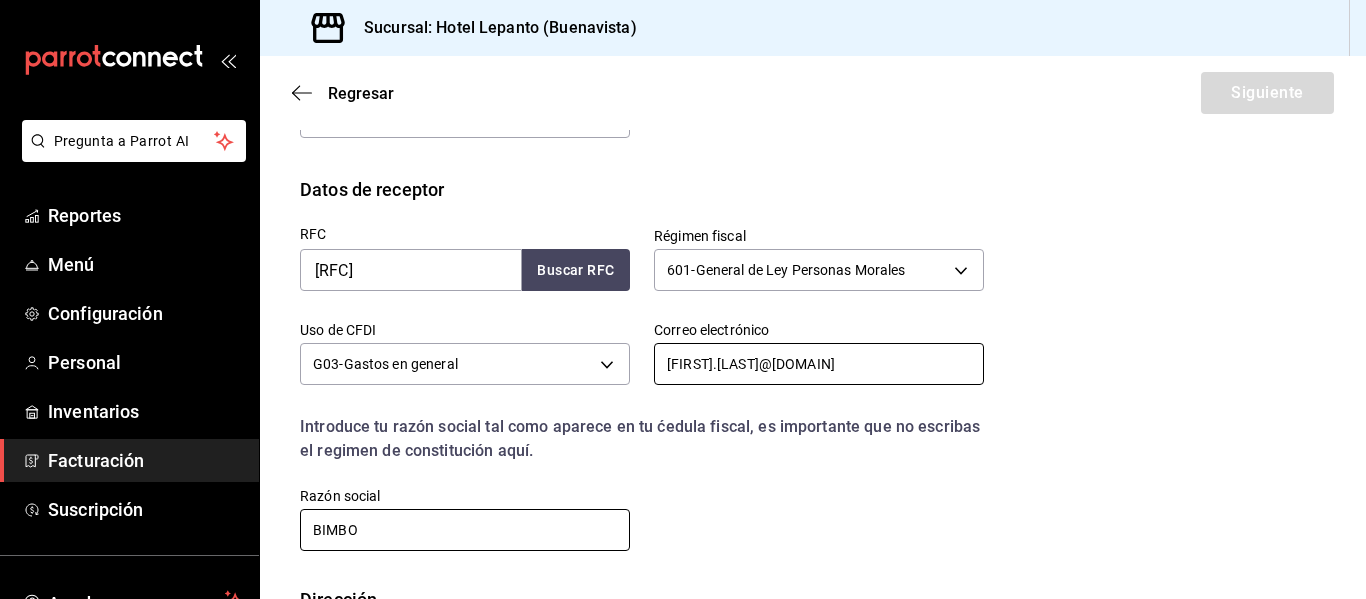 scroll, scrollTop: 451, scrollLeft: 0, axis: vertical 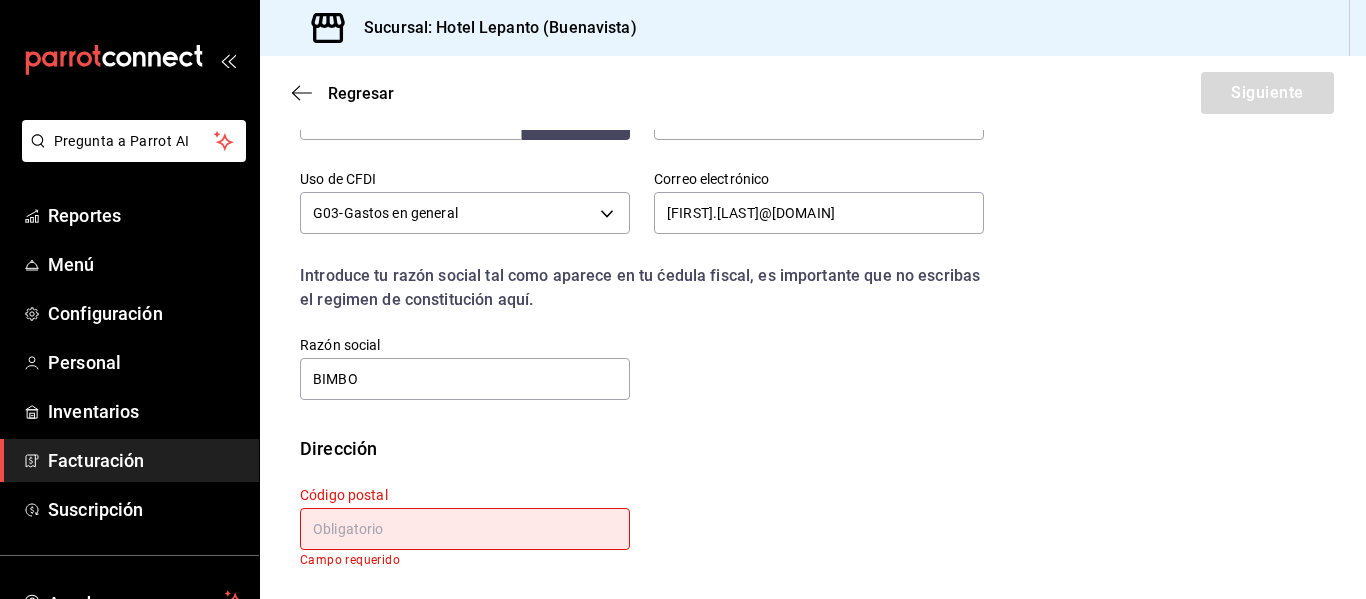 click at bounding box center [465, 529] 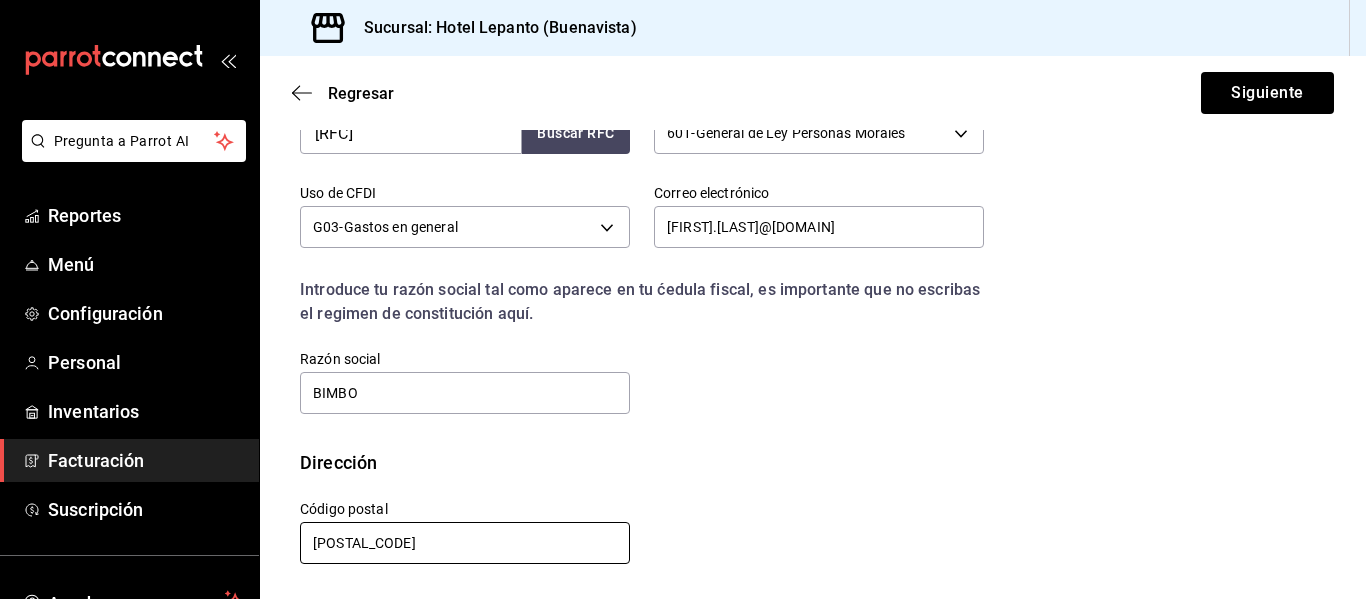 scroll, scrollTop: 437, scrollLeft: 0, axis: vertical 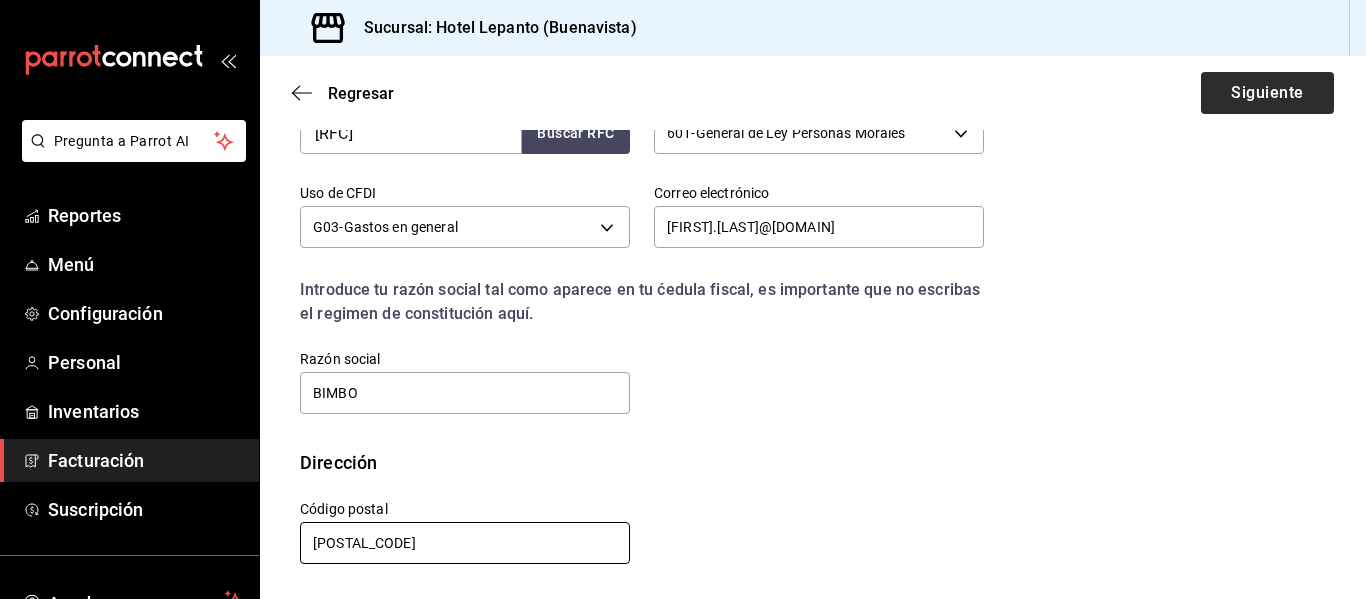 type on "[POSTAL_CODE]" 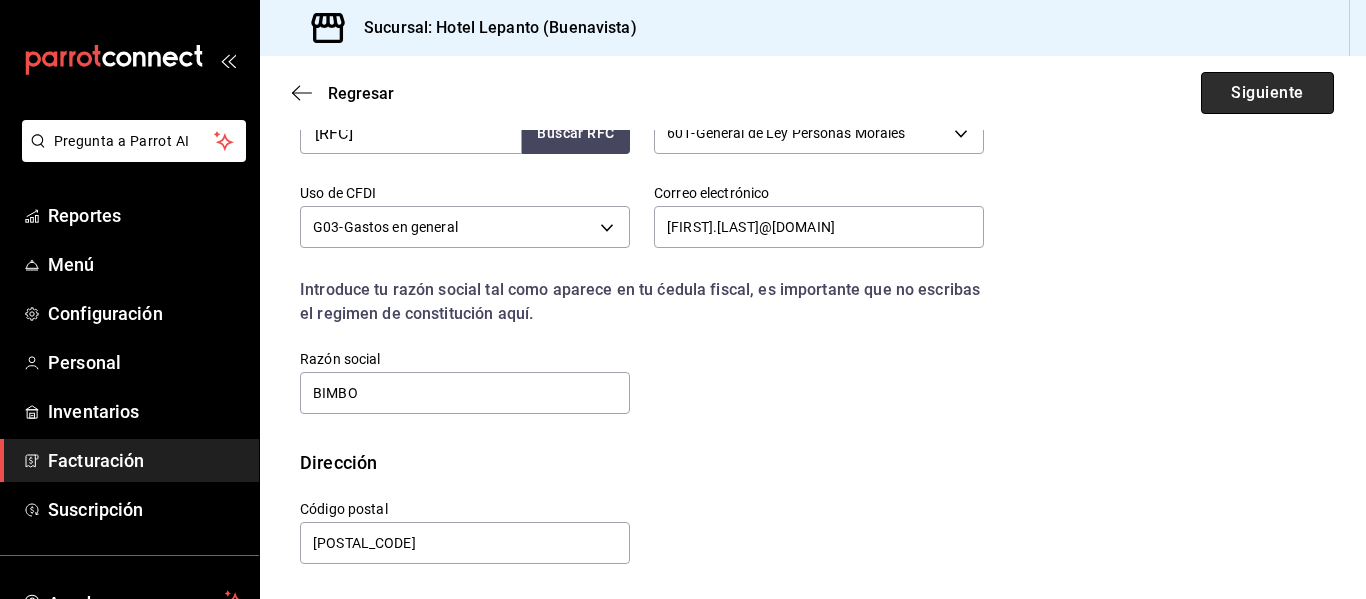 click on "Siguiente" at bounding box center [1267, 93] 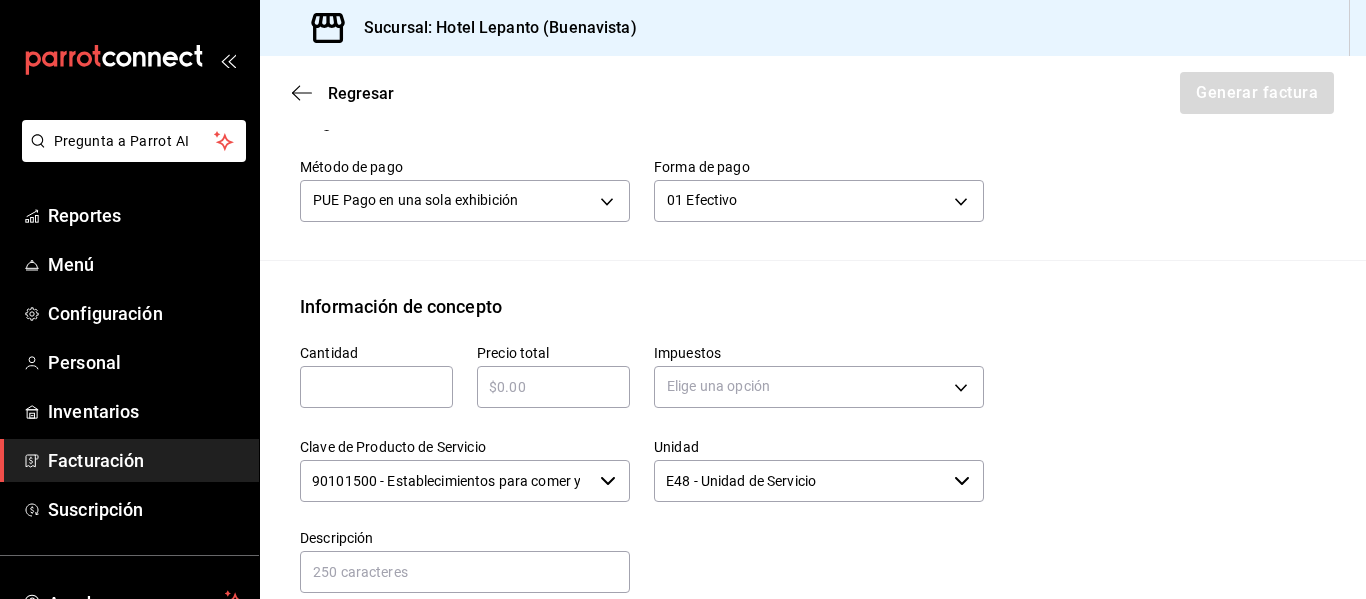 scroll, scrollTop: 737, scrollLeft: 0, axis: vertical 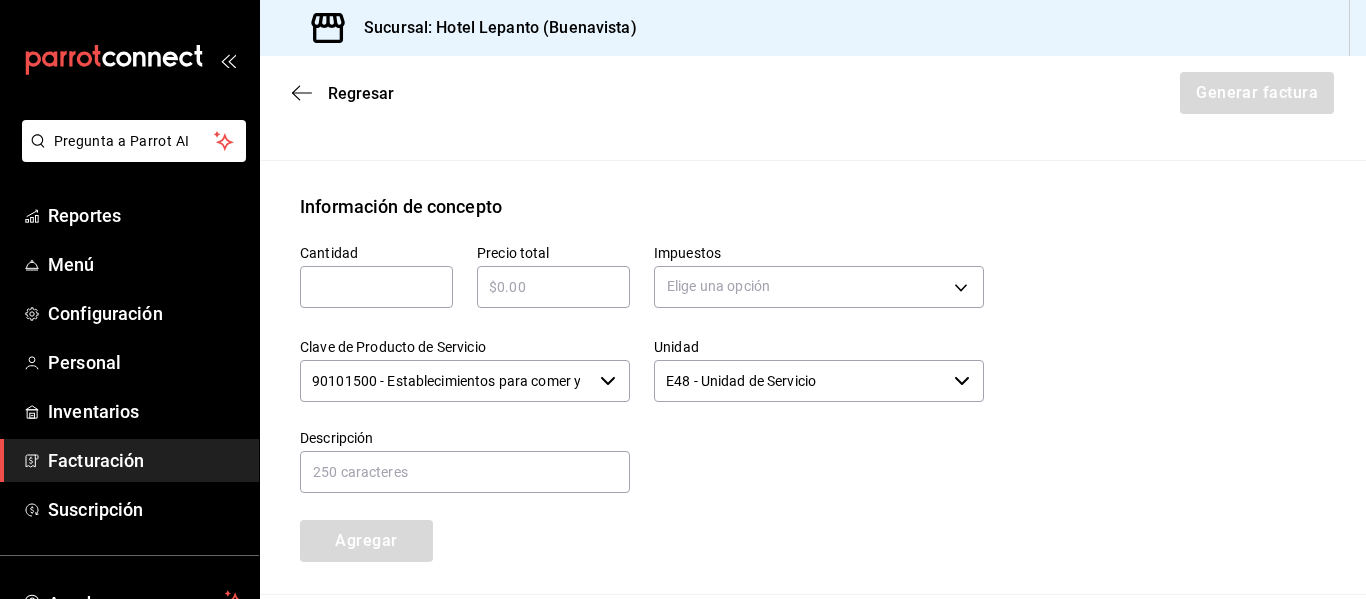 click at bounding box center (376, 287) 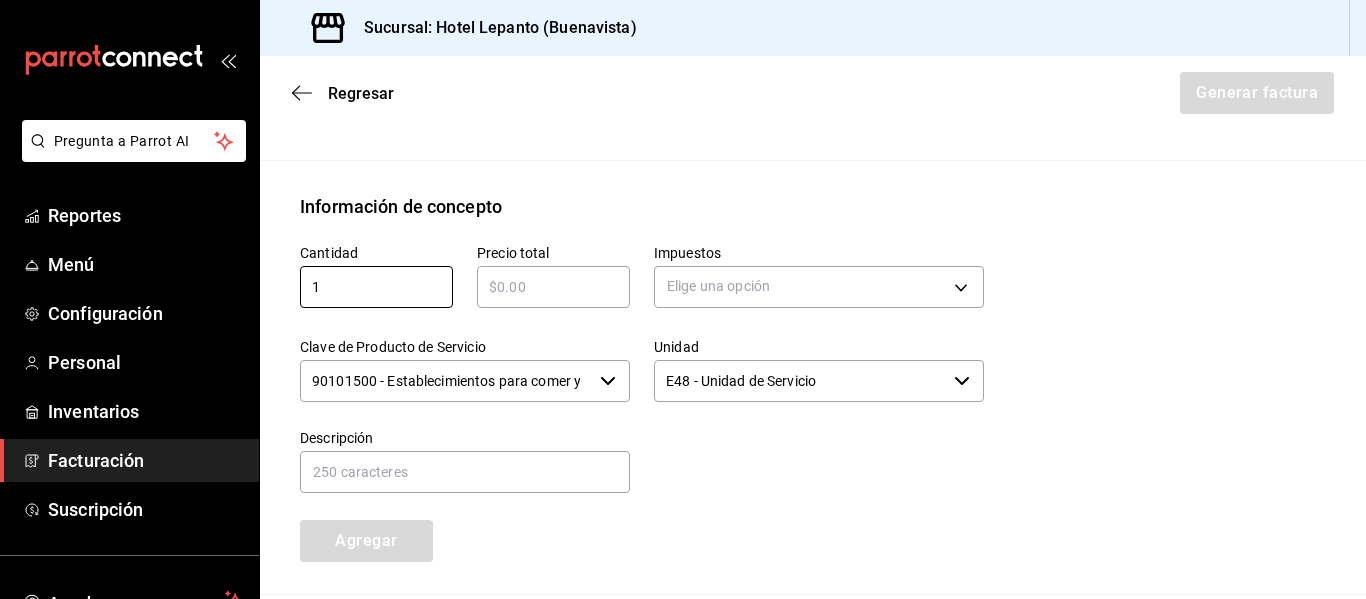 type on "1" 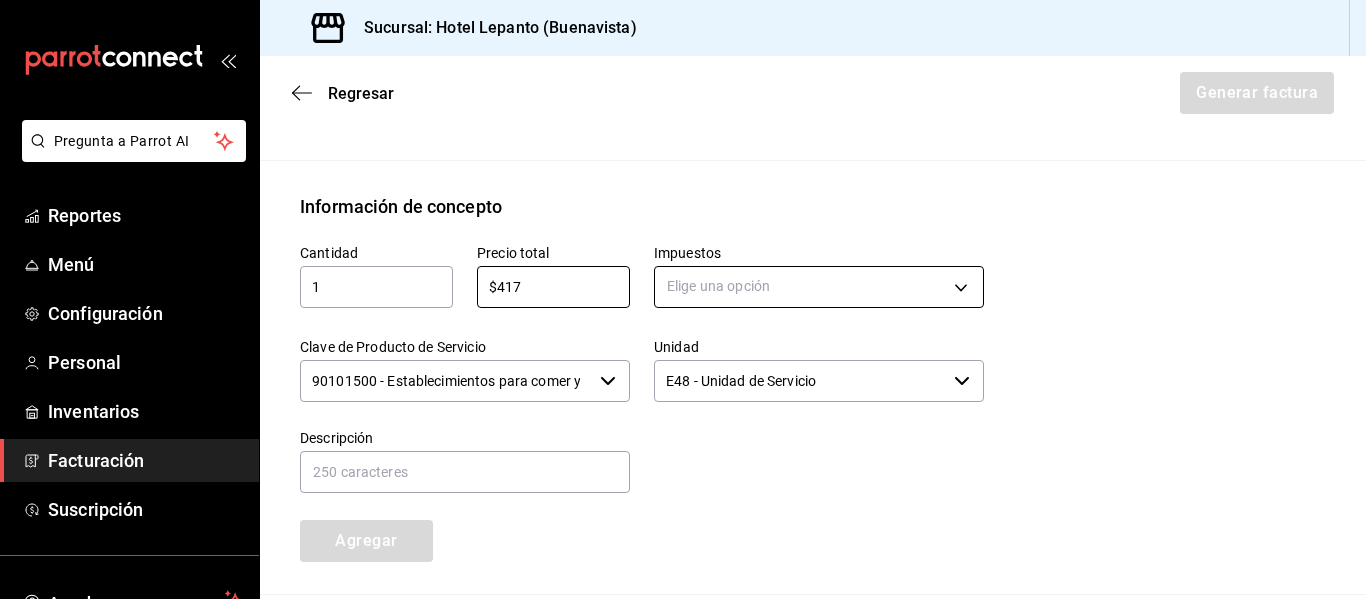 type on "$417" 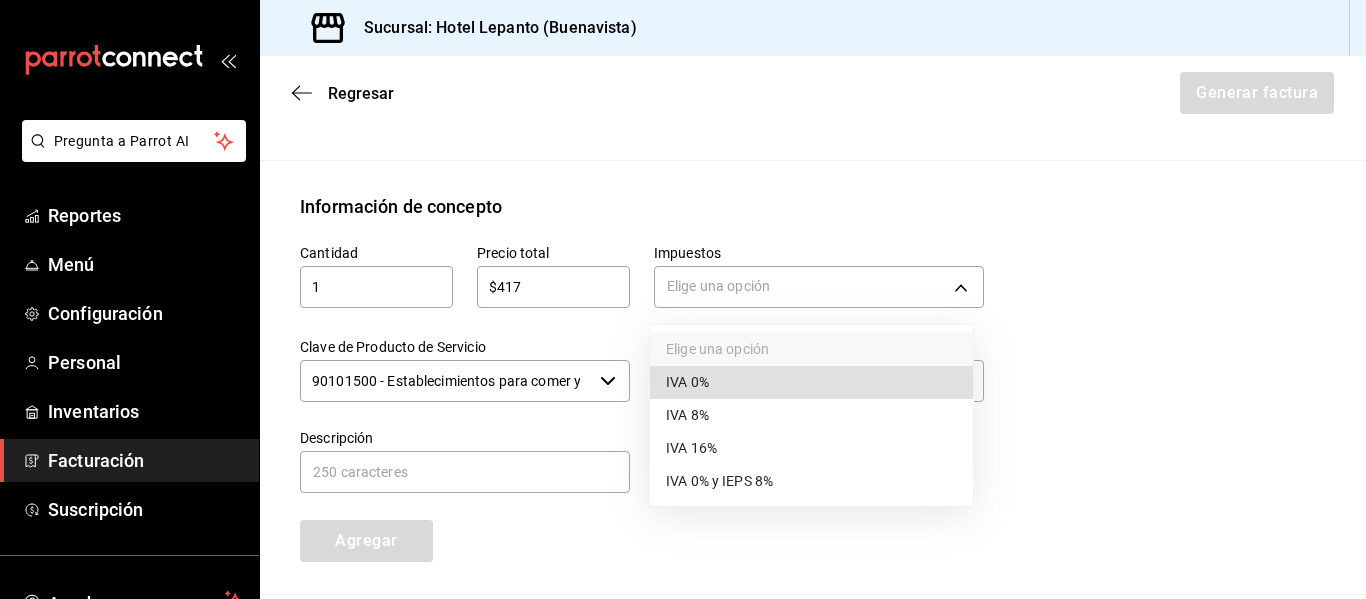 click on "IVA 0%" at bounding box center [811, 382] 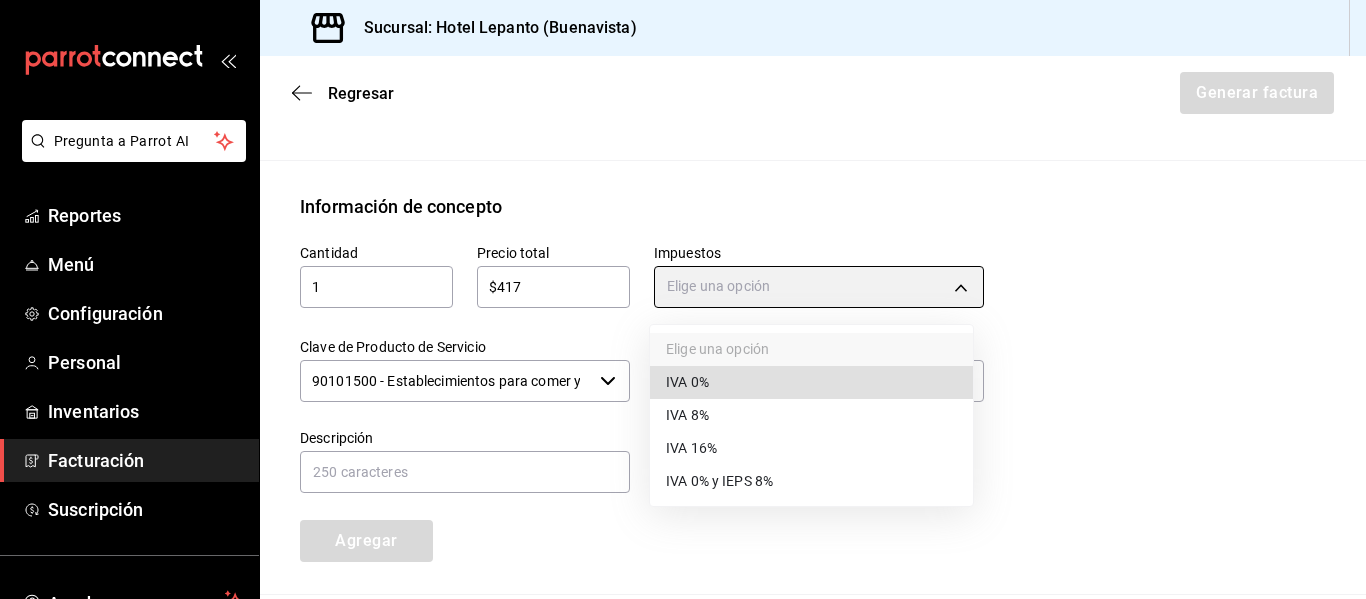 type on "IVA_0" 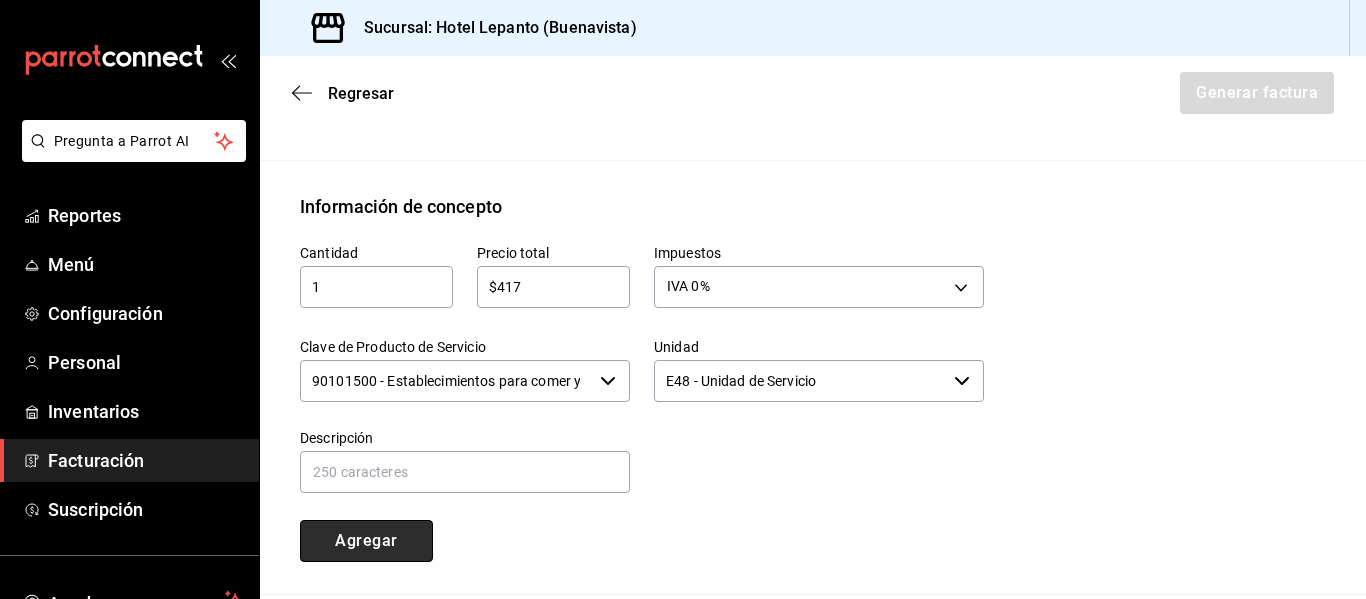 click on "Agregar" at bounding box center (366, 541) 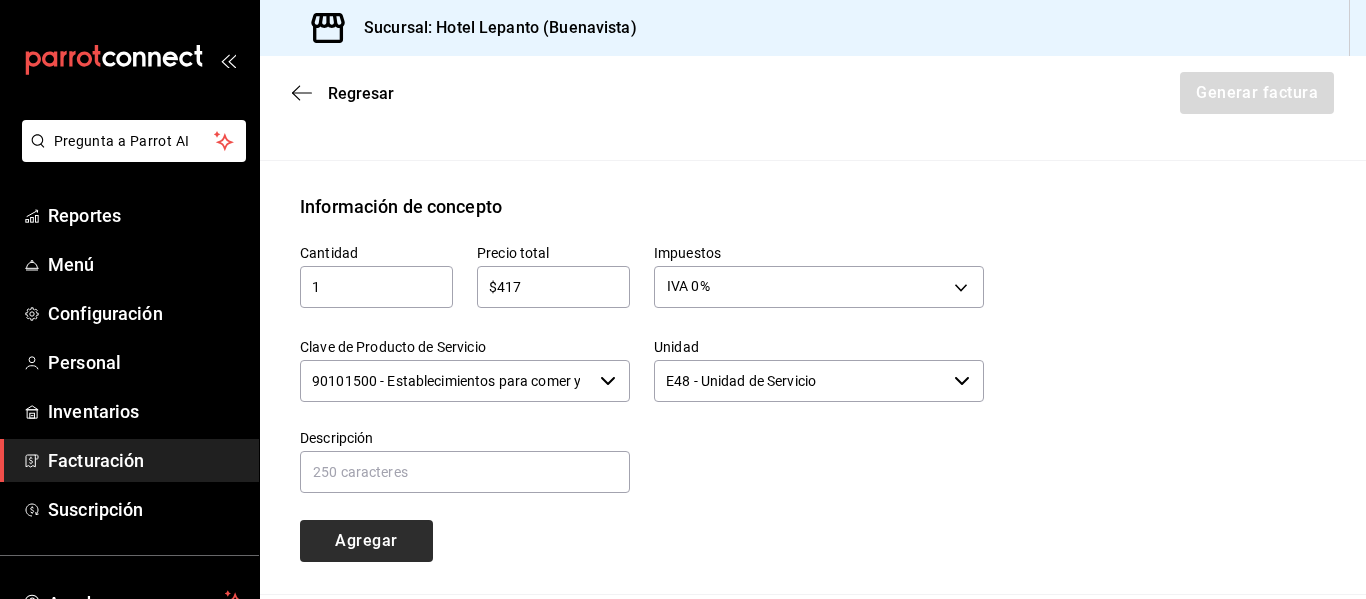 type 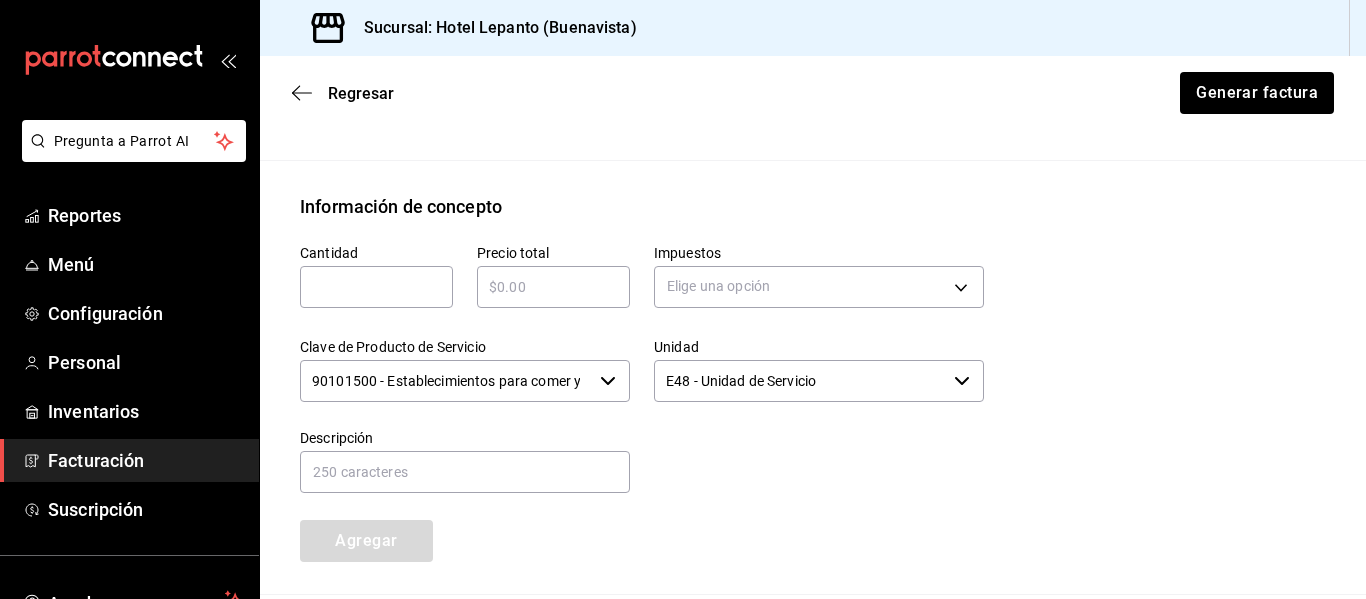 scroll, scrollTop: 1016, scrollLeft: 0, axis: vertical 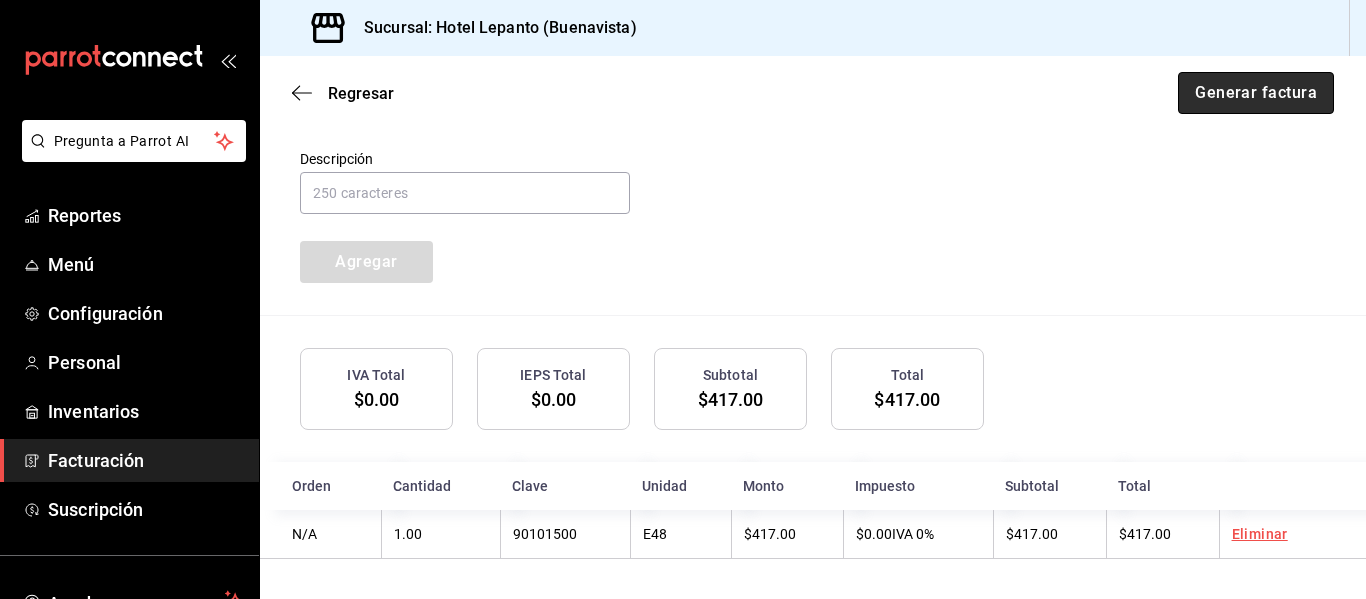 click on "Generar factura" at bounding box center [1256, 93] 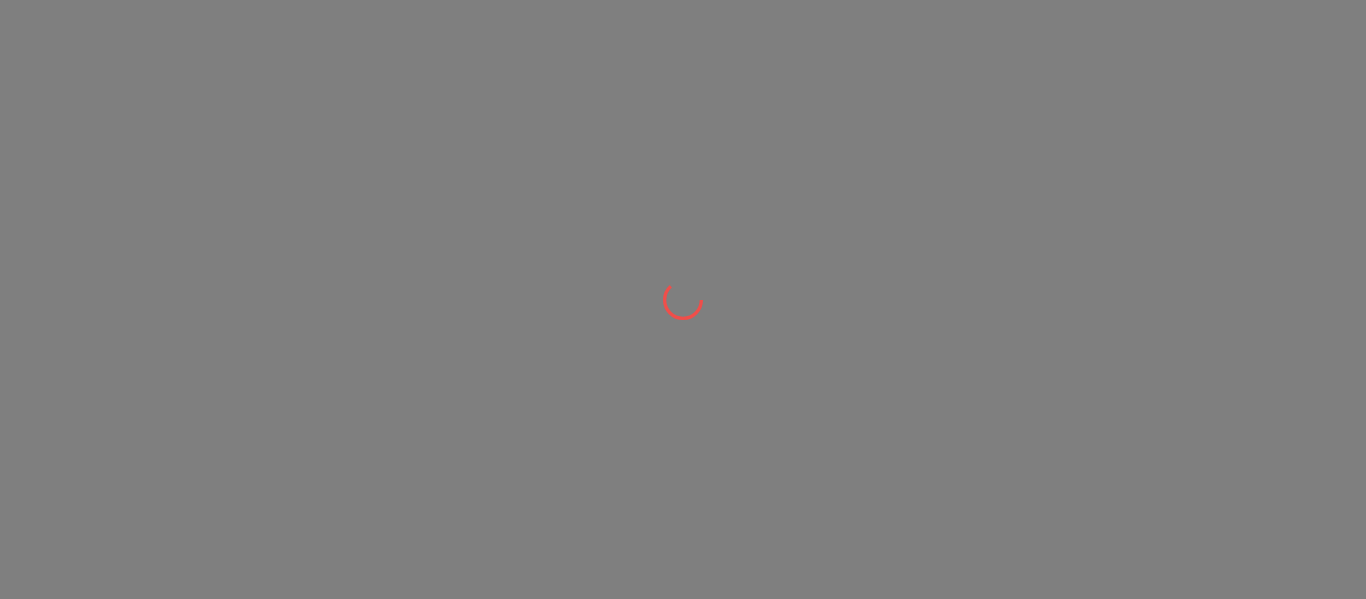 scroll, scrollTop: 0, scrollLeft: 0, axis: both 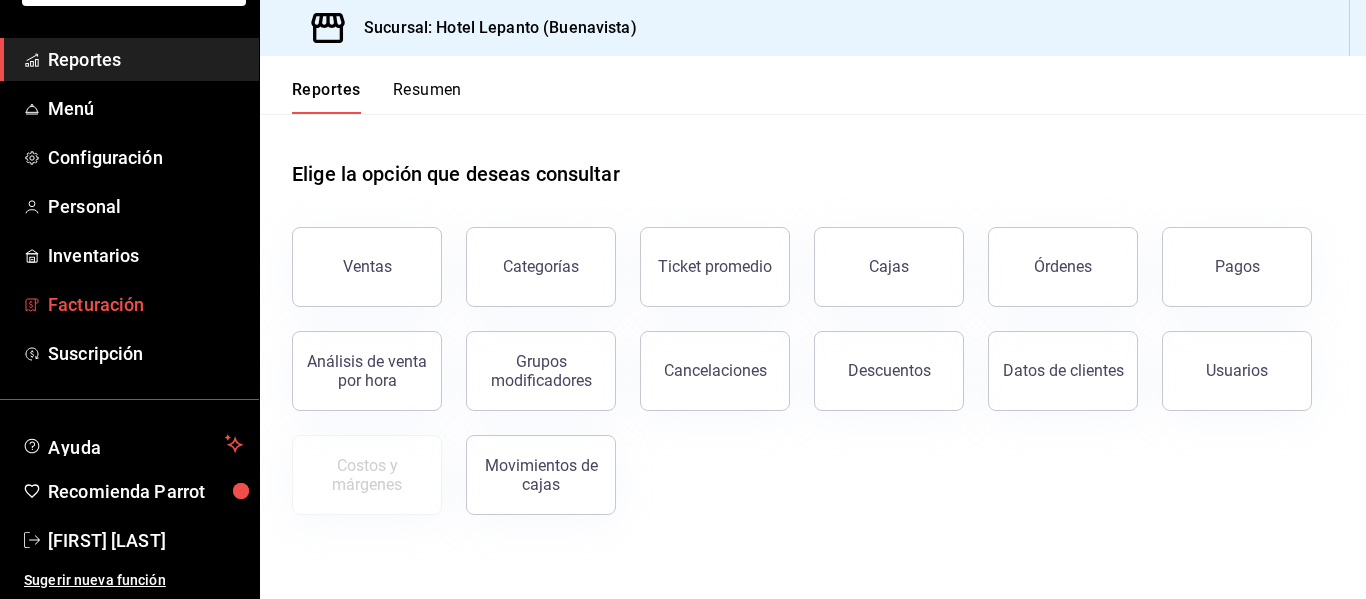 click on "Facturación" at bounding box center [145, 304] 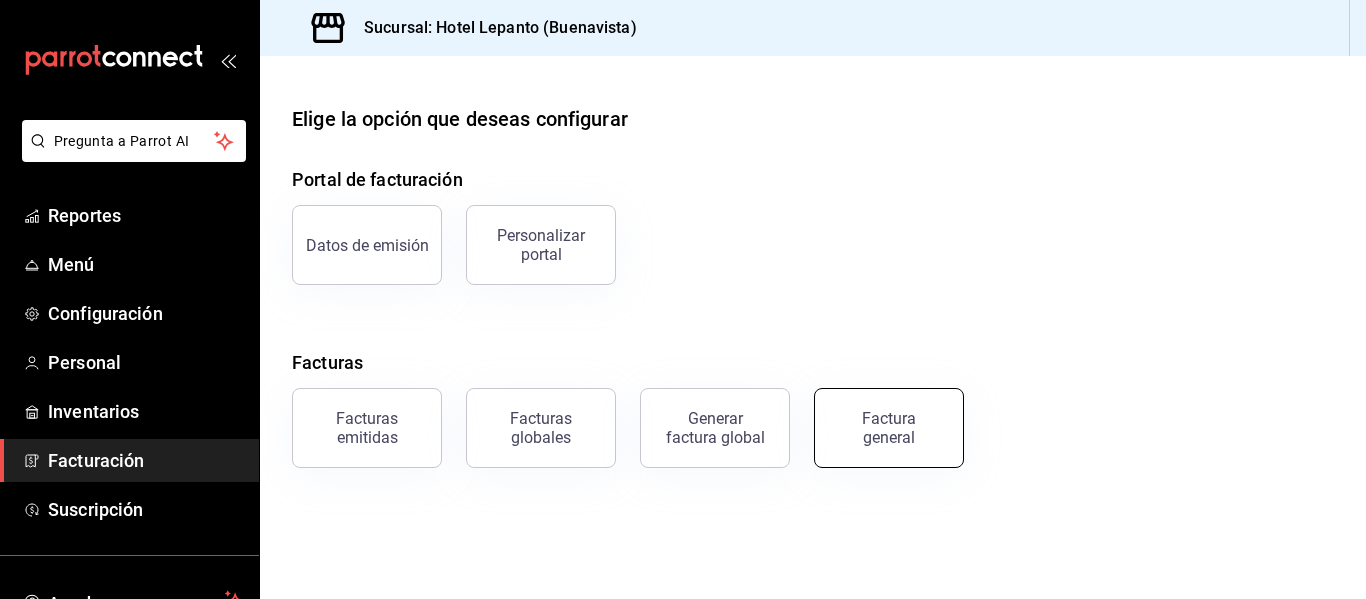 click on "Factura general" at bounding box center [889, 428] 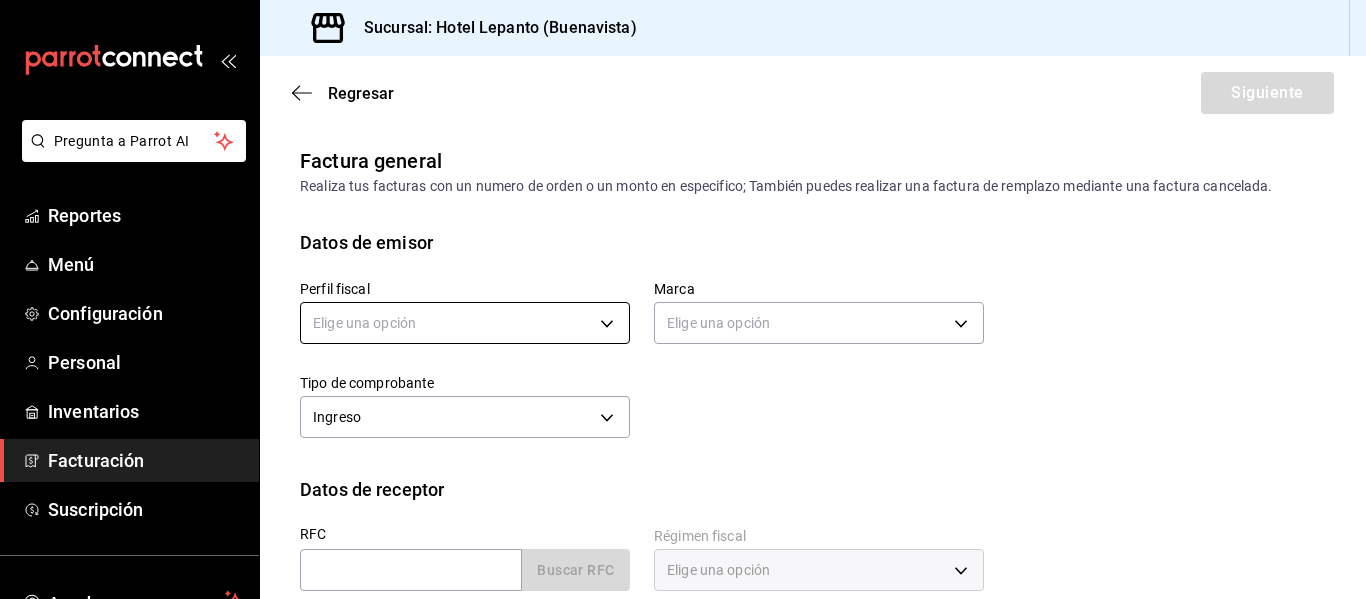 click on "Pregunta a Parrot AI Reportes   Menú   Configuración   Personal   Inventarios   Facturación   Suscripción   Ayuda Recomienda Parrot   [FIRST] [LAST]   Sugerir nueva función   Sucursal: Hotel Lepanto (Buenavista) Regresar Siguiente Factura general Realiza tus facturas con un numero de orden o un monto en especifico; También puedes realizar una factura de remplazo mediante una factura cancelada. Datos de emisor Perfil fiscal Elige una opción Marca Elige una opción Tipo de comprobante Ingreso I Datos de receptor RFC Buscar RFC Régimen fiscal Elige una opción Uso de CFDI Elige una opción Correo electrónico Dirección Calle # exterior # interior Código postal Estado ​ Municipio ​ Colonia ​ GANA 1 MES GRATIS EN TU SUSCRIPCIÓN AQUÍ ¿Recuerdas cómo empezó tu restaurante?
Hoy puedes ayudar a un colega a tener el mismo cambio que tú viviste.
Recomienda Parrot directamente desde tu Portal Administrador.
Es fácil y rápido.
🎁 Por cada restaurante que se una, ganas 1 mes gratis. Reportes" at bounding box center (683, 299) 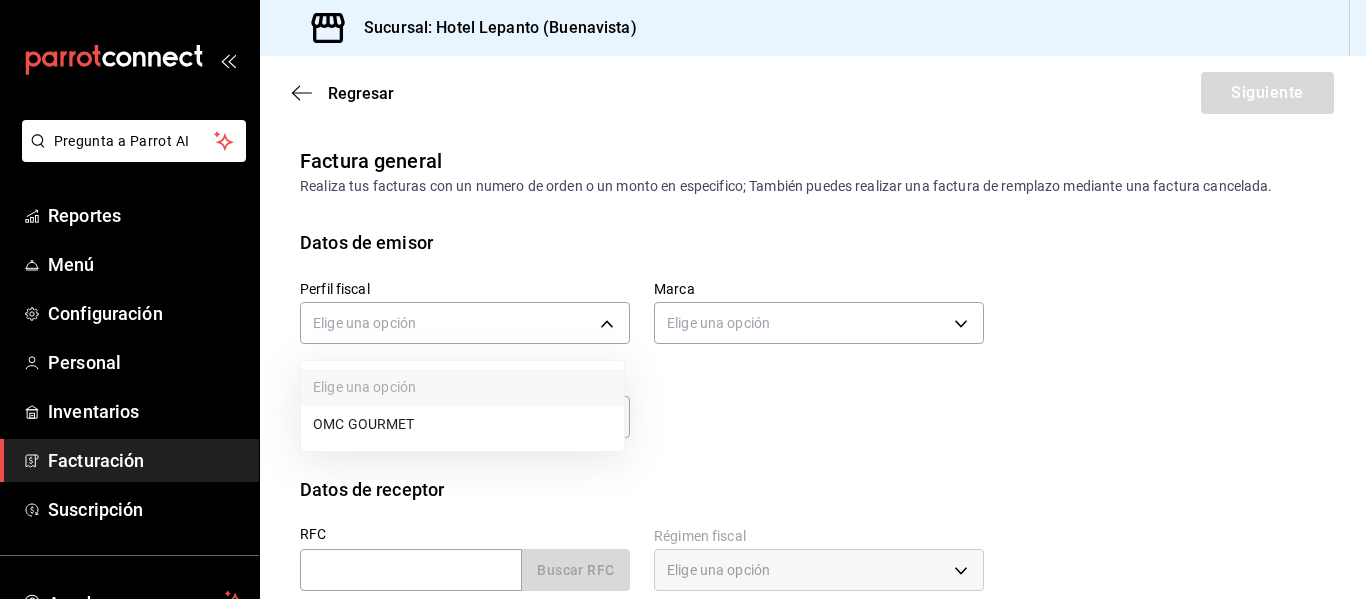 click on "OMC GOURMET" at bounding box center (462, 424) 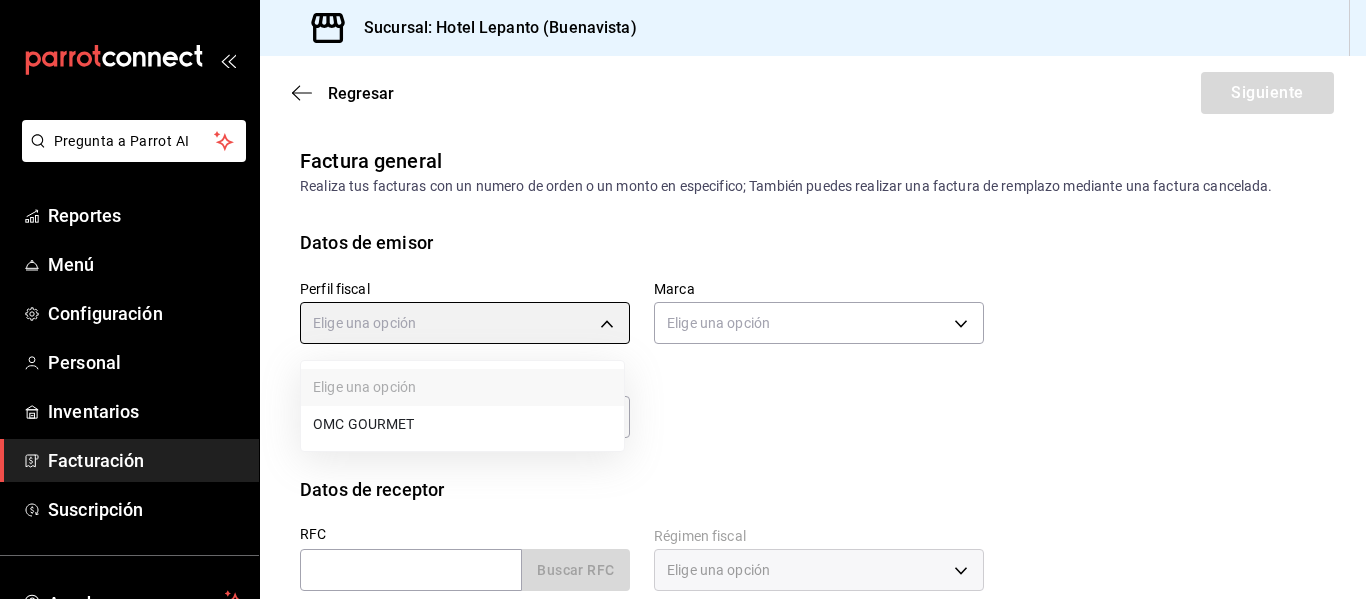 type on "[UUID]" 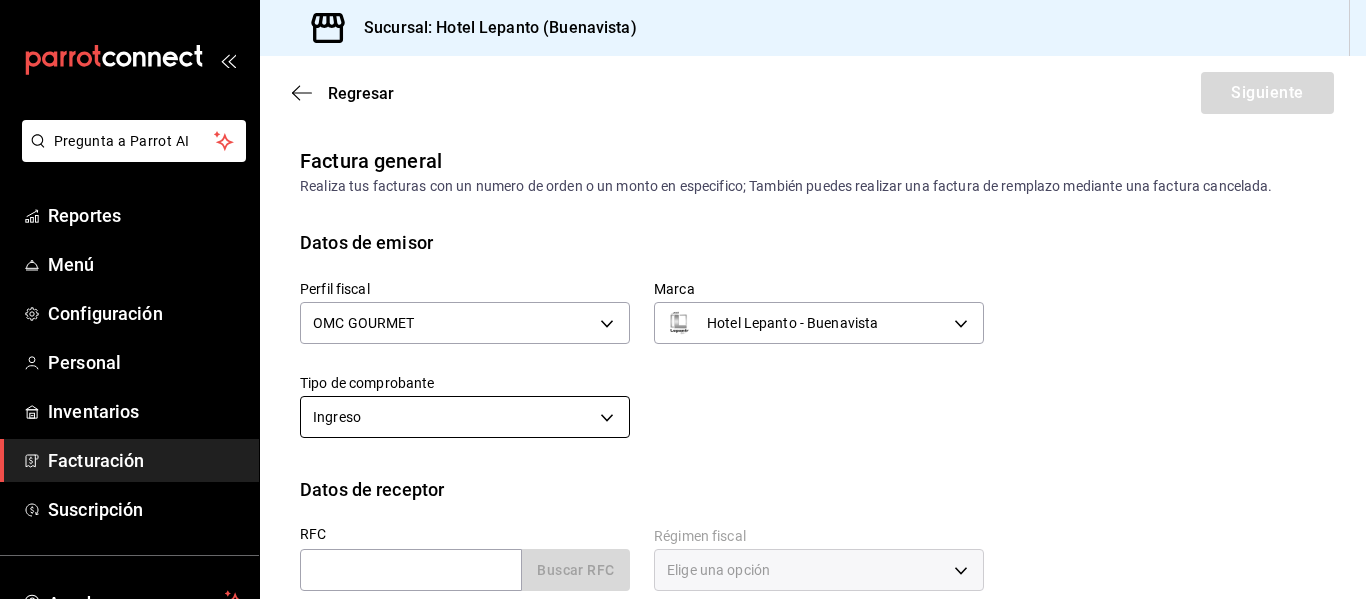 click on "Pregunta a Parrot AI Reportes   Menú   Configuración   Personal   Inventarios   Facturación   Suscripción   Ayuda Recomienda Parrot   Yesenia Castillo   Sugerir nueva función   Sucursal: Hotel Lepanto (Buenavista) Regresar Siguiente Factura general Realiza tus facturas con un numero de orden o un monto en especifico; También puedes realizar una factura de remplazo mediante una factura cancelada. Datos de emisor Perfil fiscal OMC GOURMET 46af66a3-9ef9-469f-9491-2c4bb9ef7882 Marca Hotel Lepanto - Buenavista 78876d7d-d969-4c97-957f-d97bcaf374a8 Tipo de comprobante Ingreso I Datos de receptor RFC Buscar RFC Régimen fiscal Elige una opción Uso de CFDI Elige una opción Correo electrónico Dirección Calle # exterior # interior Código postal Estado ​ Municipio ​ Colonia ​ GANA 1 MES GRATIS EN TU SUSCRIPCIÓN AQUÍ Pregunta a Parrot AI Reportes   Menú   Configuración   Personal   Inventarios   Facturación   Suscripción   Ayuda Recomienda Parrot   Yesenia Castillo   Sugerir nueva función" at bounding box center (683, 299) 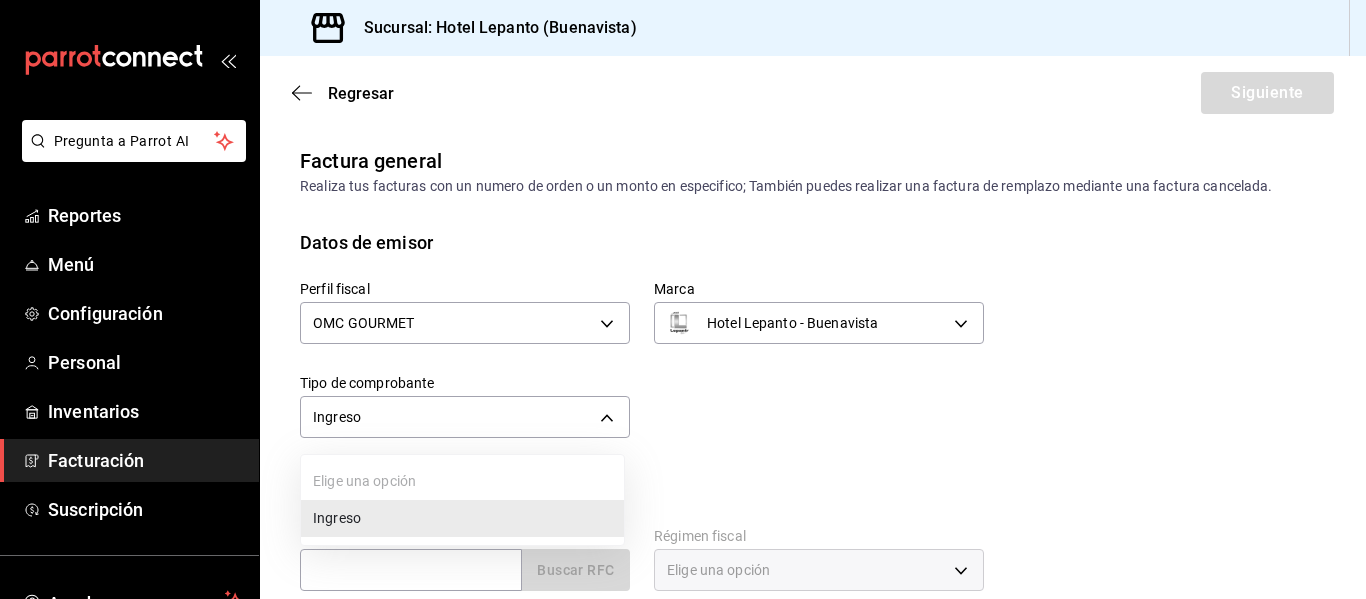 click on "Ingreso" at bounding box center (462, 518) 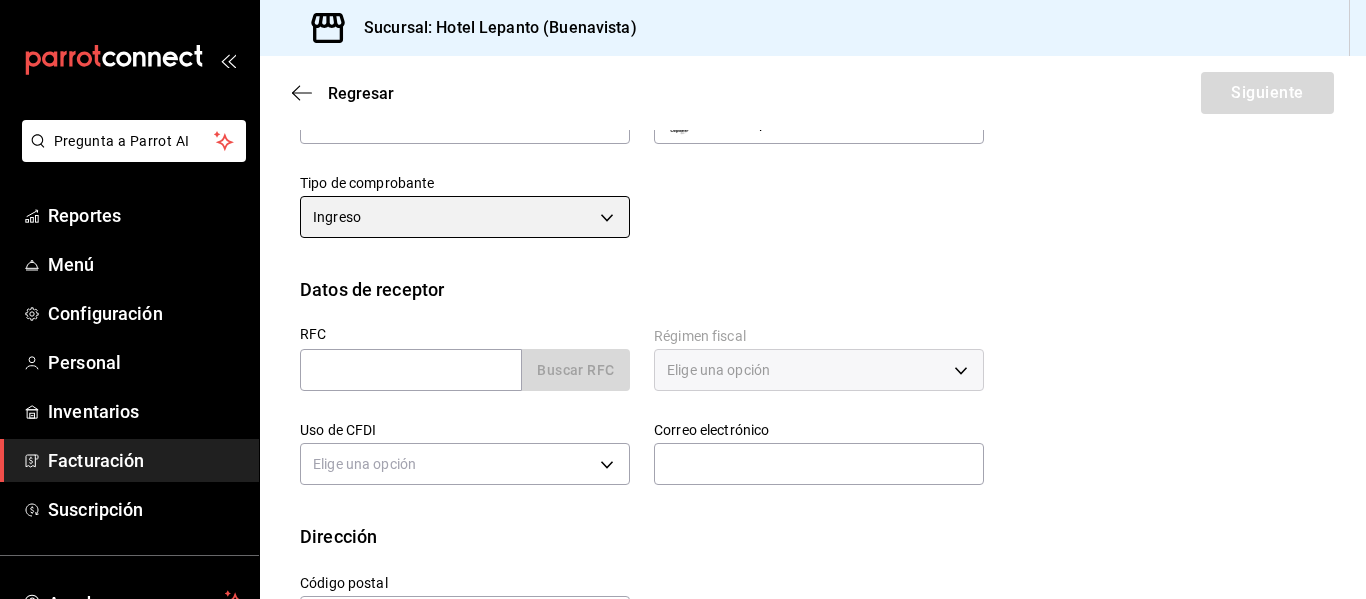scroll, scrollTop: 274, scrollLeft: 0, axis: vertical 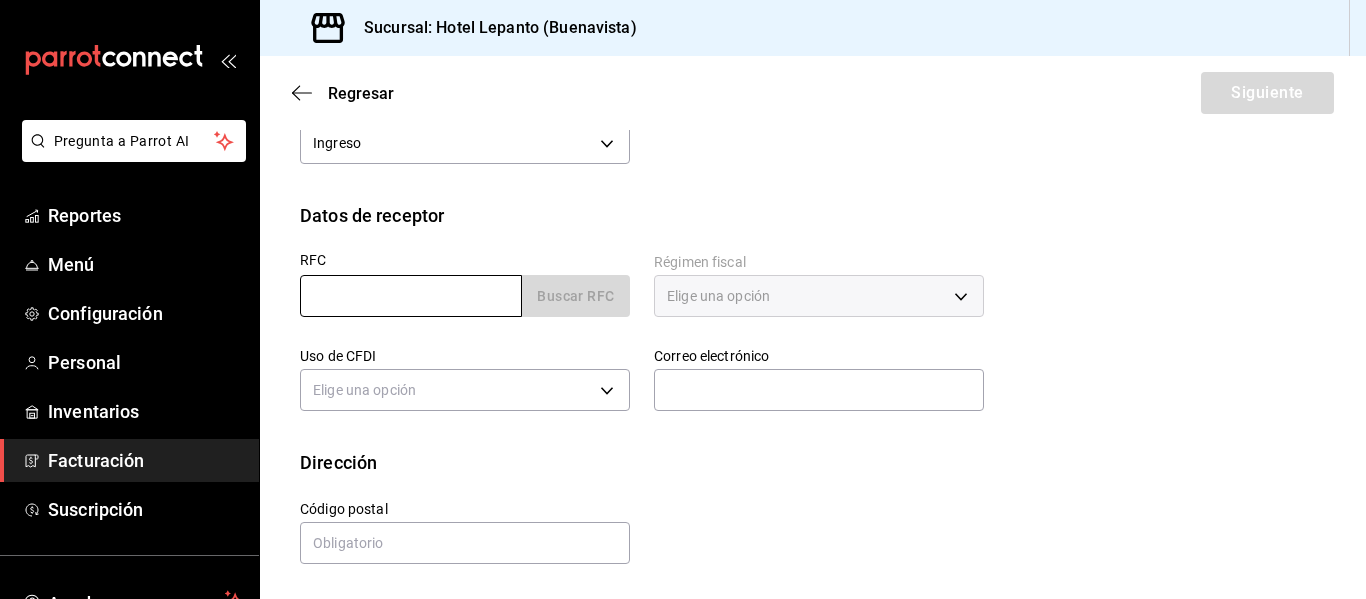 click at bounding box center [411, 296] 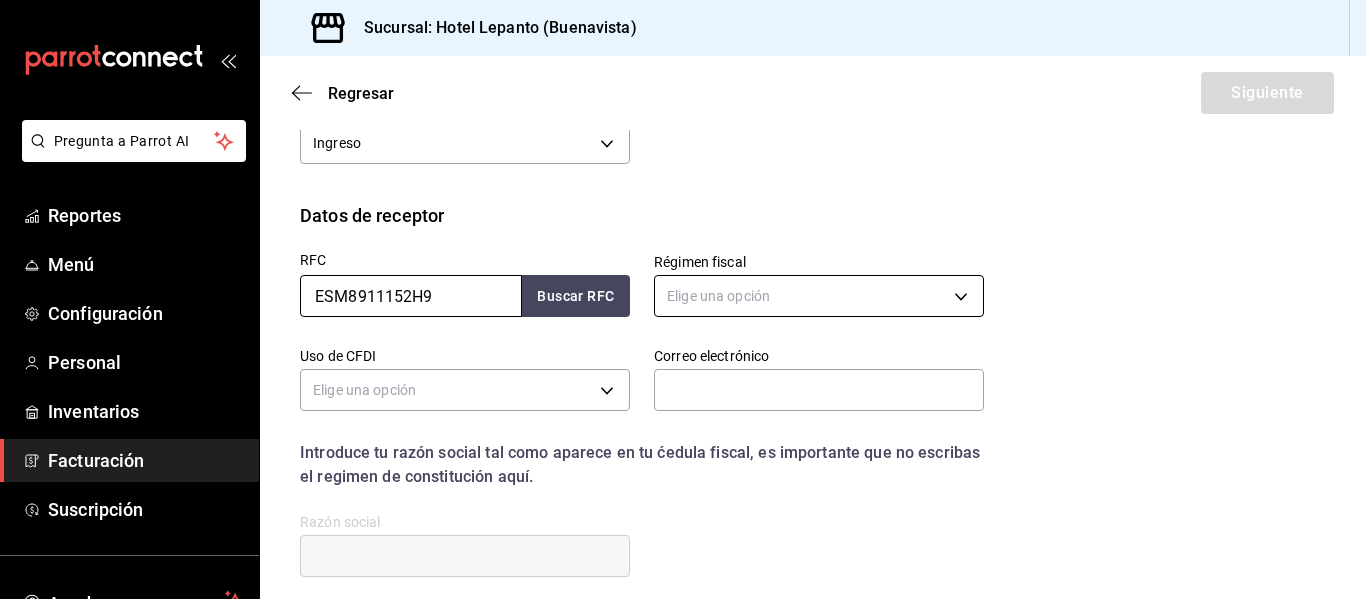 type on "ESM8911152H9" 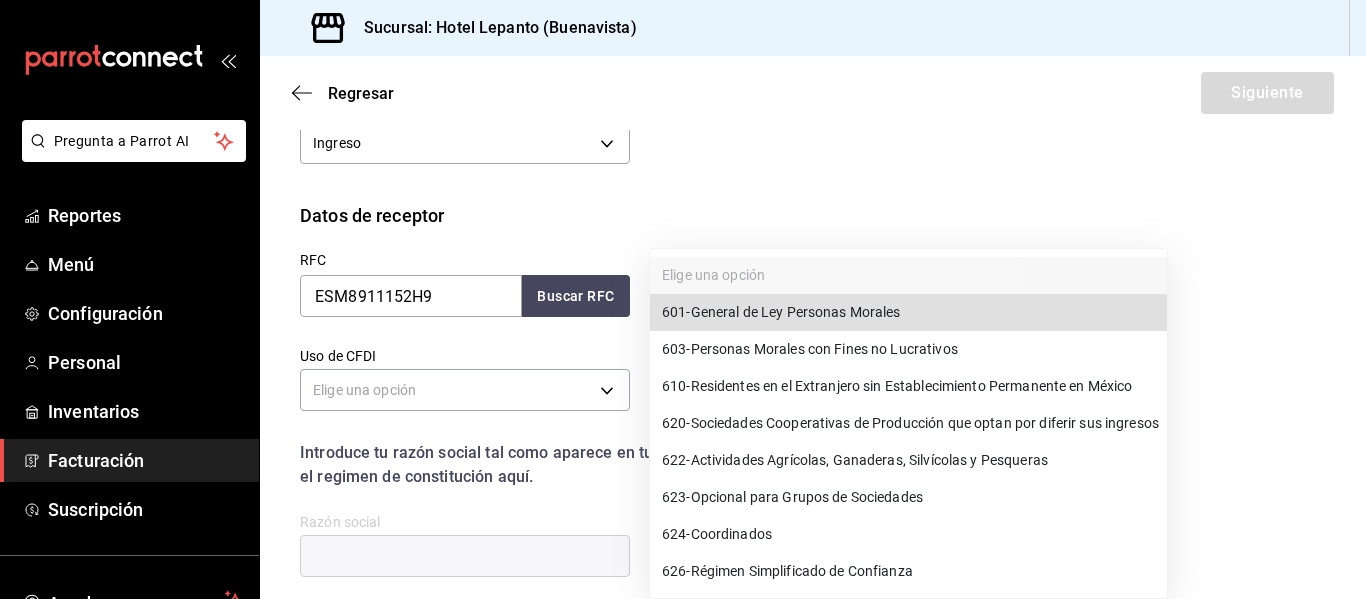 click on "Pregunta a Parrot AI Reportes   Menú   Configuración   Personal   Inventarios   Facturación   Suscripción   Ayuda Recomienda Parrot   Yesenia Castillo   Sugerir nueva función   Sucursal: Hotel Lepanto (Buenavista) Regresar Siguiente Factura general Realiza tus facturas con un numero de orden o un monto en especifico; También puedes realizar una factura de remplazo mediante una factura cancelada. Datos de emisor Perfil fiscal OMC GOURMET 46af66a3-9ef9-469f-9491-2c4bb9ef7882 Marca Hotel Lepanto - Buenavista 78876d7d-d969-4c97-957f-d97bcaf374a8 Tipo de comprobante Ingreso I Datos de receptor RFC ESM8911152H9 Buscar RFC Régimen fiscal Elige una opción Uso de CFDI Elige una opción Correo electrónico Introduce tu razón social tal como aparece en tu ćedula fiscal, es importante que no escribas el regimen de constitución aquí. company Razón social Dirección Calle # exterior # interior Código postal Estado ​ Municipio ​ Colonia ​ GANA 1 MES GRATIS EN TU SUSCRIPCIÓN AQUÍ Pregunta a Parrot AI" at bounding box center (683, 299) 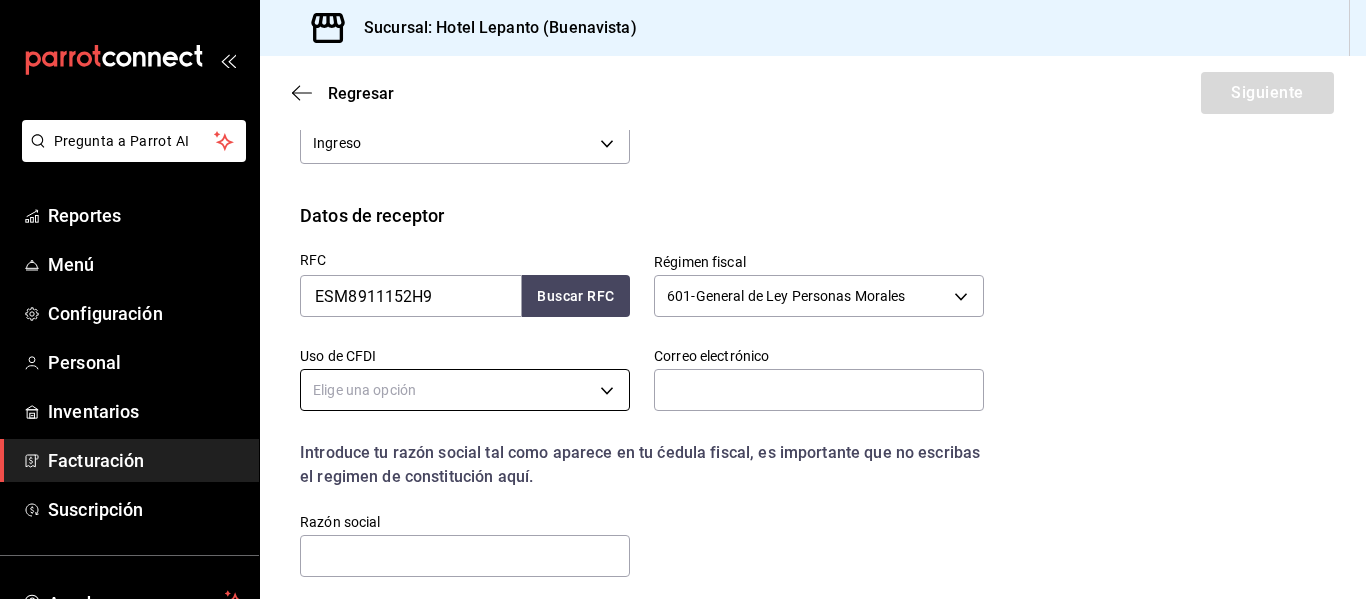 click on "Pregunta a Parrot AI Reportes   Menú   Configuración   Personal   Inventarios   Facturación   Suscripción   Ayuda Recomienda Parrot   Yesenia Castillo   Sugerir nueva función   Sucursal: Hotel Lepanto (Buenavista) Regresar Siguiente Factura general Realiza tus facturas con un numero de orden o un monto en especifico; También puedes realizar una factura de remplazo mediante una factura cancelada. Datos de emisor Perfil fiscal OMC GOURMET 46af66a3-9ef9-469f-9491-2c4bb9ef7882 Marca Hotel Lepanto - Buenavista 78876d7d-d969-4c97-957f-d97bcaf374a8 Tipo de comprobante Ingreso I Datos de receptor RFC ESM8911152H9 Buscar RFC Régimen fiscal 601  -  General de Ley Personas Morales 601 Uso de CFDI Elige una opción Correo electrónico Introduce tu razón social tal como aparece en tu ćedula fiscal, es importante que no escribas el regimen de constitución aquí. company Razón social Dirección Calle # exterior # interior Código postal Estado ​ Municipio ​ Colonia ​ Pregunta a Parrot AI Reportes   Menú" at bounding box center [683, 299] 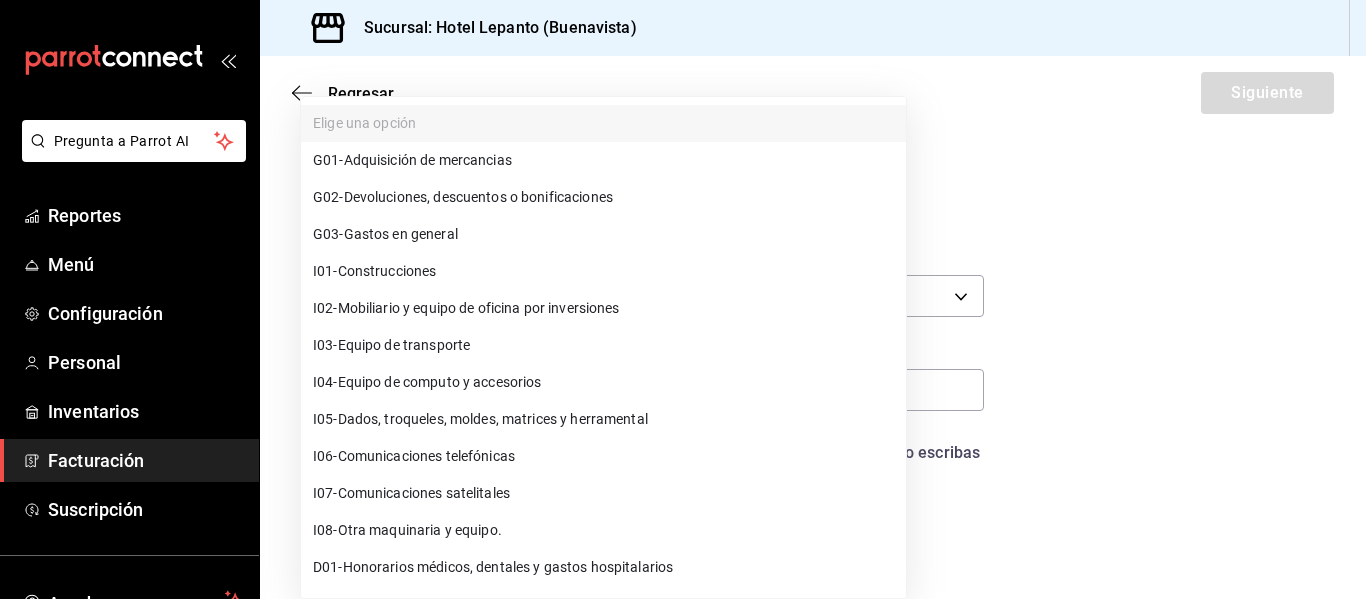 click on "G03  -  Gastos en general" at bounding box center [385, 234] 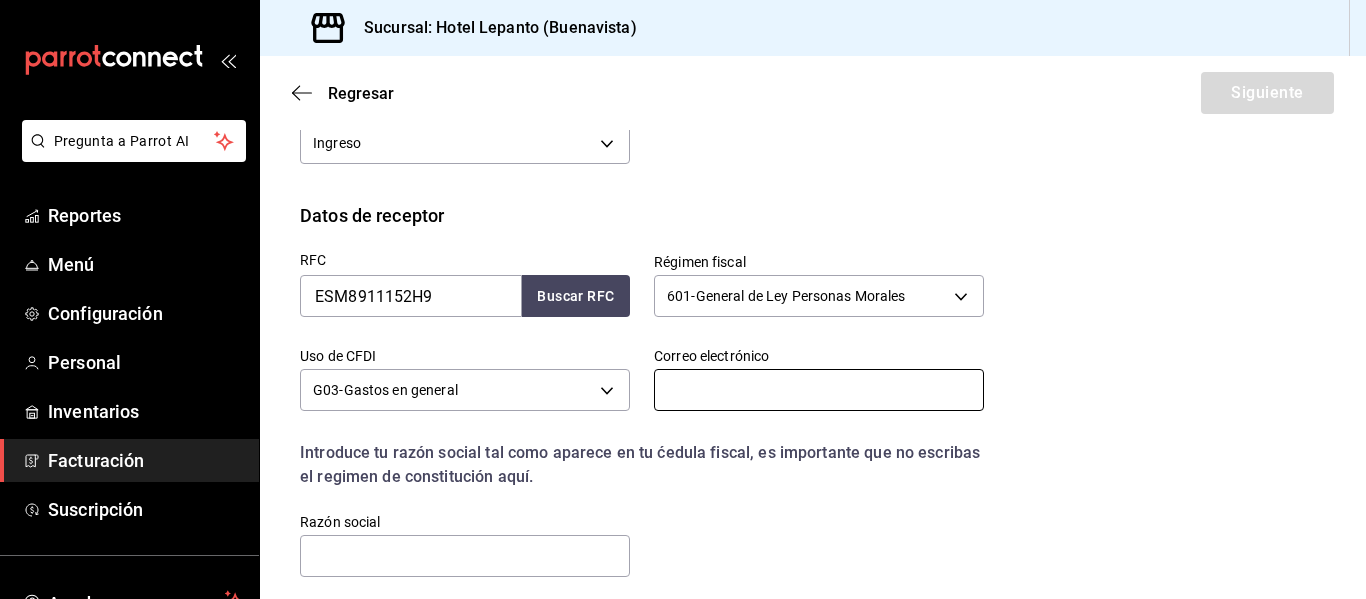 click at bounding box center (819, 390) 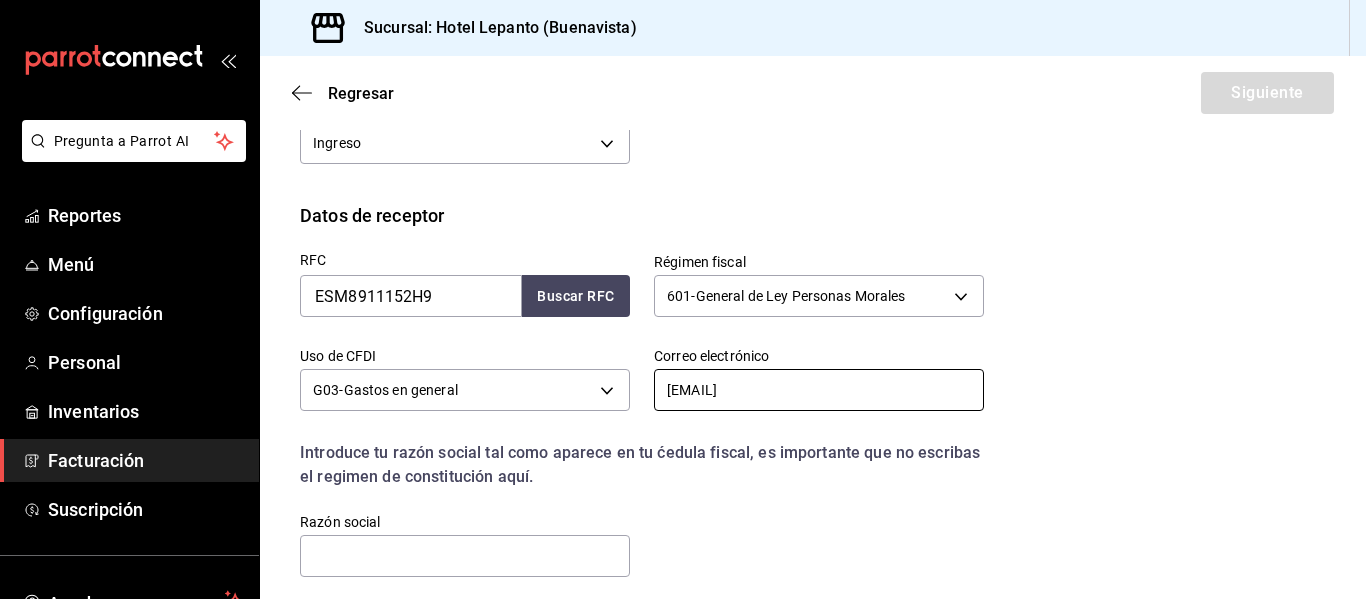 scroll, scrollTop: 437, scrollLeft: 0, axis: vertical 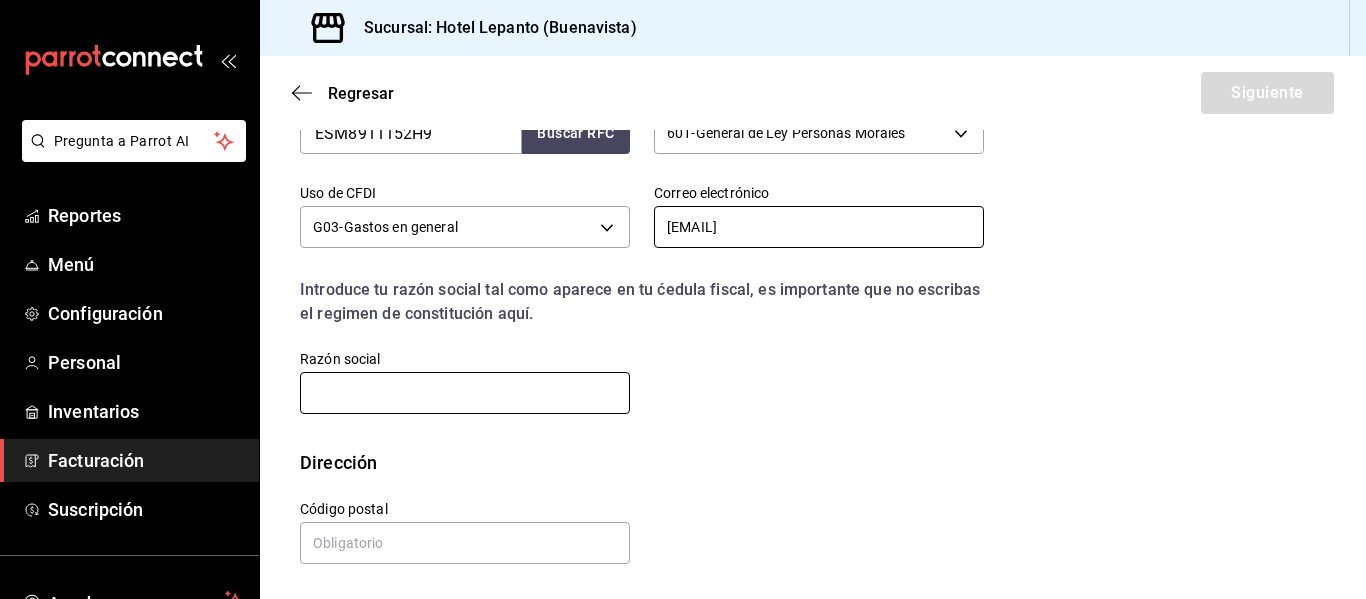 type on "odaliam@magocad.com.mx" 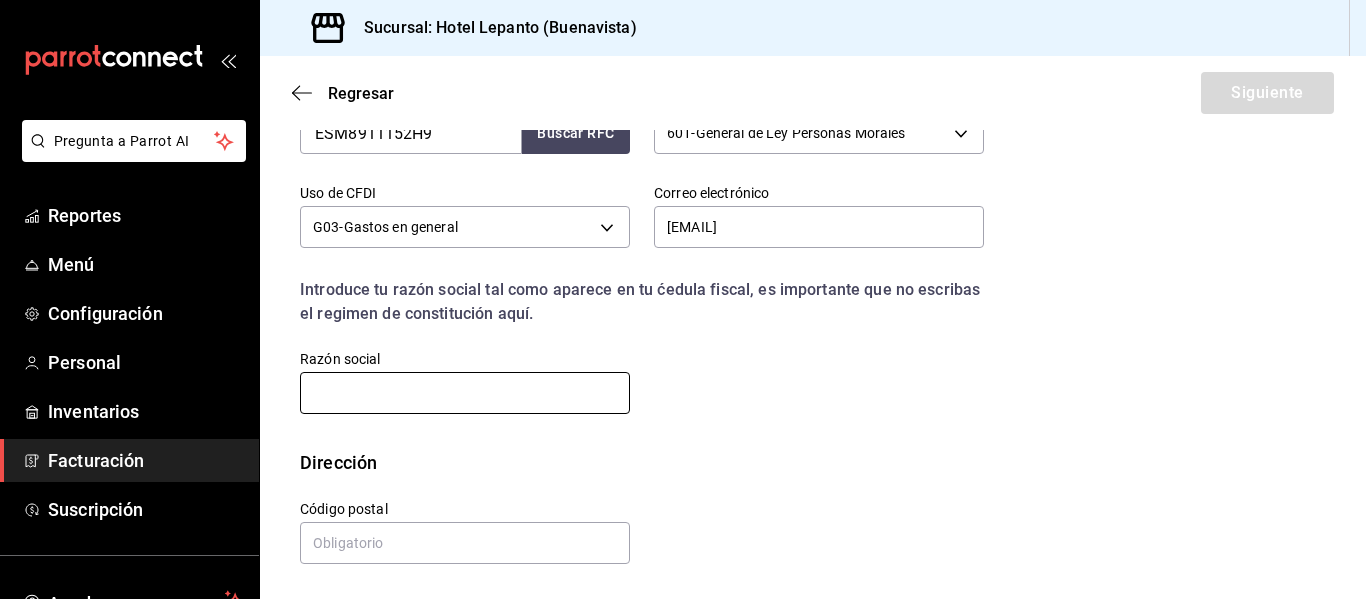 click at bounding box center (465, 393) 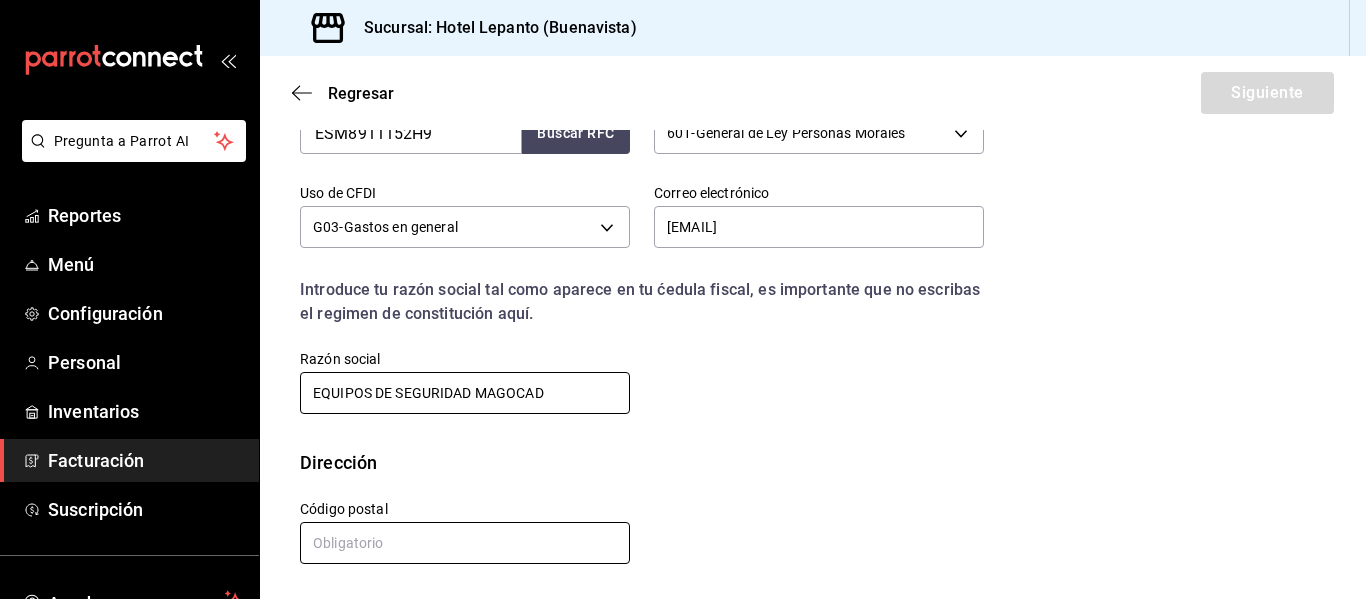 type on "EQUIPOS DE SEGURIDAD MAGOCAD" 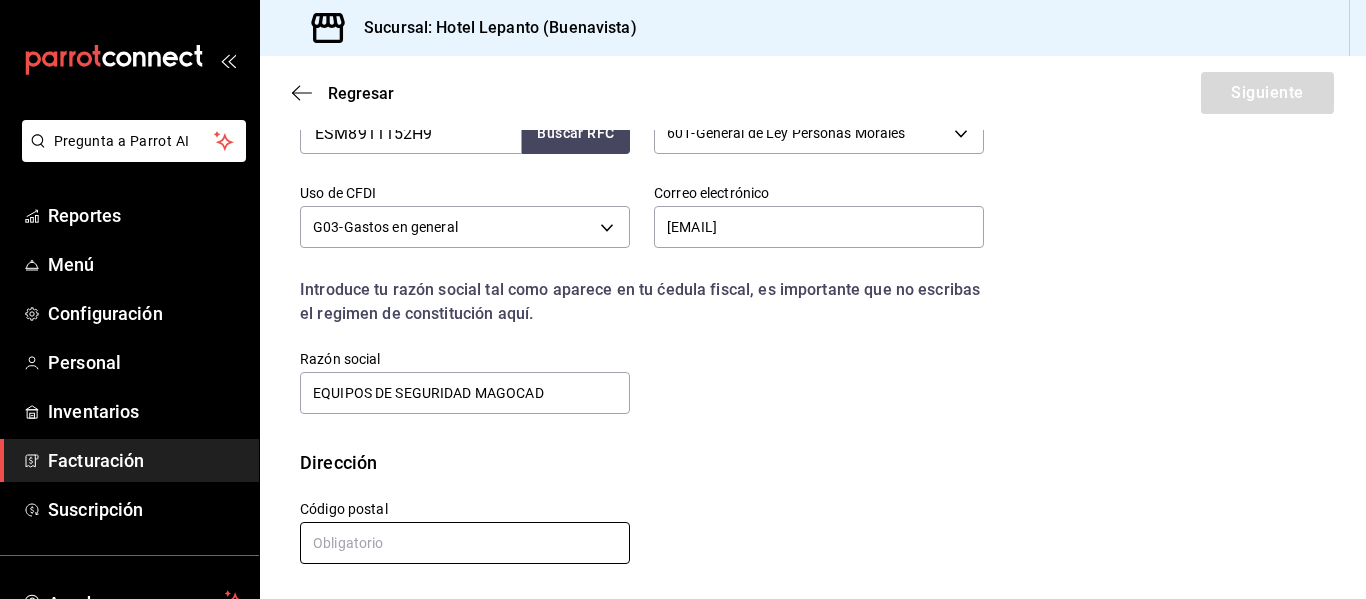 click at bounding box center (465, 543) 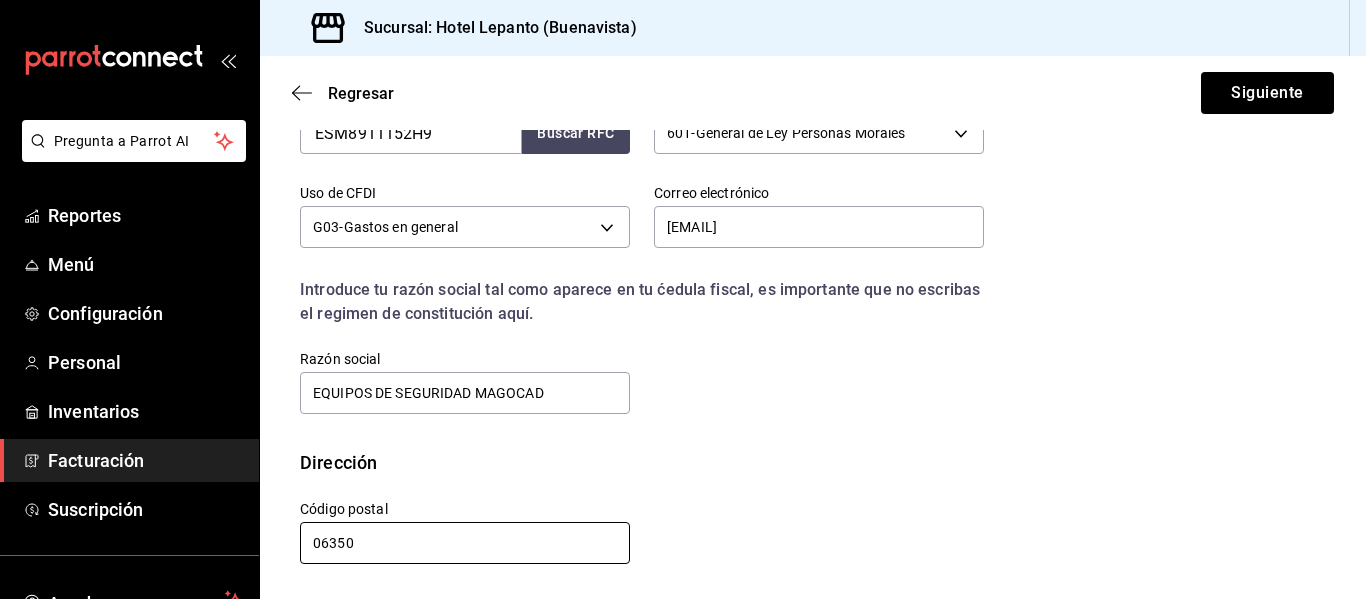 scroll, scrollTop: 337, scrollLeft: 0, axis: vertical 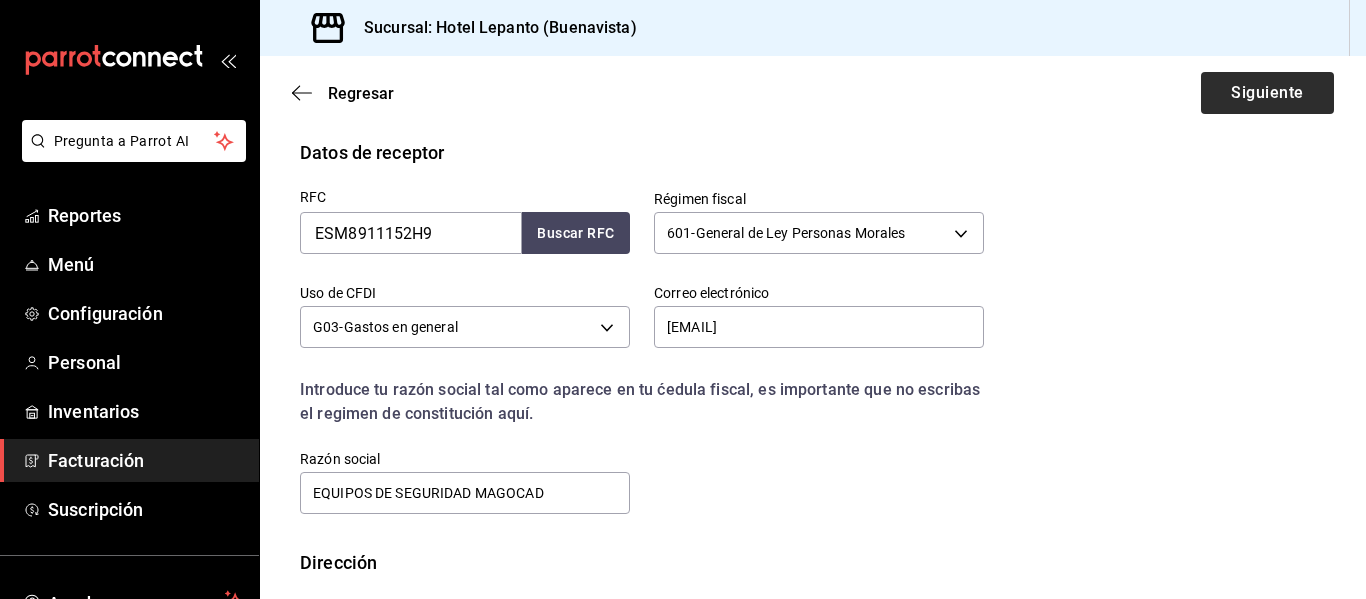 type on "06350" 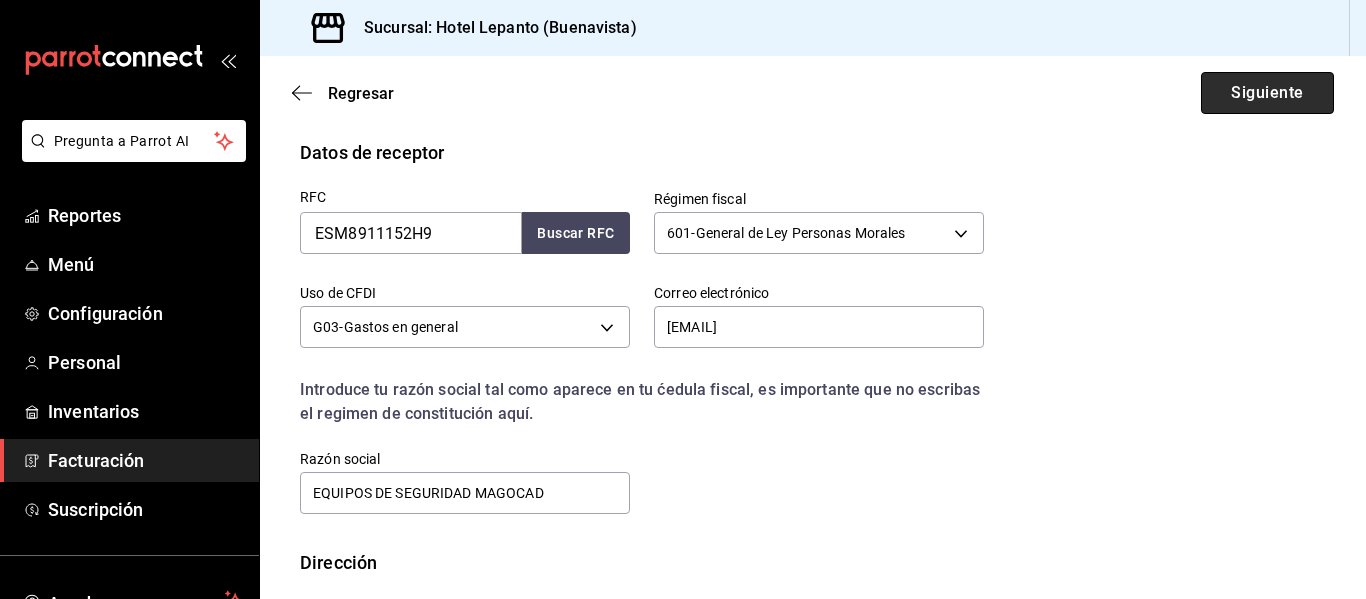 click on "Siguiente" at bounding box center (1267, 93) 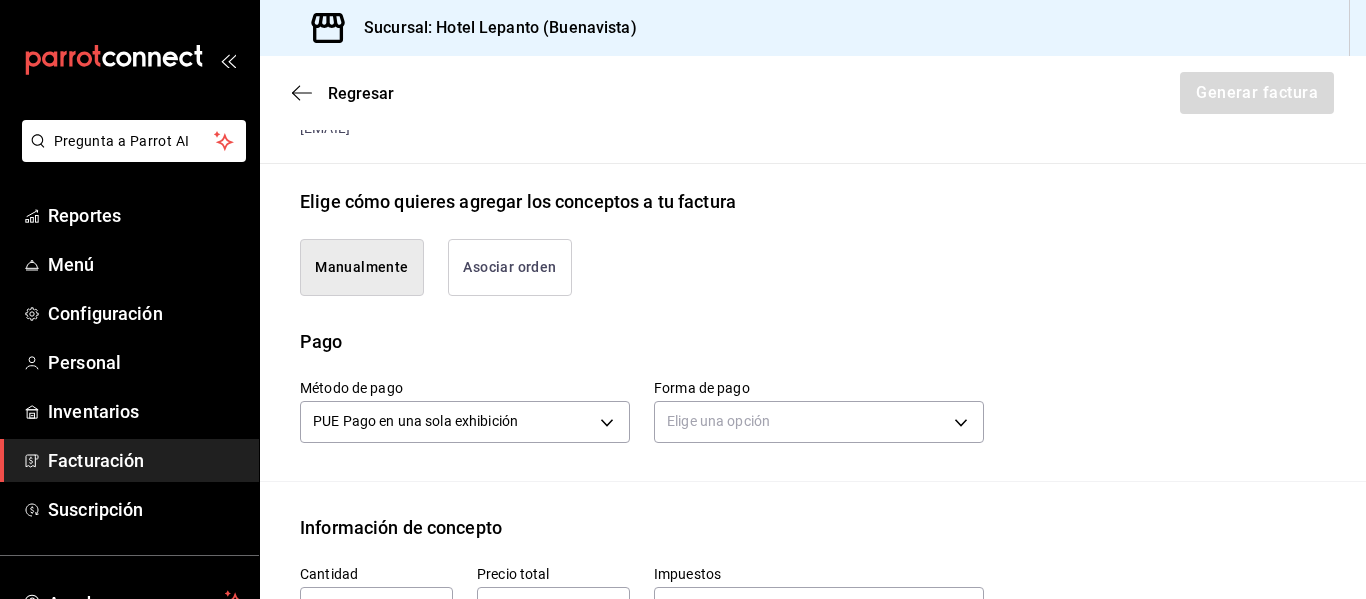 scroll, scrollTop: 537, scrollLeft: 0, axis: vertical 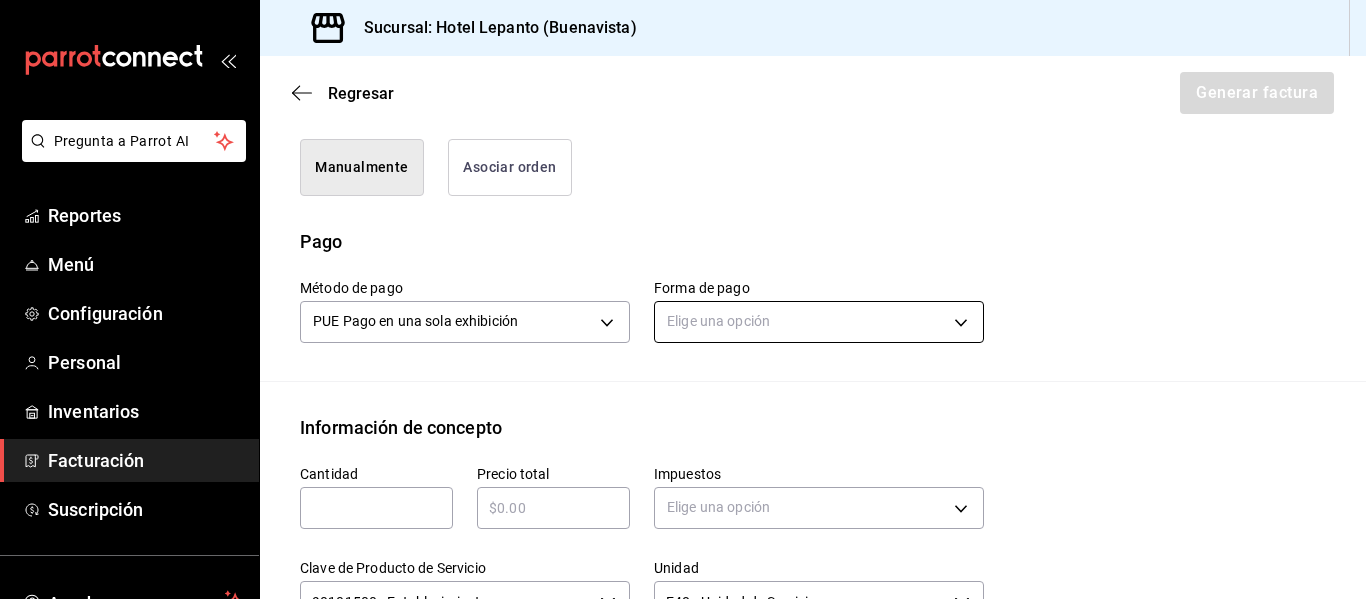 click on "Pregunta a Parrot AI Reportes   Menú   Configuración   Personal   Inventarios   Facturación   Suscripción   Ayuda Recomienda Parrot   Yesenia Castillo   Sugerir nueva función   Sucursal: Hotel Lepanto (Buenavista) Regresar Generar factura Emisor Perfil fiscal OMC GOURMET Tipo de comprobante Ingreso Receptor Nombre / Razón social EQUIPOS DE SEGURIDAD MAGOCAD RFC Receptor ESM8911152H9 Régimen fiscal General de Ley Personas Morales Uso de CFDI G03: Gastos en general Correo electrónico odaliam@magocad.com.mx Elige cómo quieres agregar los conceptos a tu factura Manualmente Asociar orden Pago Método de pago PUE   Pago en una sola exhibición PUE Forma de pago Elige una opción Información de concepto Cantidad ​ Precio total ​ Impuestos Elige una opción Clave de Producto de Servicio 90101500 - Establecimientos para comer y beber ​ Unidad E48 - Unidad de Servicio ​ Descripción Agregar IVA Total $0.00 IEPS Total $0.00 Subtotal $0.00 Total $0.00 Orden Cantidad Clave Unidad Monto Impuesto Subtotal" at bounding box center [683, 299] 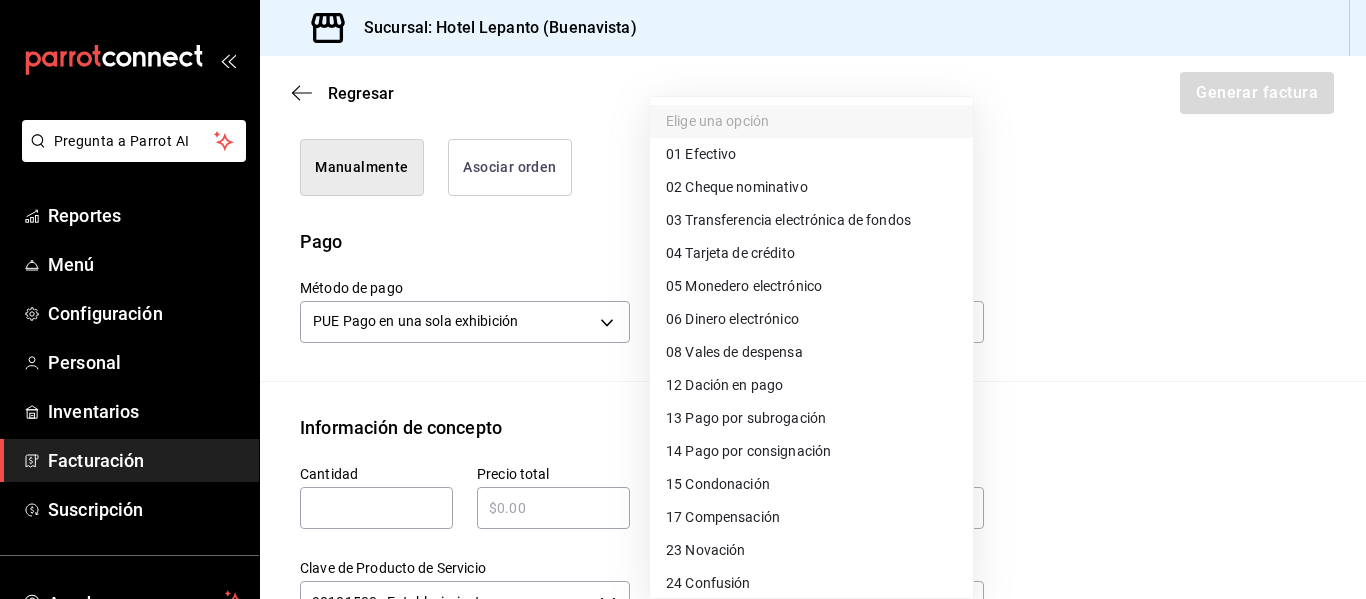 click on "03   Transferencia electrónica de fondos" at bounding box center [788, 220] 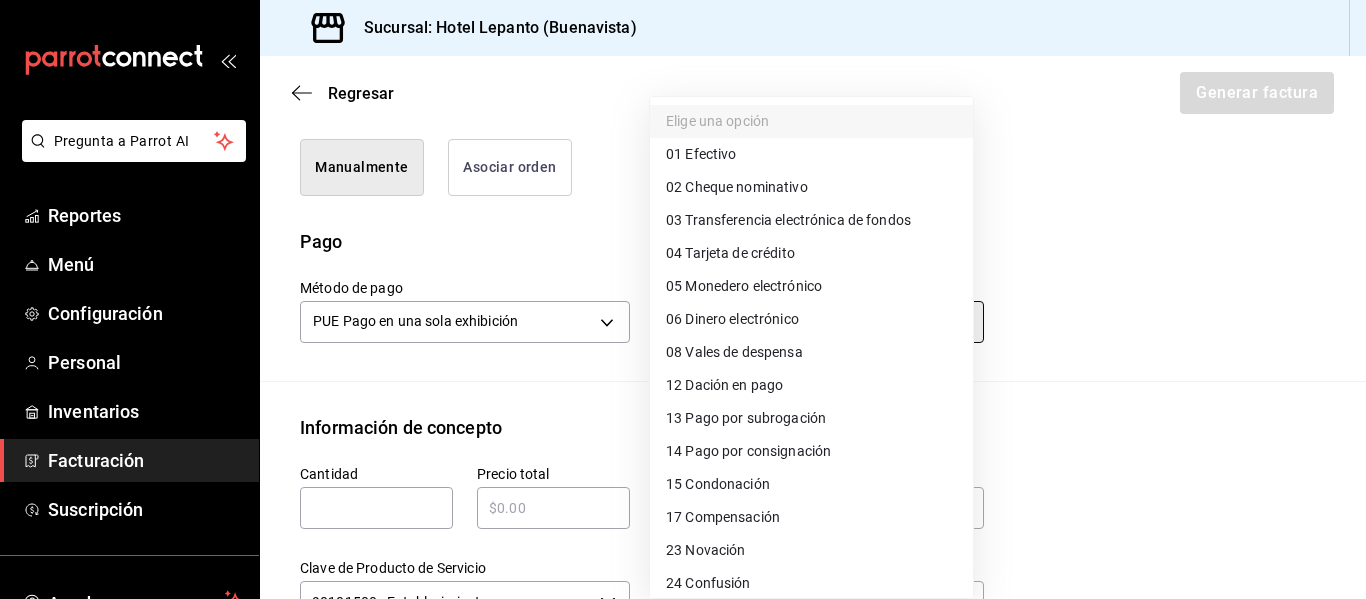type on "03" 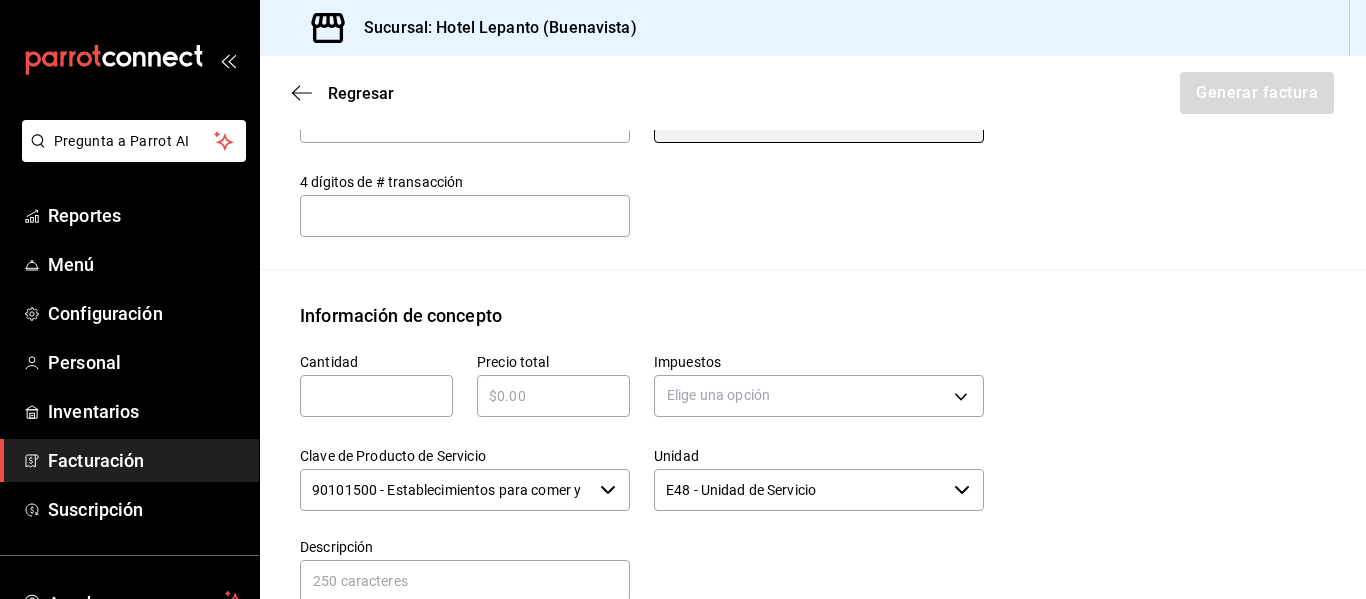 scroll, scrollTop: 837, scrollLeft: 0, axis: vertical 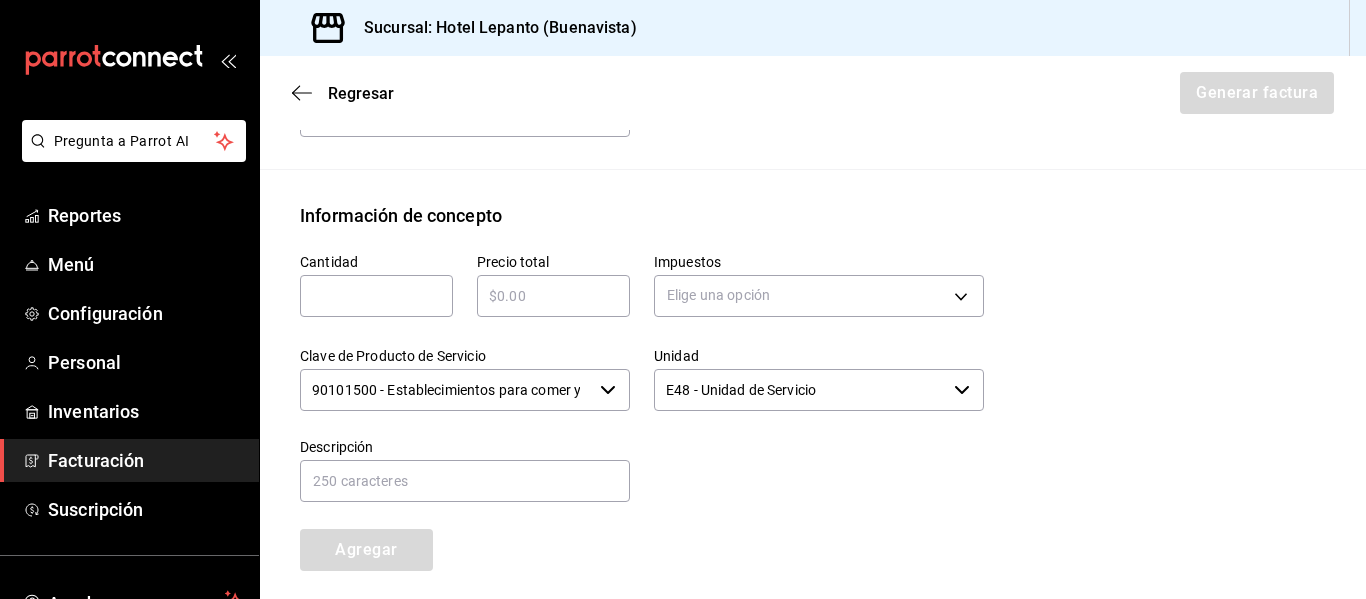 click at bounding box center (376, 296) 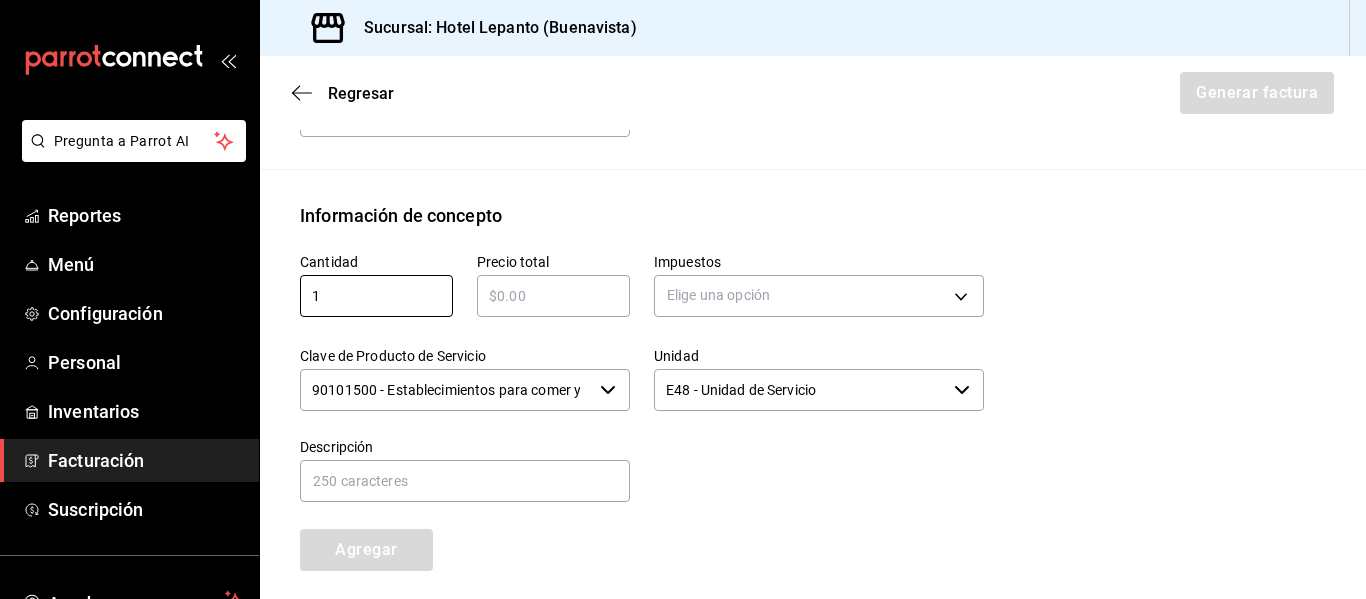 type on "1" 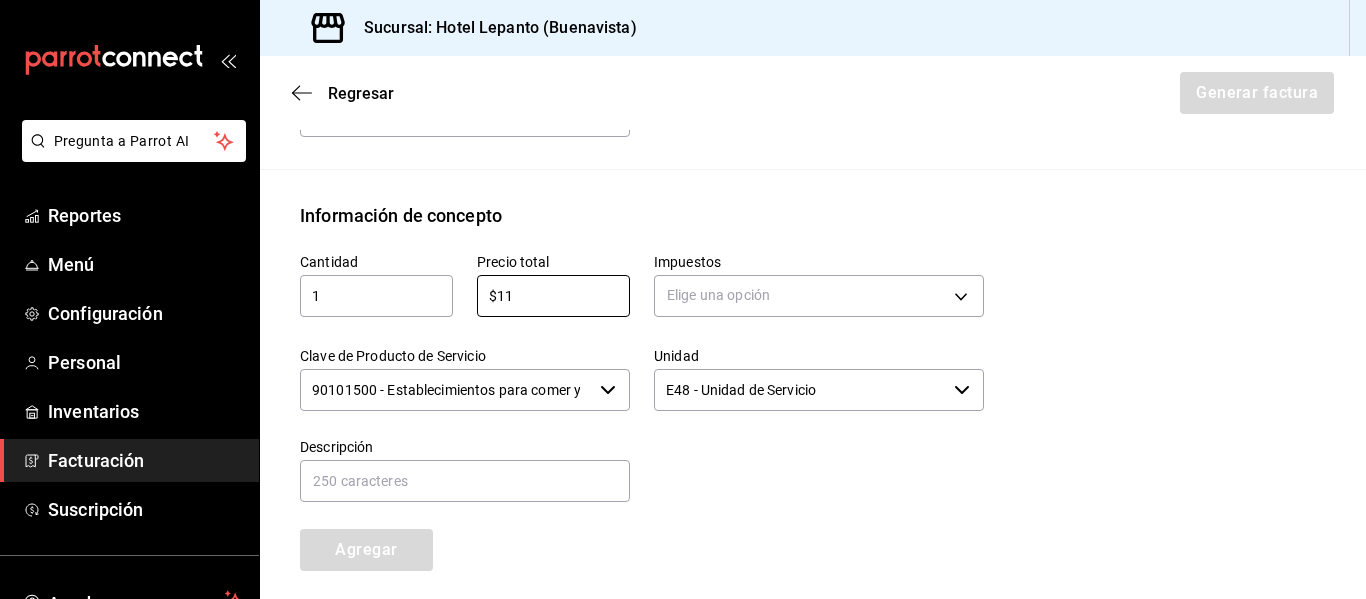 type on "$1" 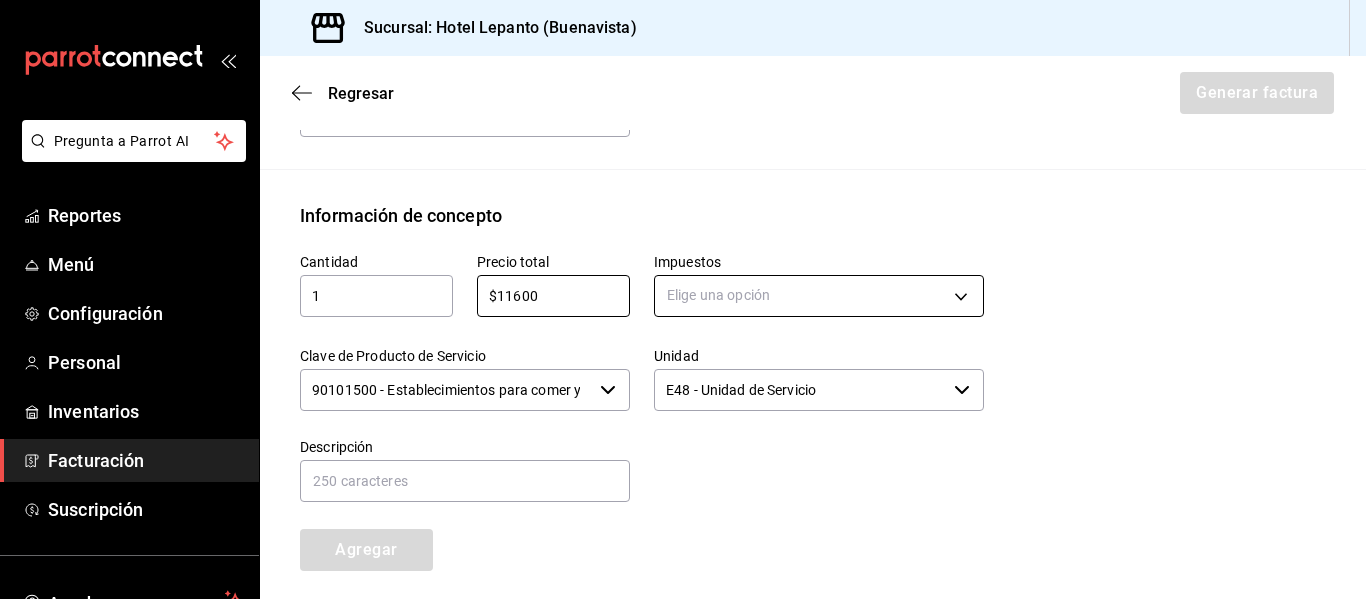 type on "$11600" 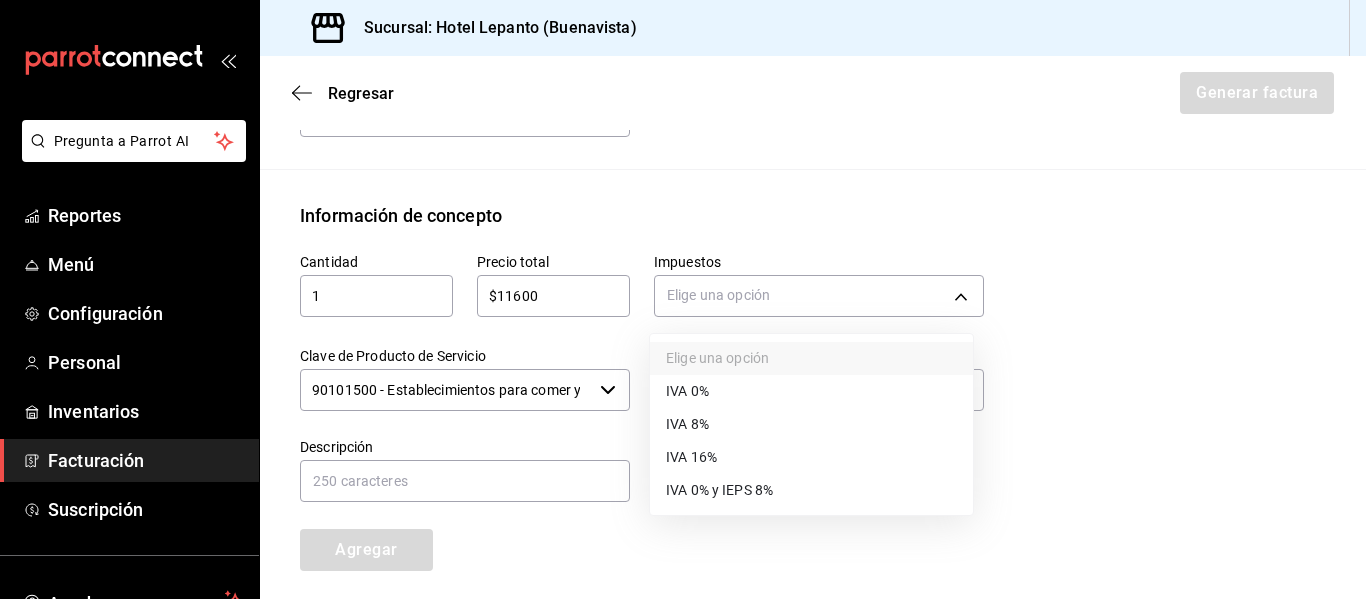 click on "IVA 16%" at bounding box center [811, 457] 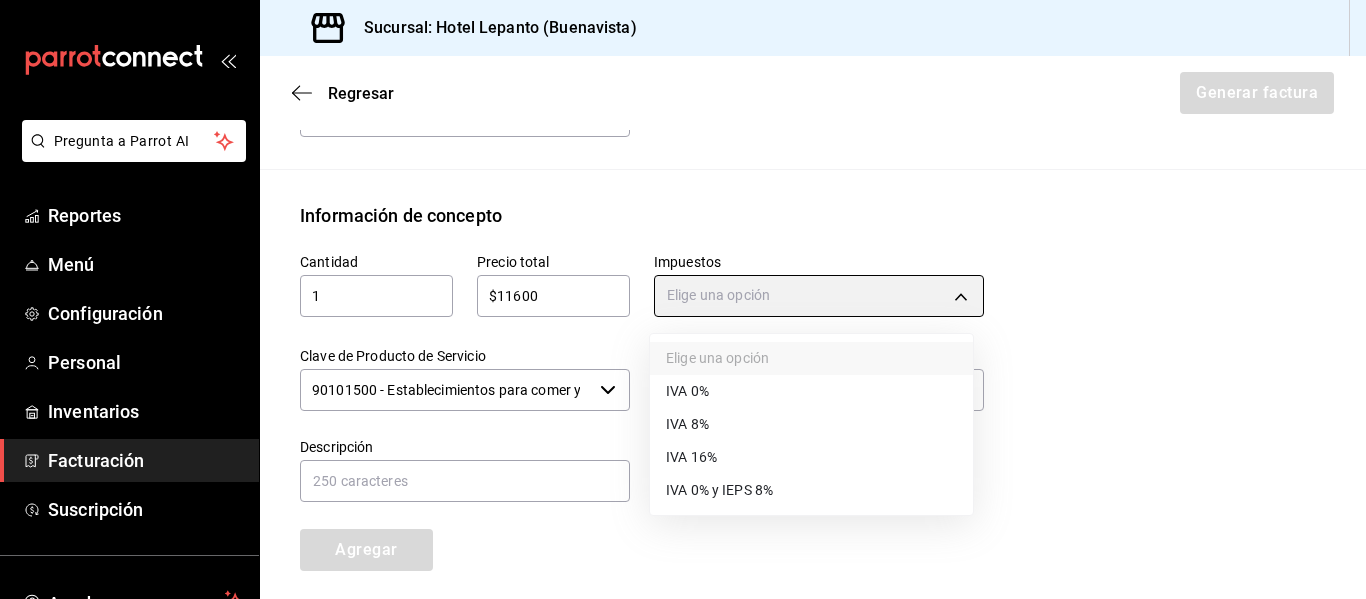 type on "IVA_16" 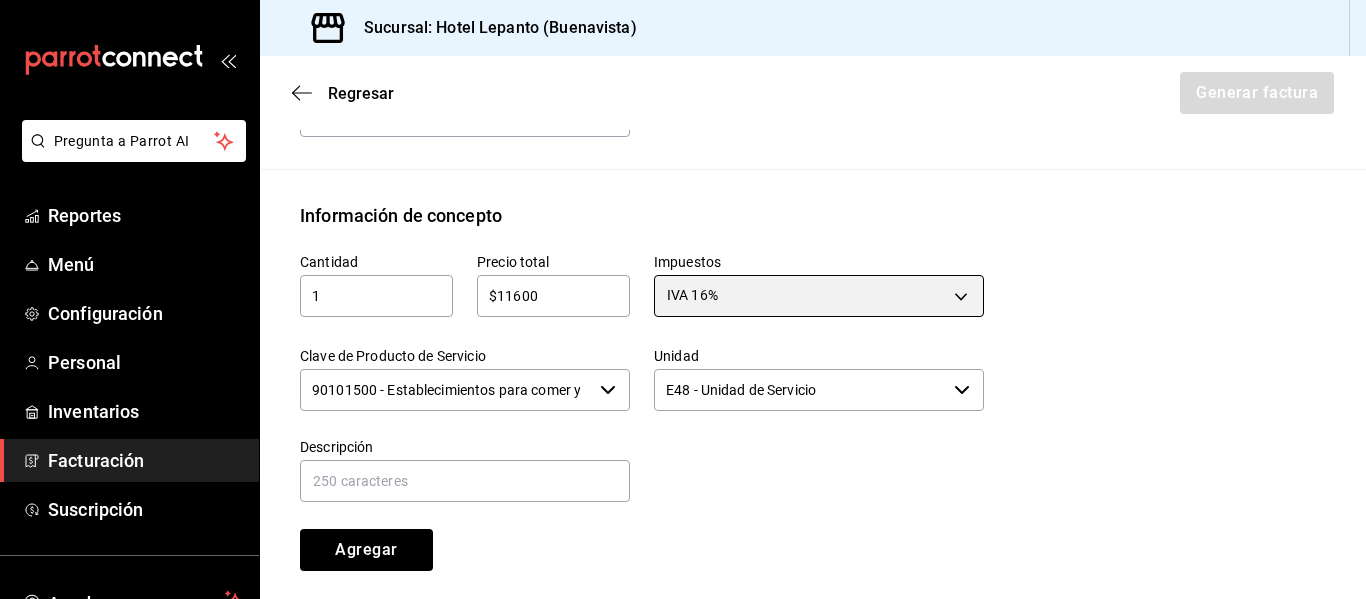 click 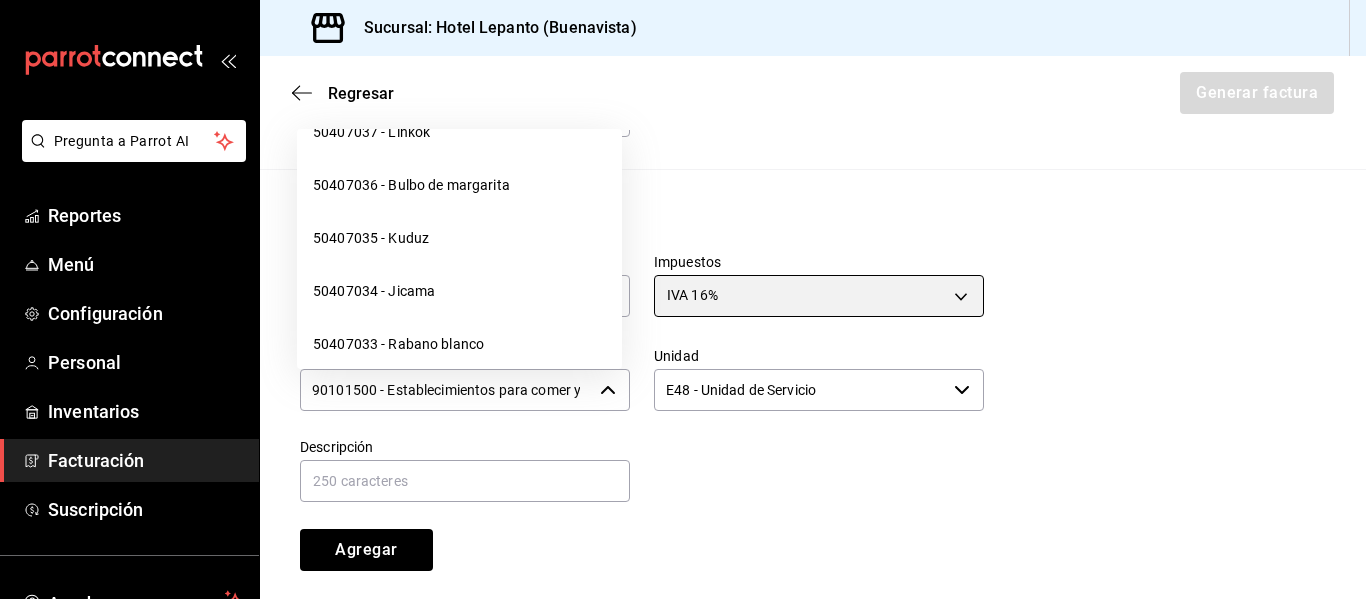 scroll, scrollTop: 5300, scrollLeft: 0, axis: vertical 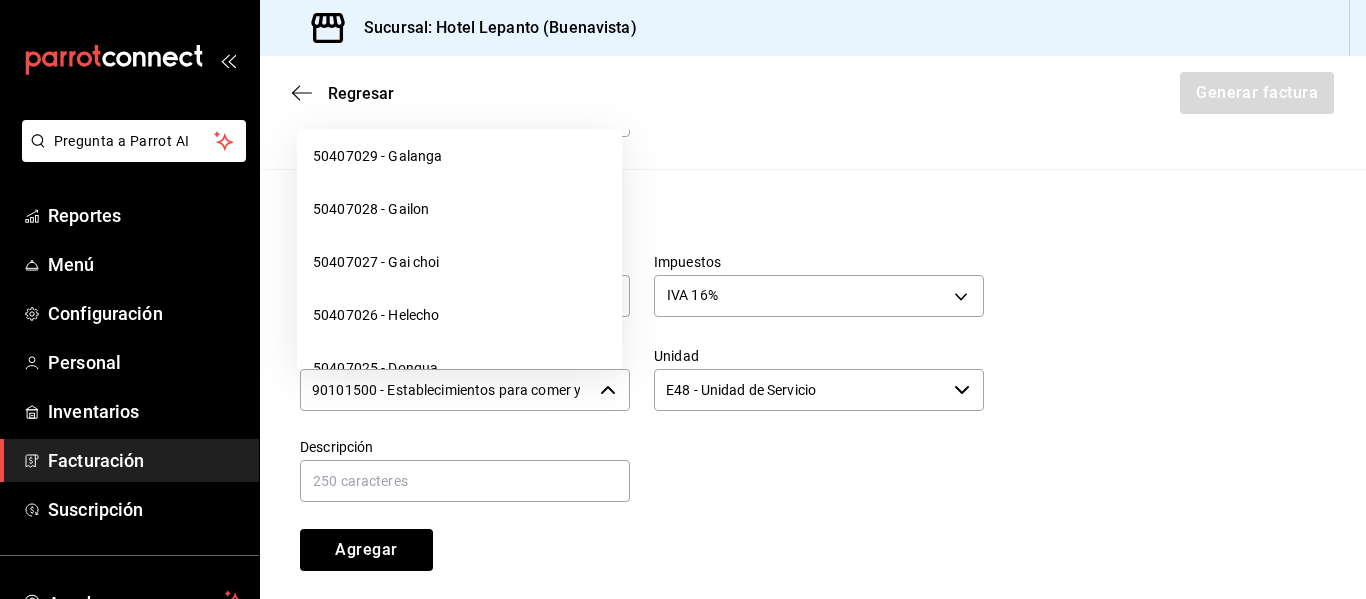 click on "90101500 - Establecimientos para comer y beber" at bounding box center [446, 390] 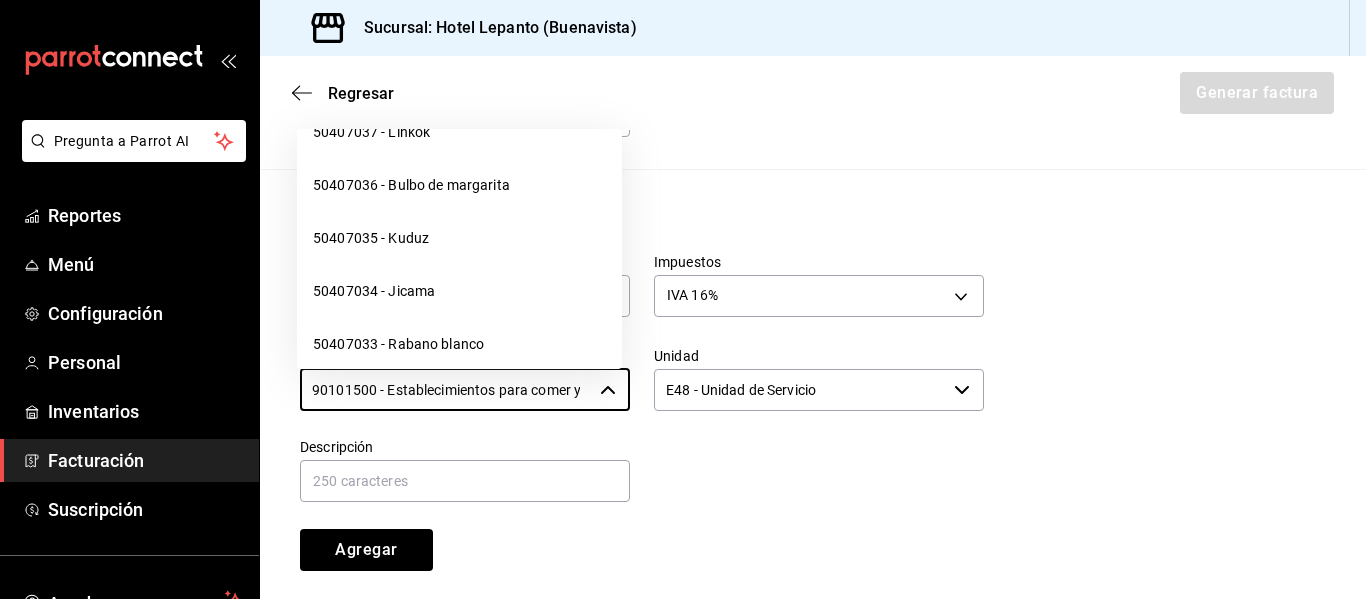 scroll, scrollTop: 5100, scrollLeft: 0, axis: vertical 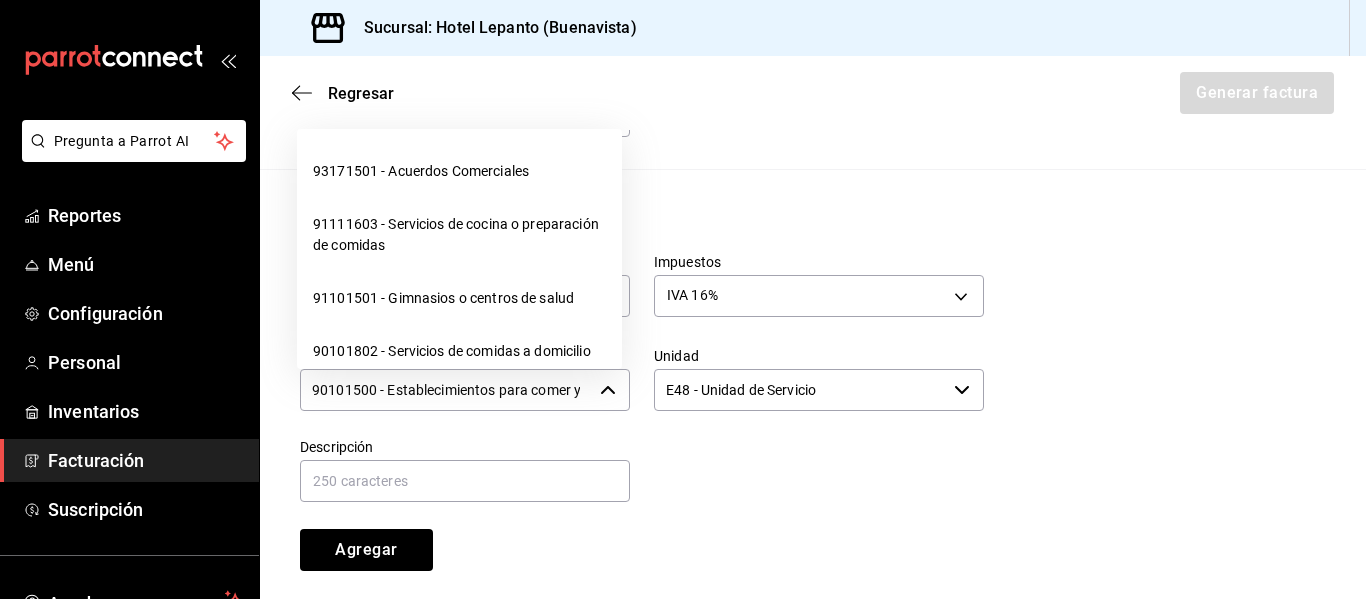 click on "90101500 - Establecimientos para comer y beber" at bounding box center (446, 390) 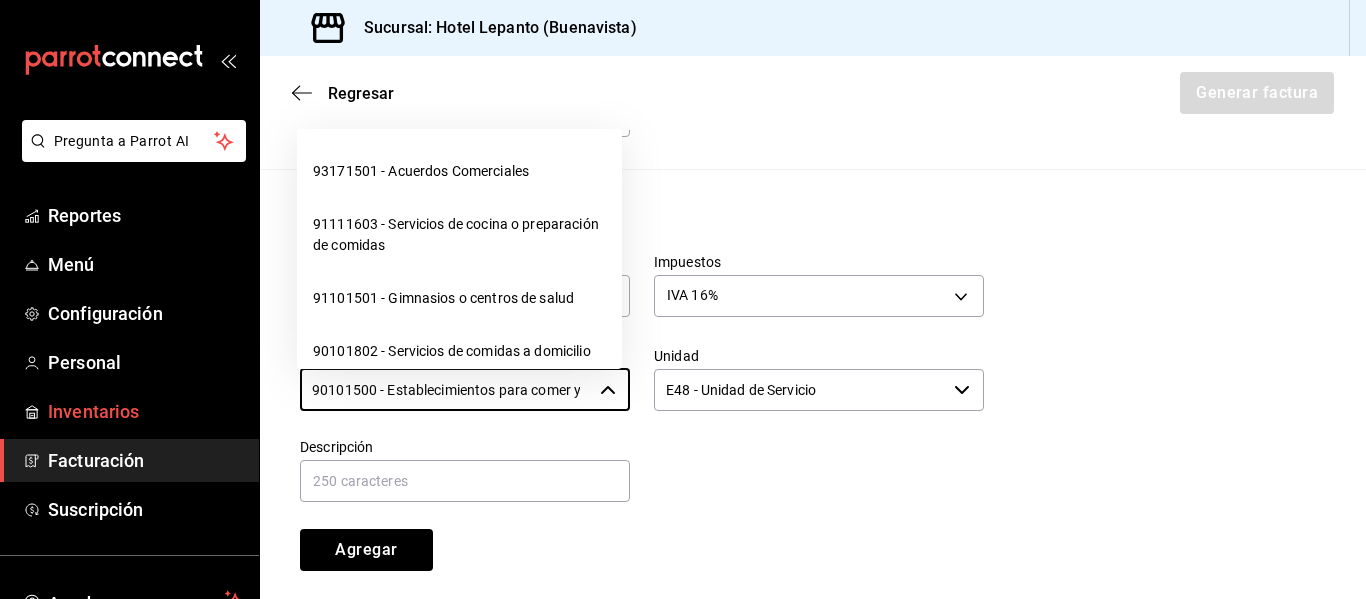 drag, startPoint x: 563, startPoint y: 393, endPoint x: 231, endPoint y: 396, distance: 332.01355 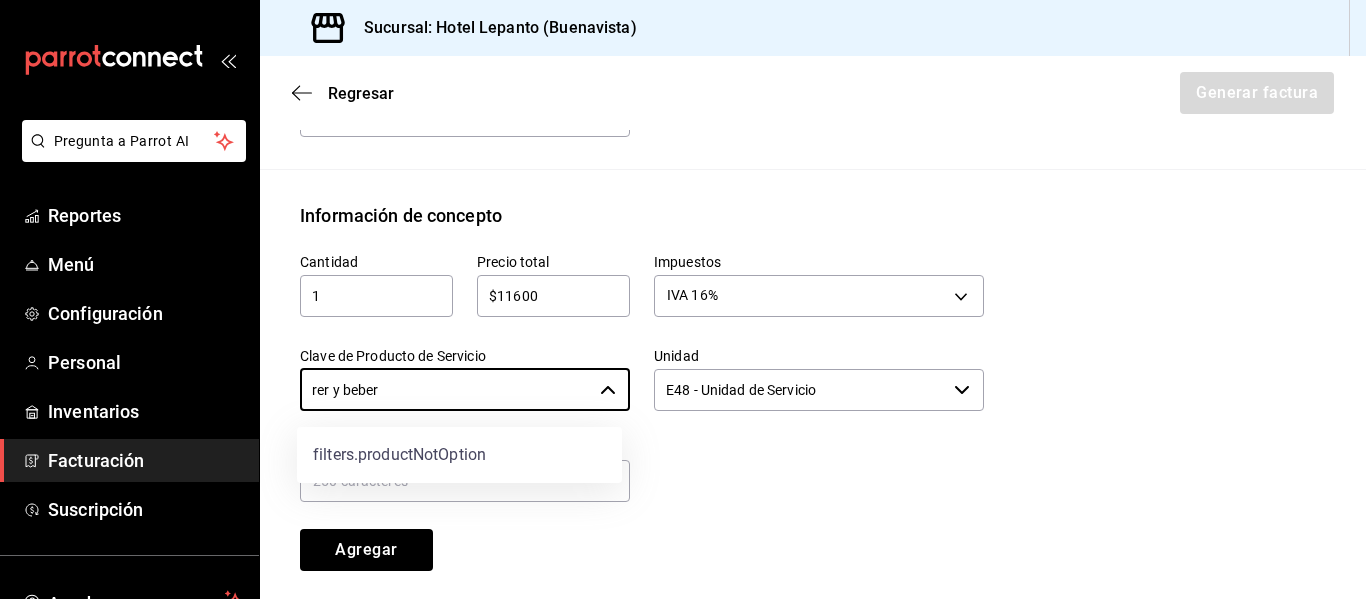 drag, startPoint x: 404, startPoint y: 390, endPoint x: 285, endPoint y: 390, distance: 119 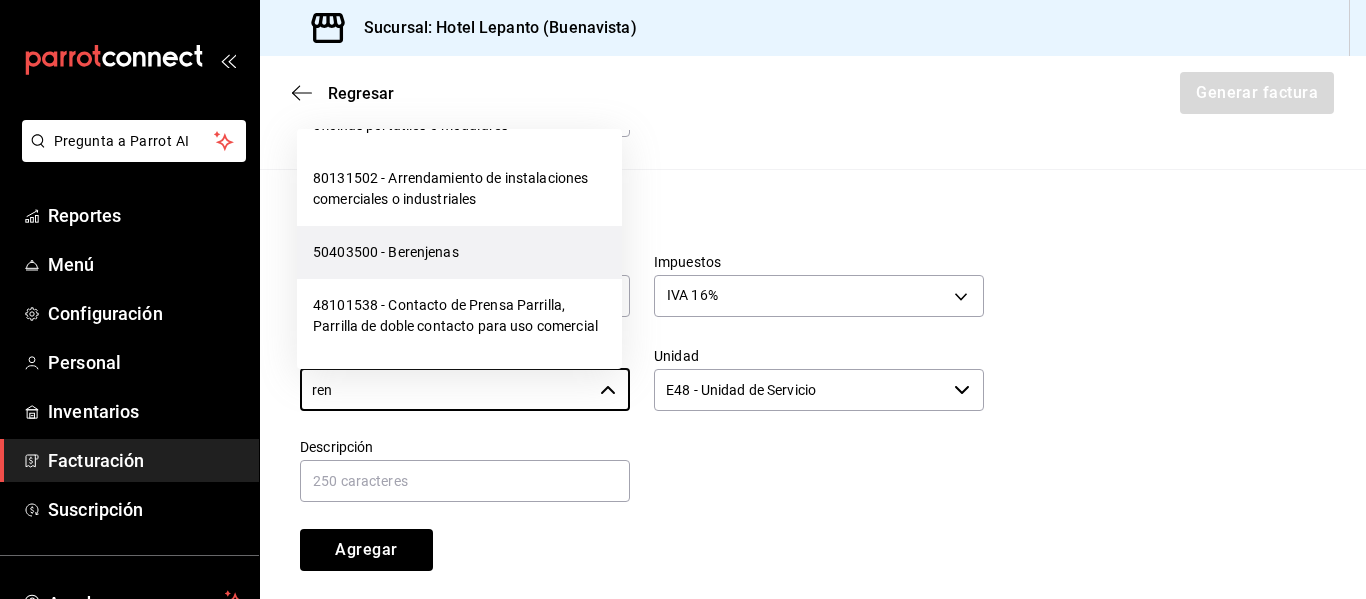 scroll, scrollTop: 0, scrollLeft: 0, axis: both 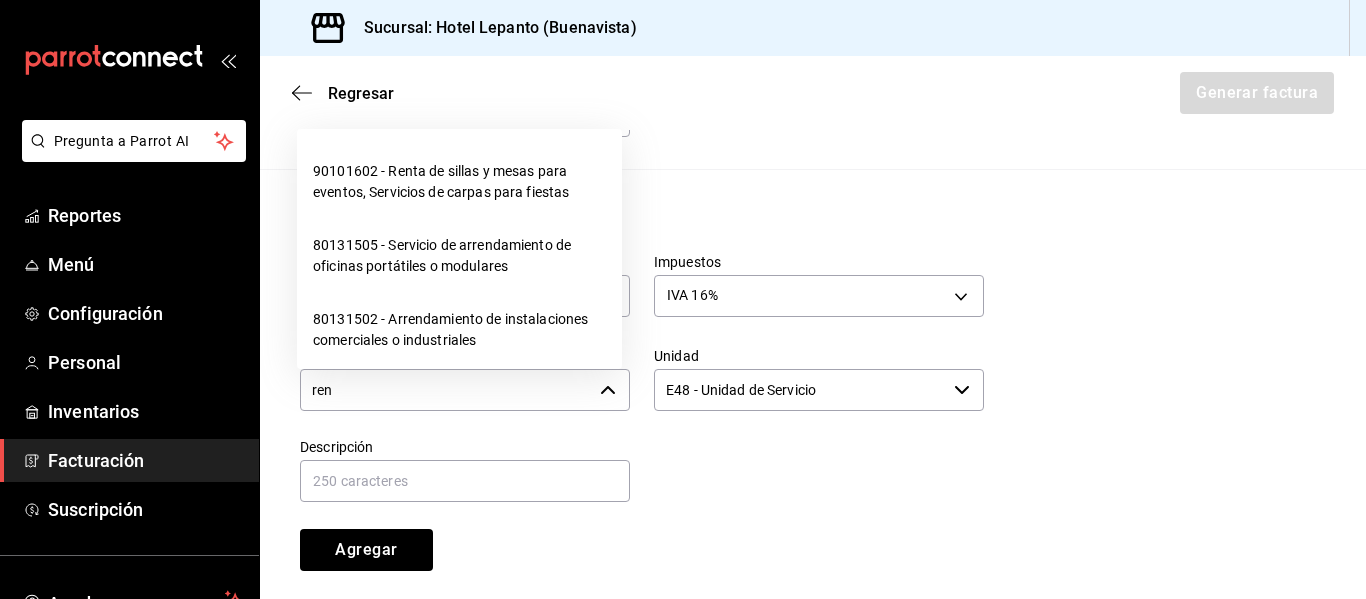 click on "ren" at bounding box center [446, 390] 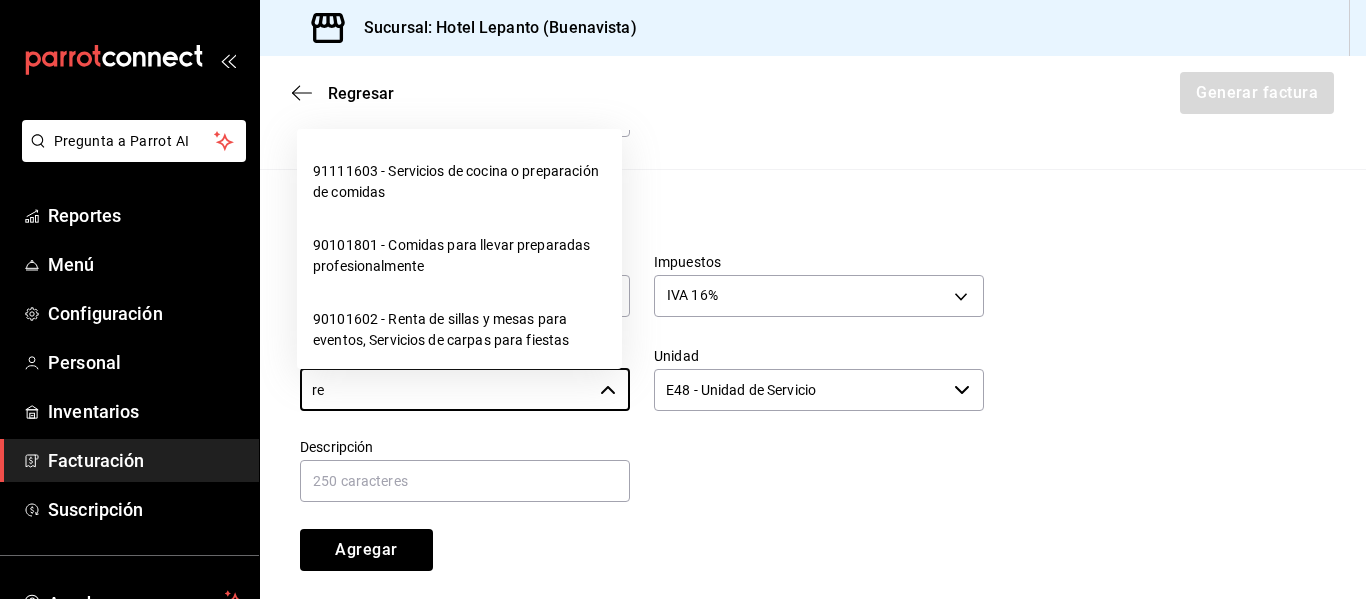 type on "r" 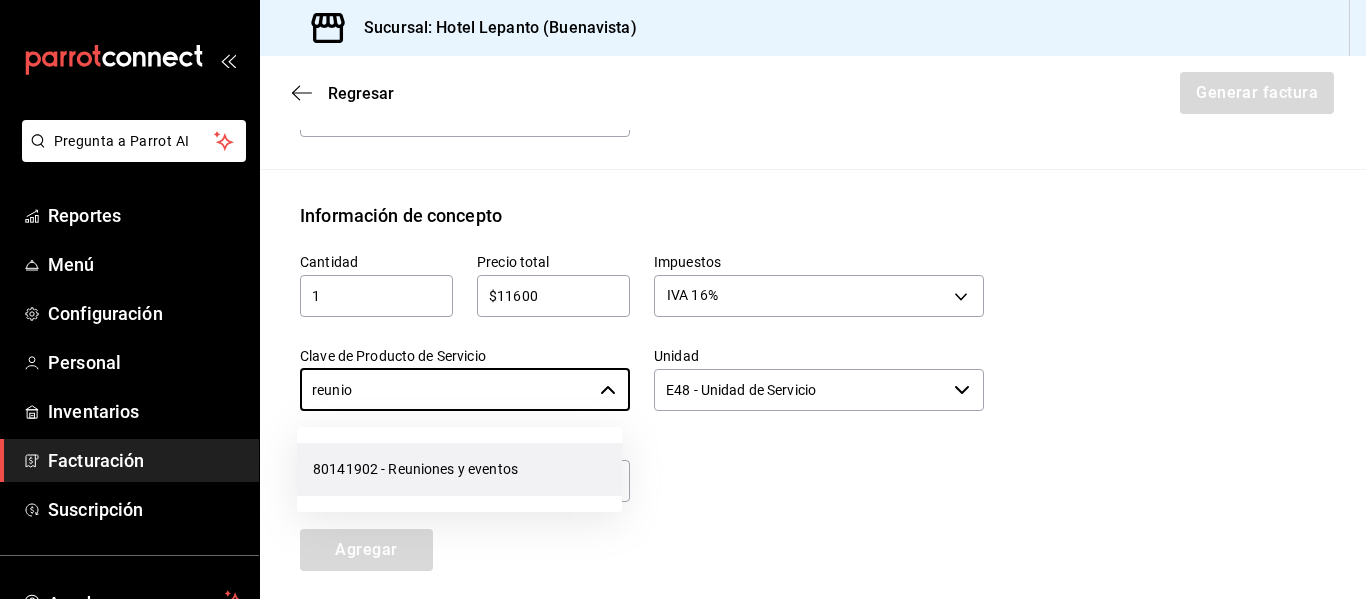 click on "80141902 - Reuniones y eventos" at bounding box center [459, 469] 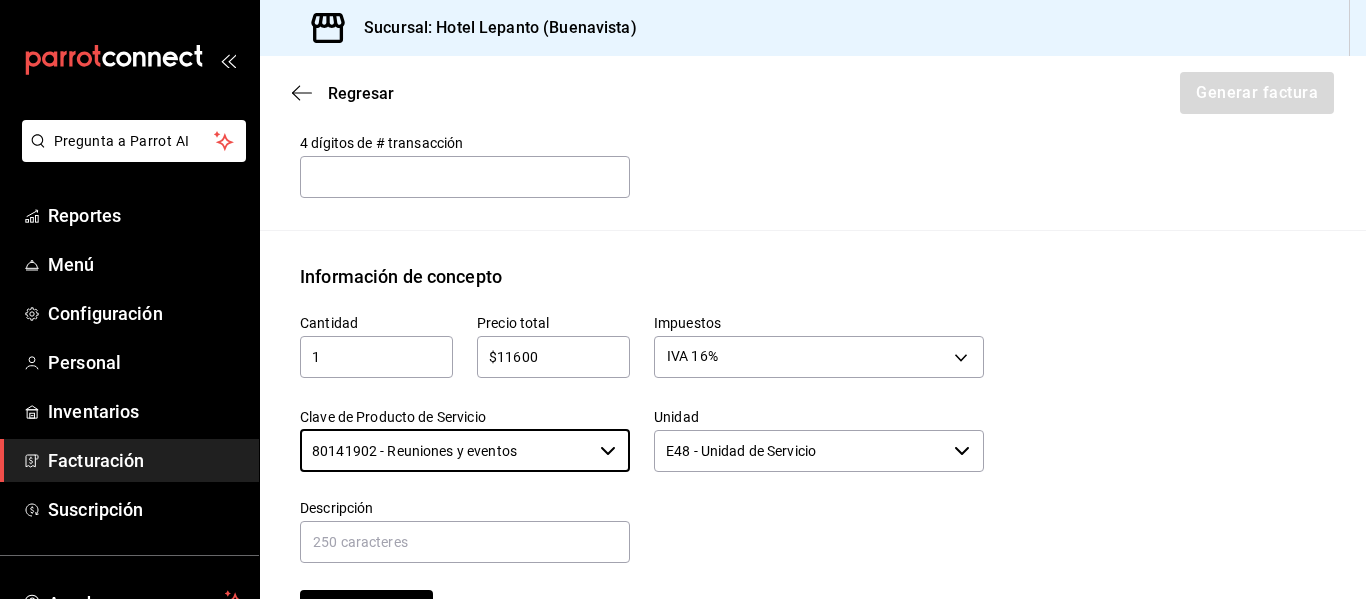 scroll, scrollTop: 1076, scrollLeft: 0, axis: vertical 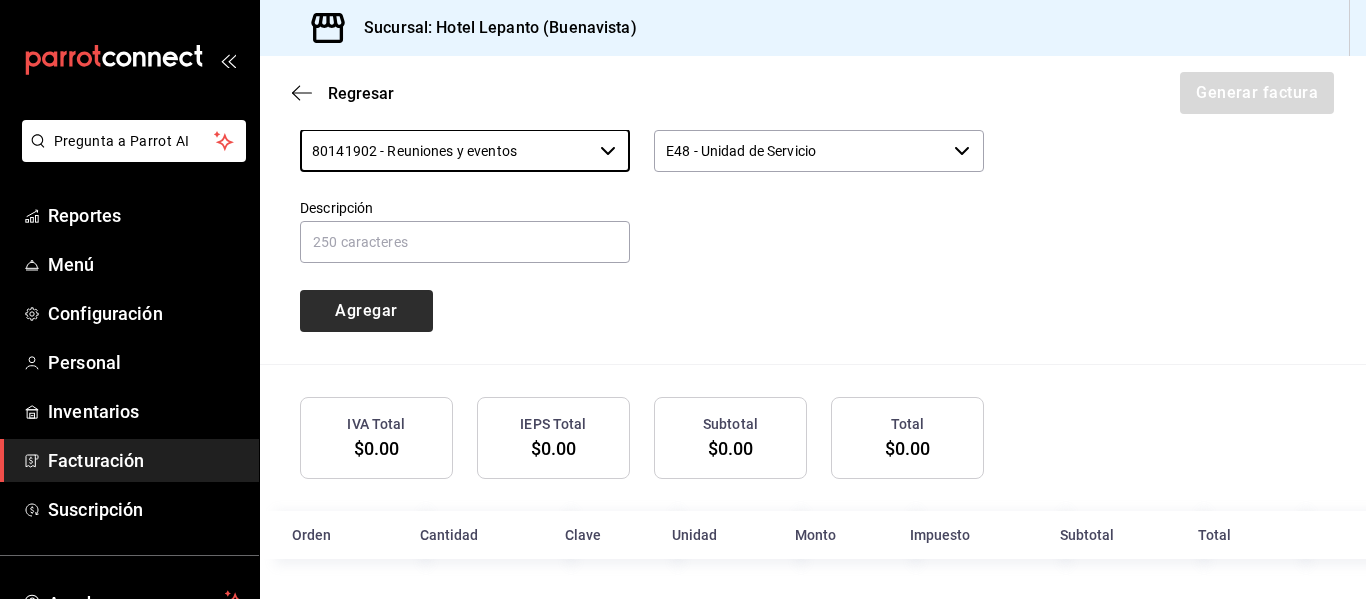 type on "80141902 - Reuniones y eventos" 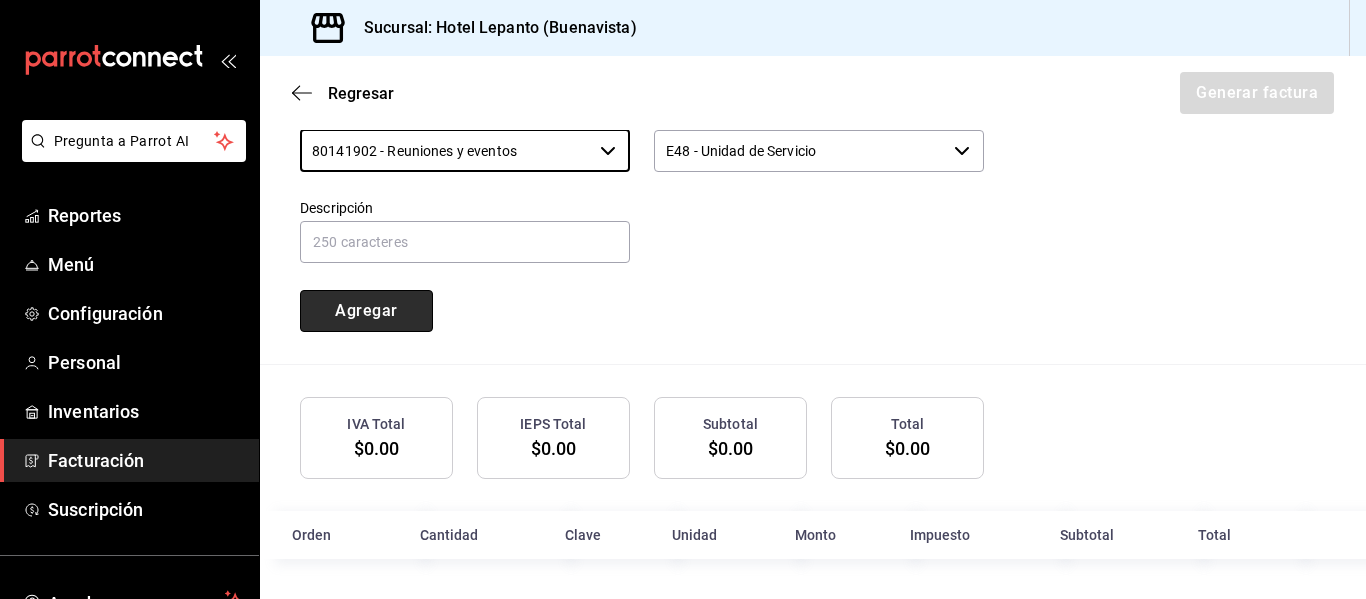 click on "Agregar" at bounding box center [366, 311] 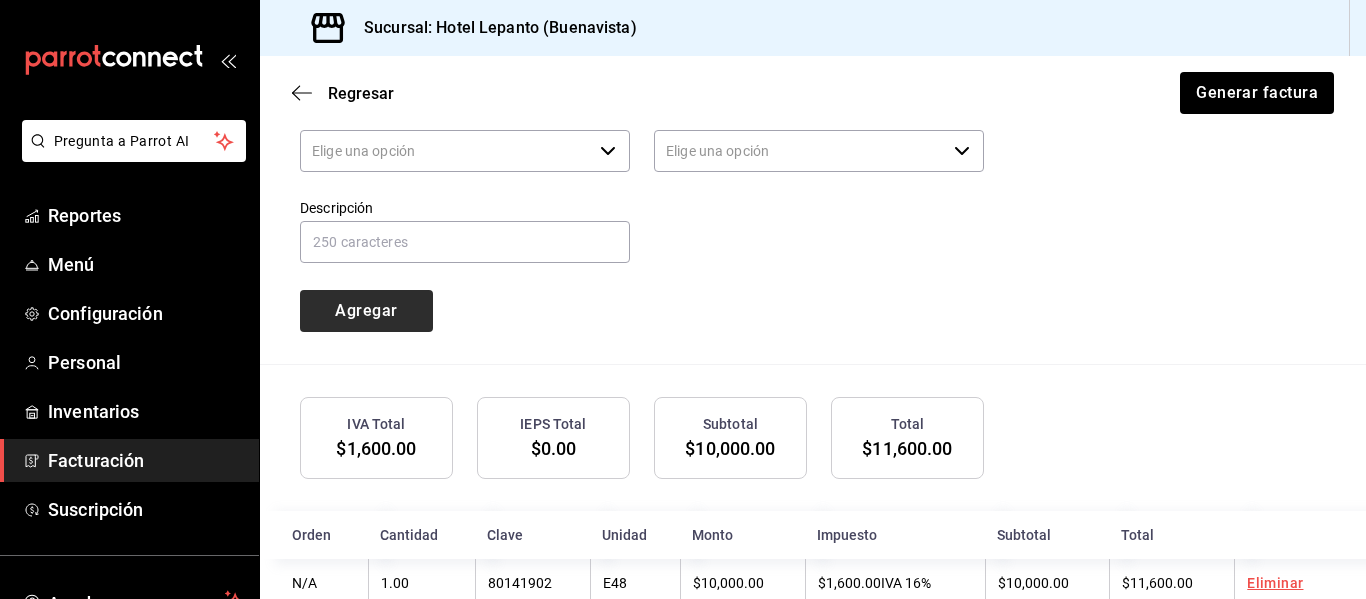 type 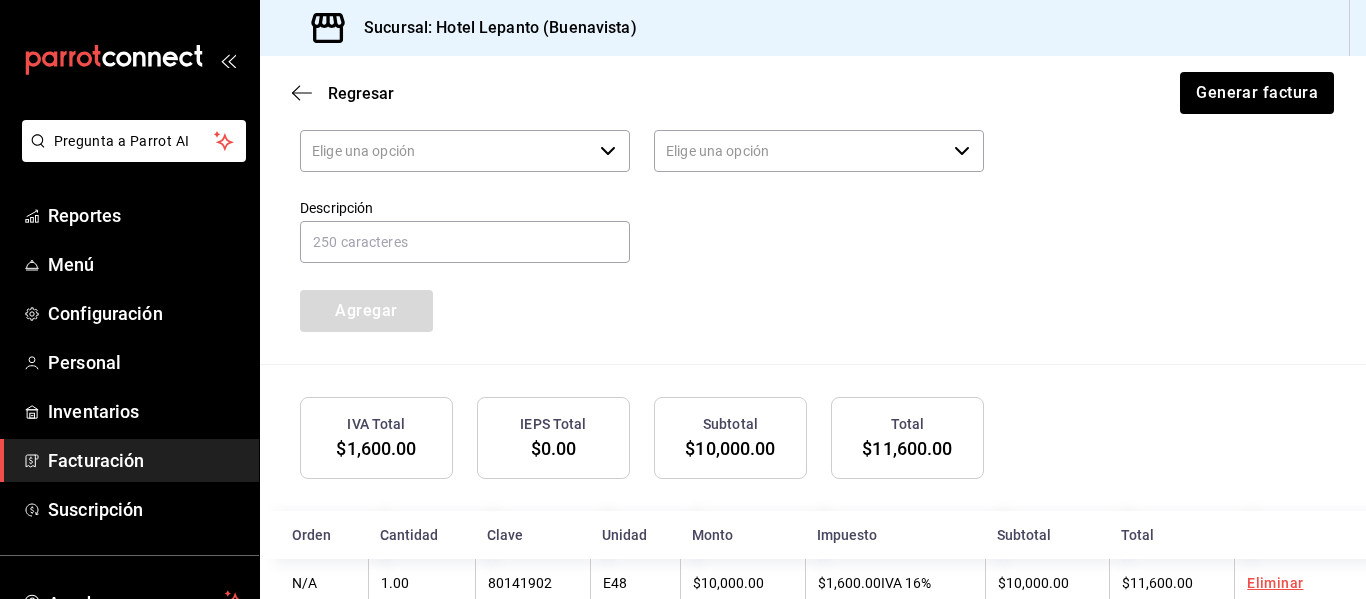type on "90101500 - Establecimientos para comer y beber" 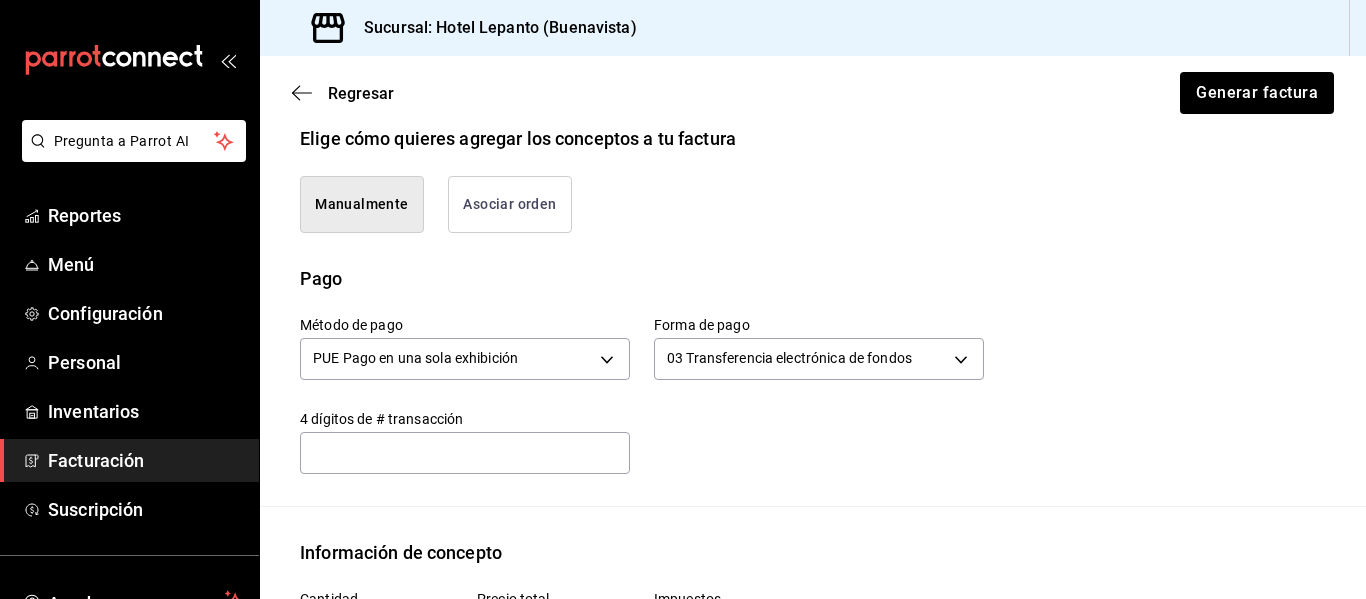scroll, scrollTop: 700, scrollLeft: 0, axis: vertical 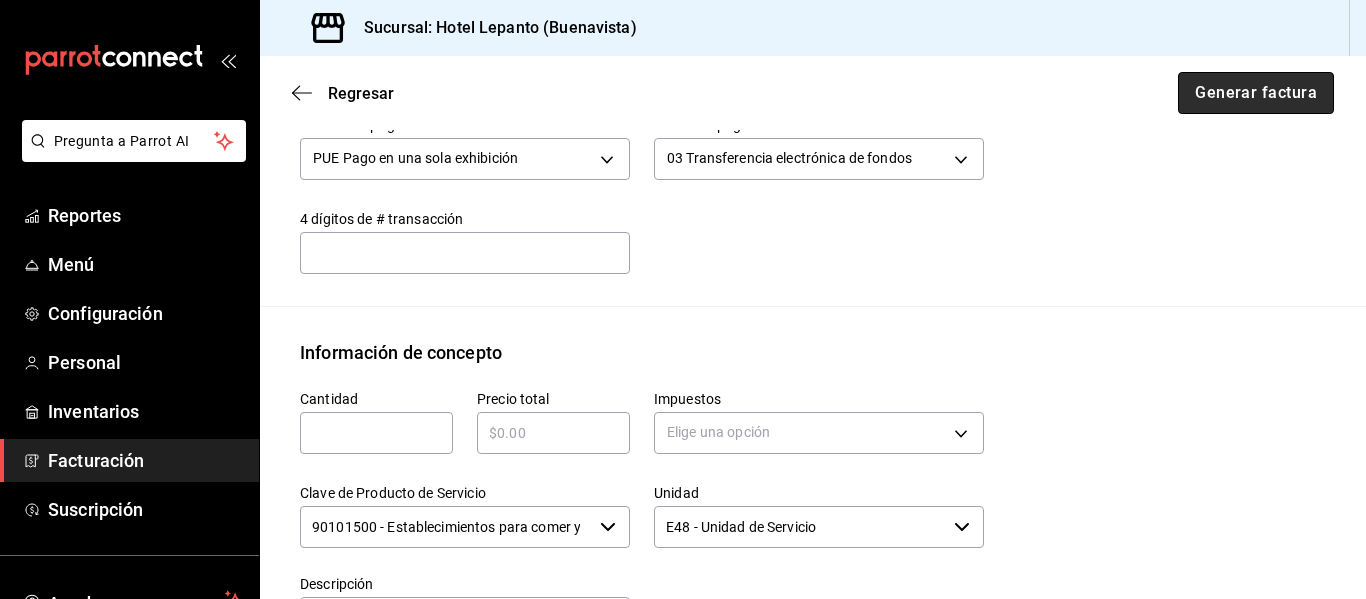 click on "Generar factura" at bounding box center (1256, 93) 